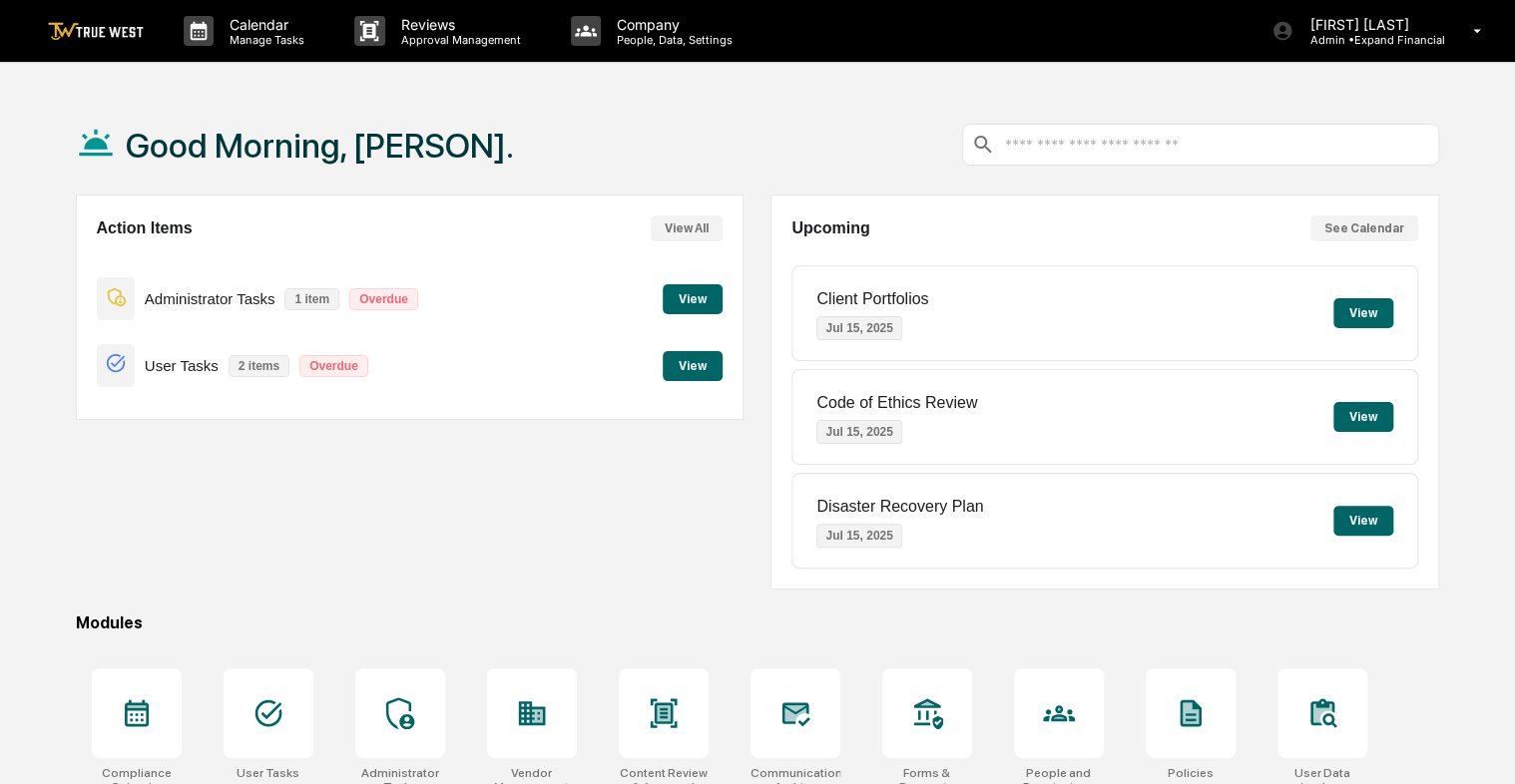 scroll, scrollTop: 0, scrollLeft: 0, axis: both 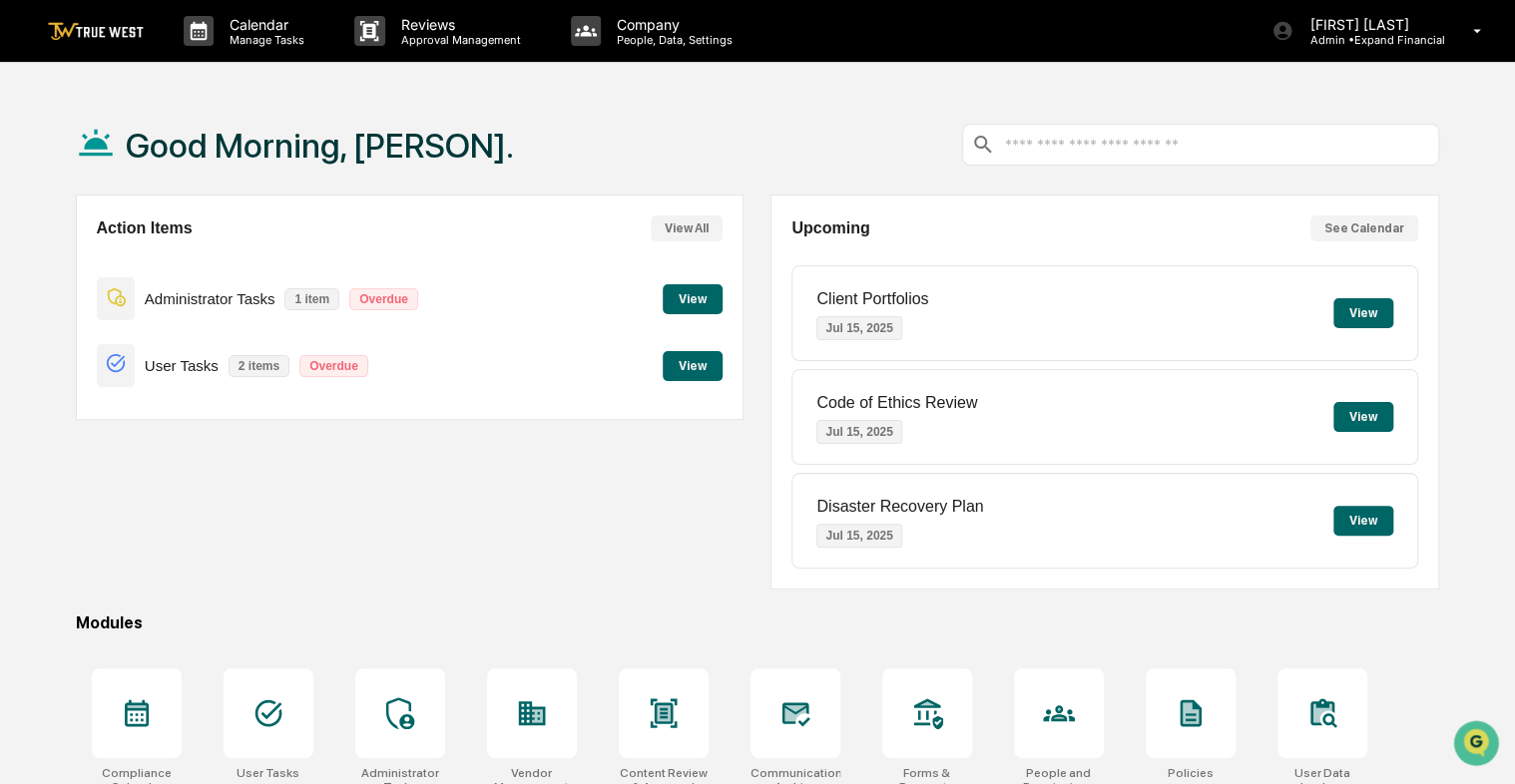 click on "View" at bounding box center (693, 299) 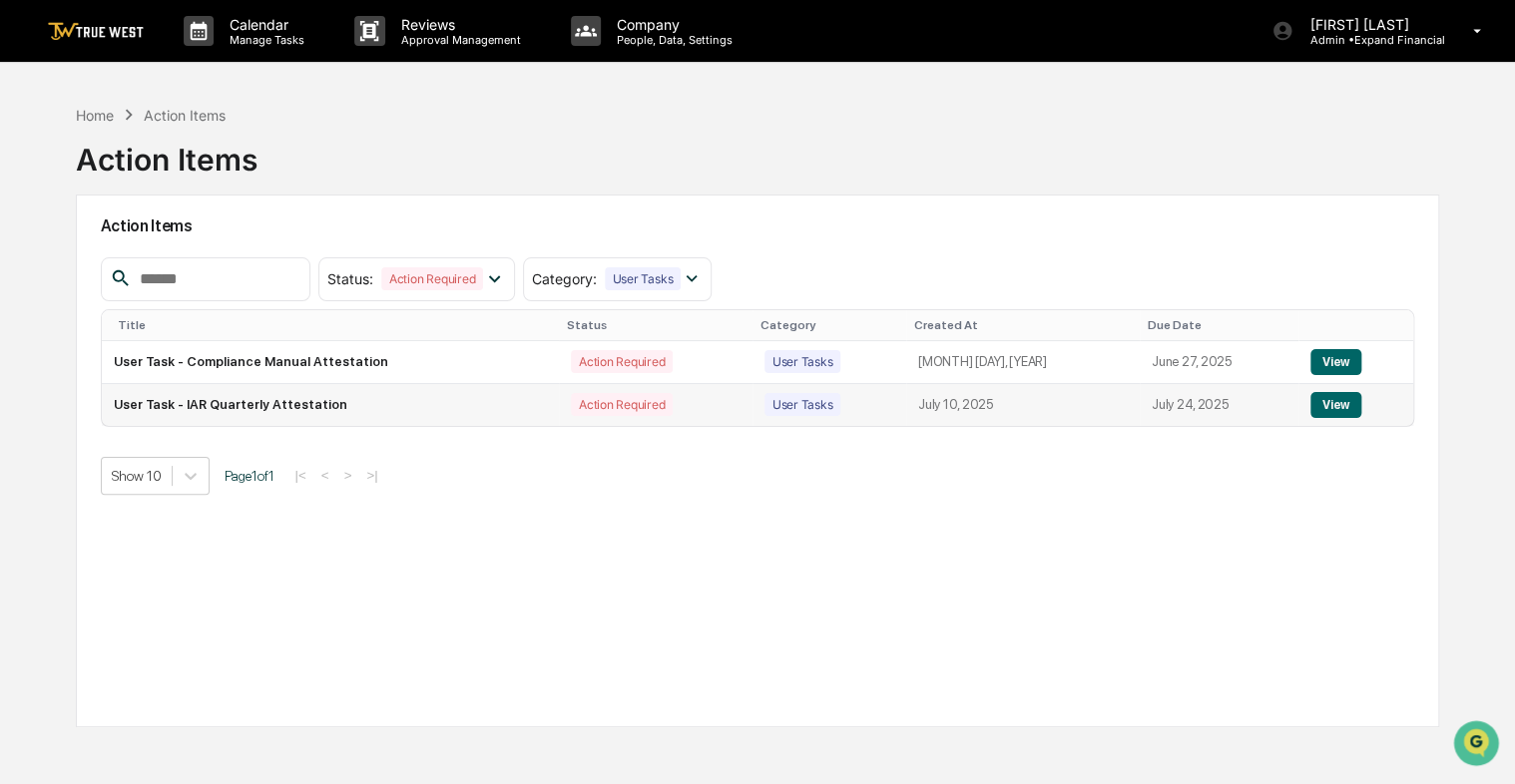click on "View" at bounding box center (1335, 405) 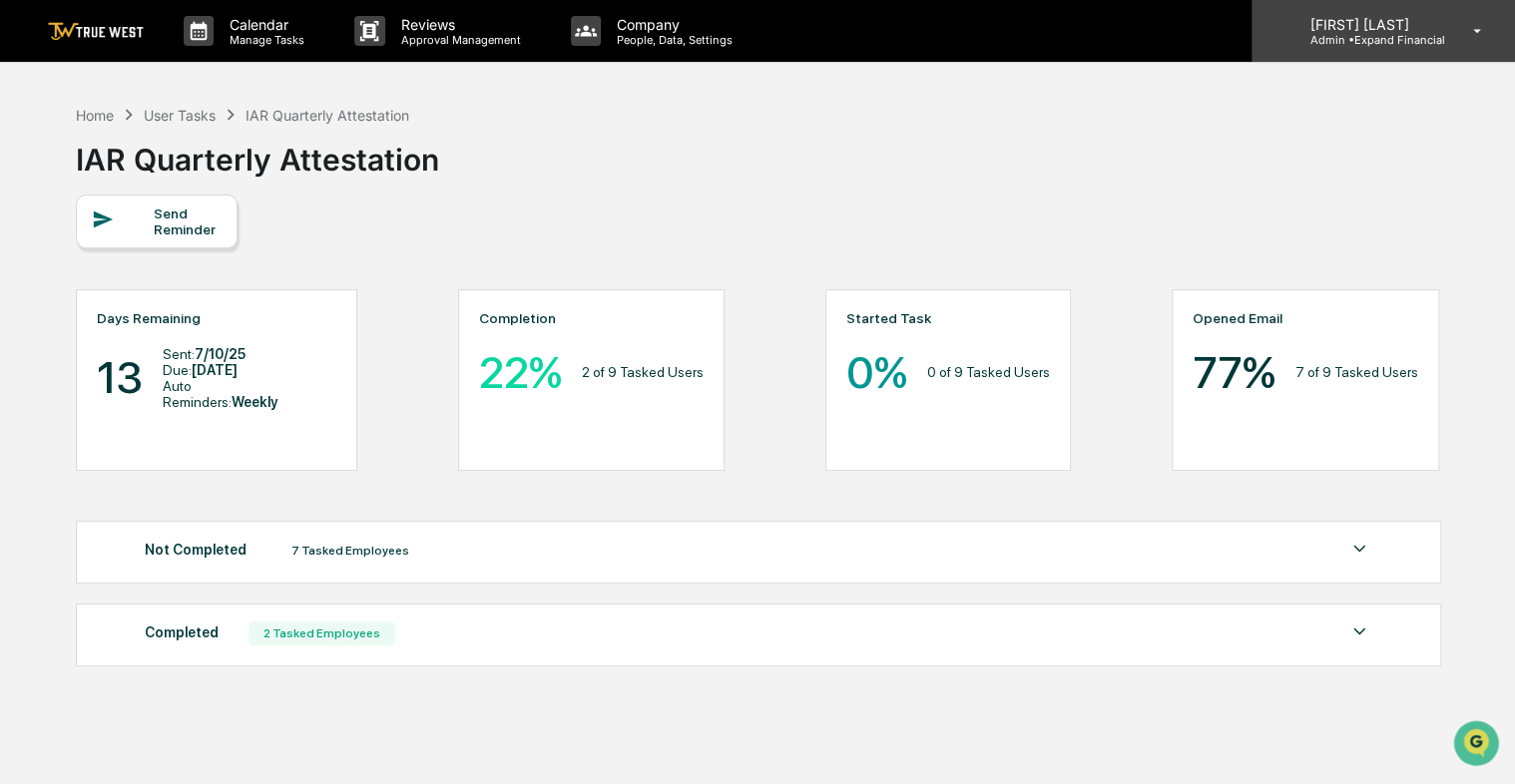 click on "Admin •  Expand Financial" at bounding box center (1368, 40) 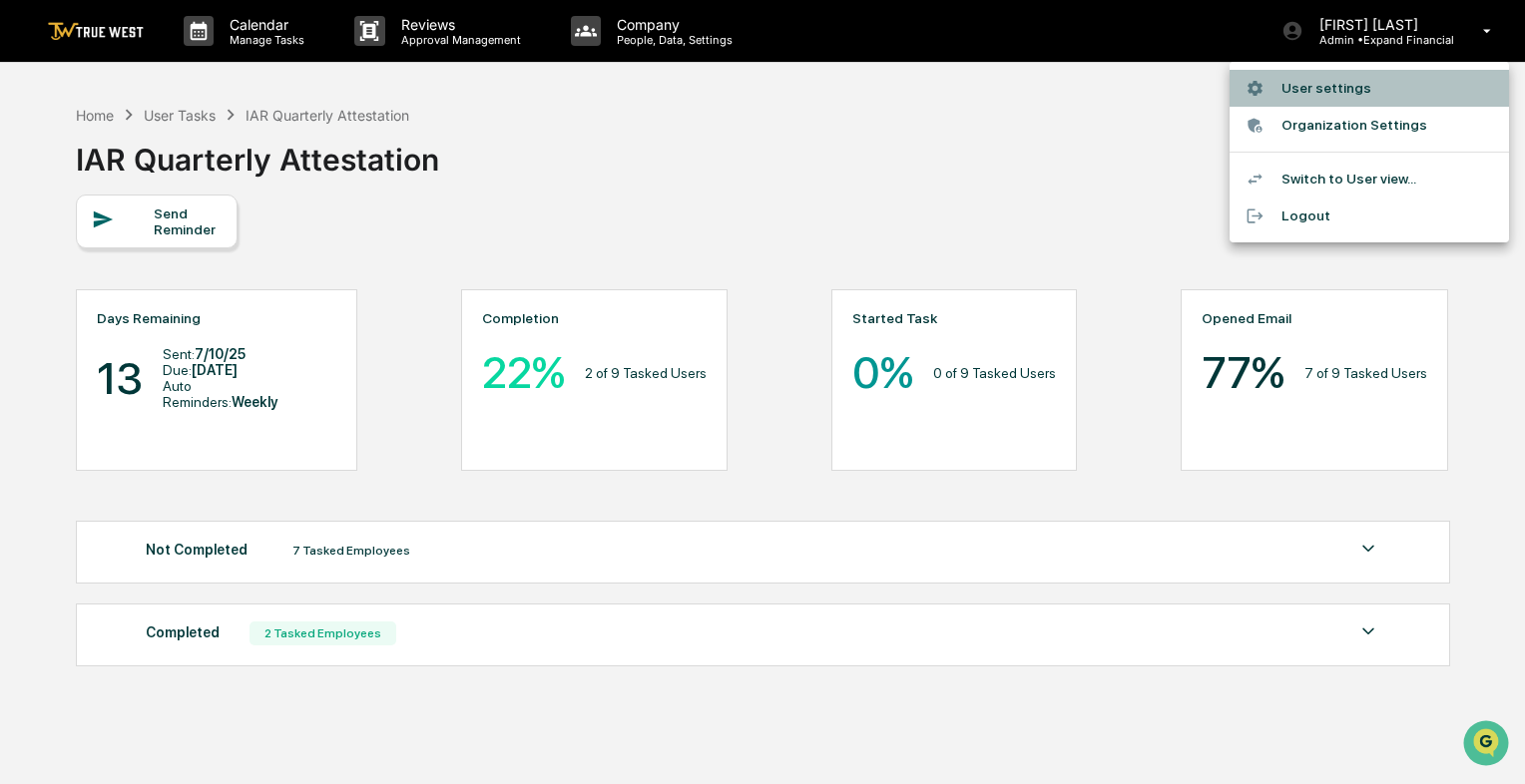 click on "User settings" at bounding box center (1369, 88) 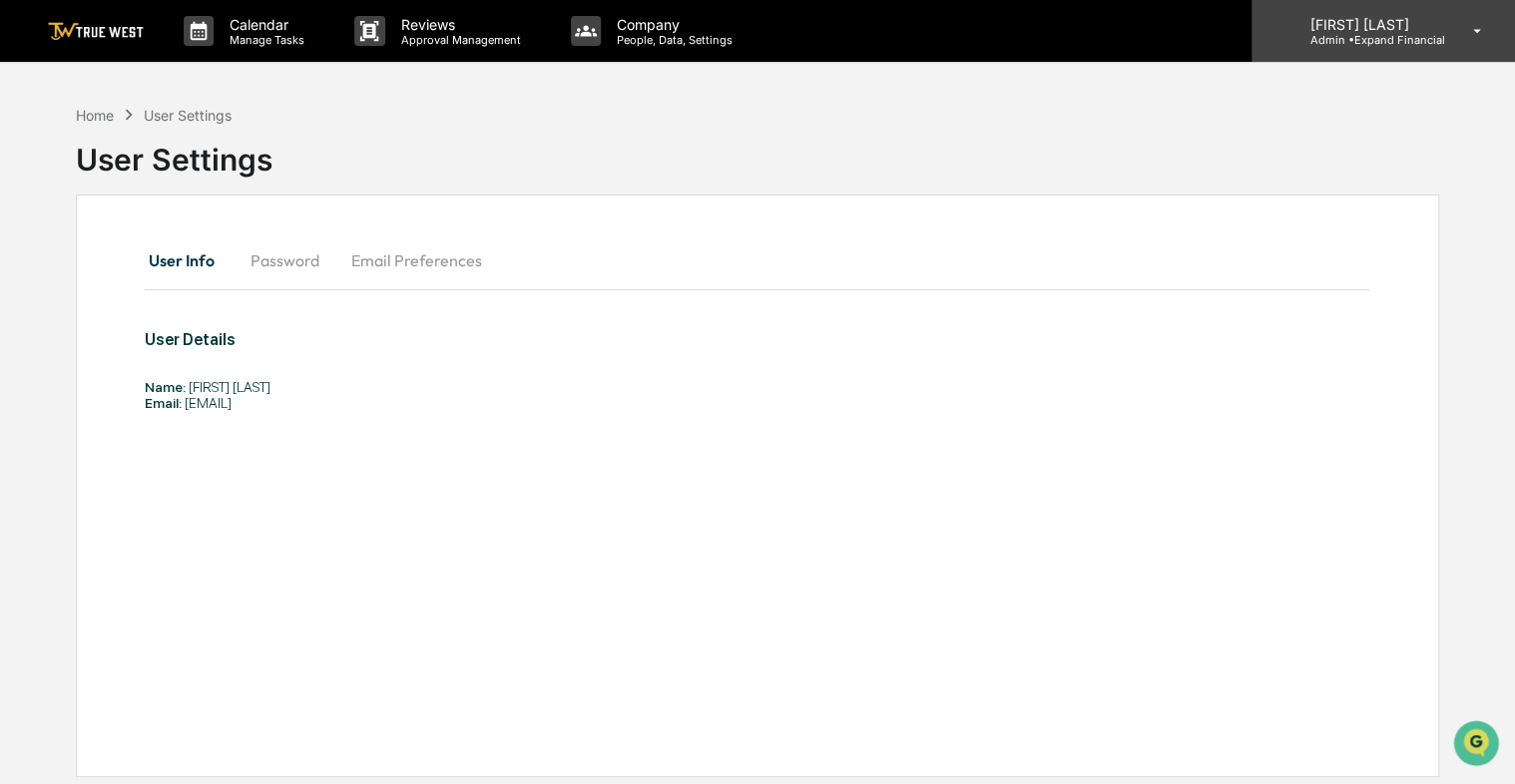 click on "[FIRST] [LAST] Admin •  Expand Financial" at bounding box center [1383, 31] 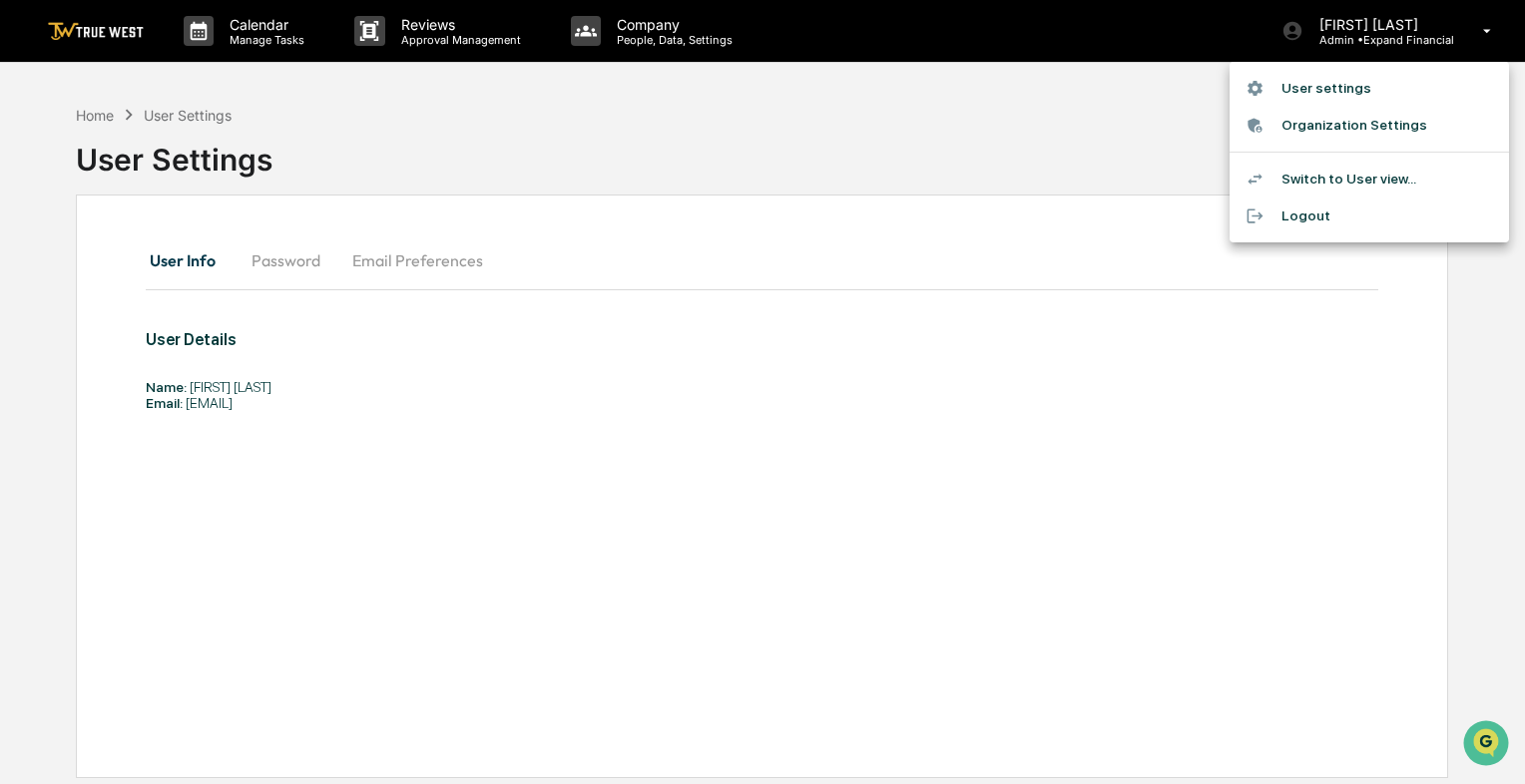 click on "Switch to User view..." at bounding box center [1369, 179] 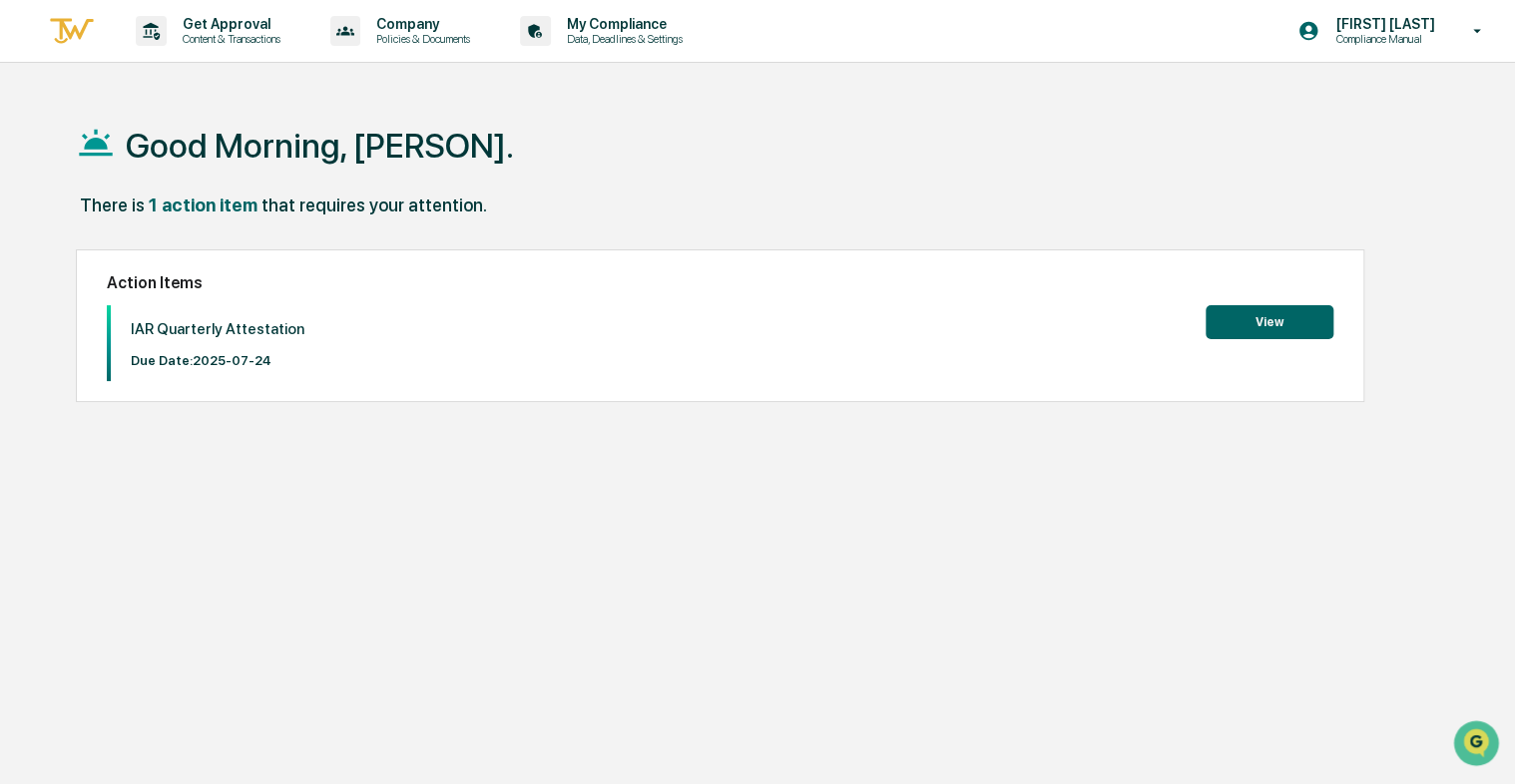 click on "View" at bounding box center [1269, 322] 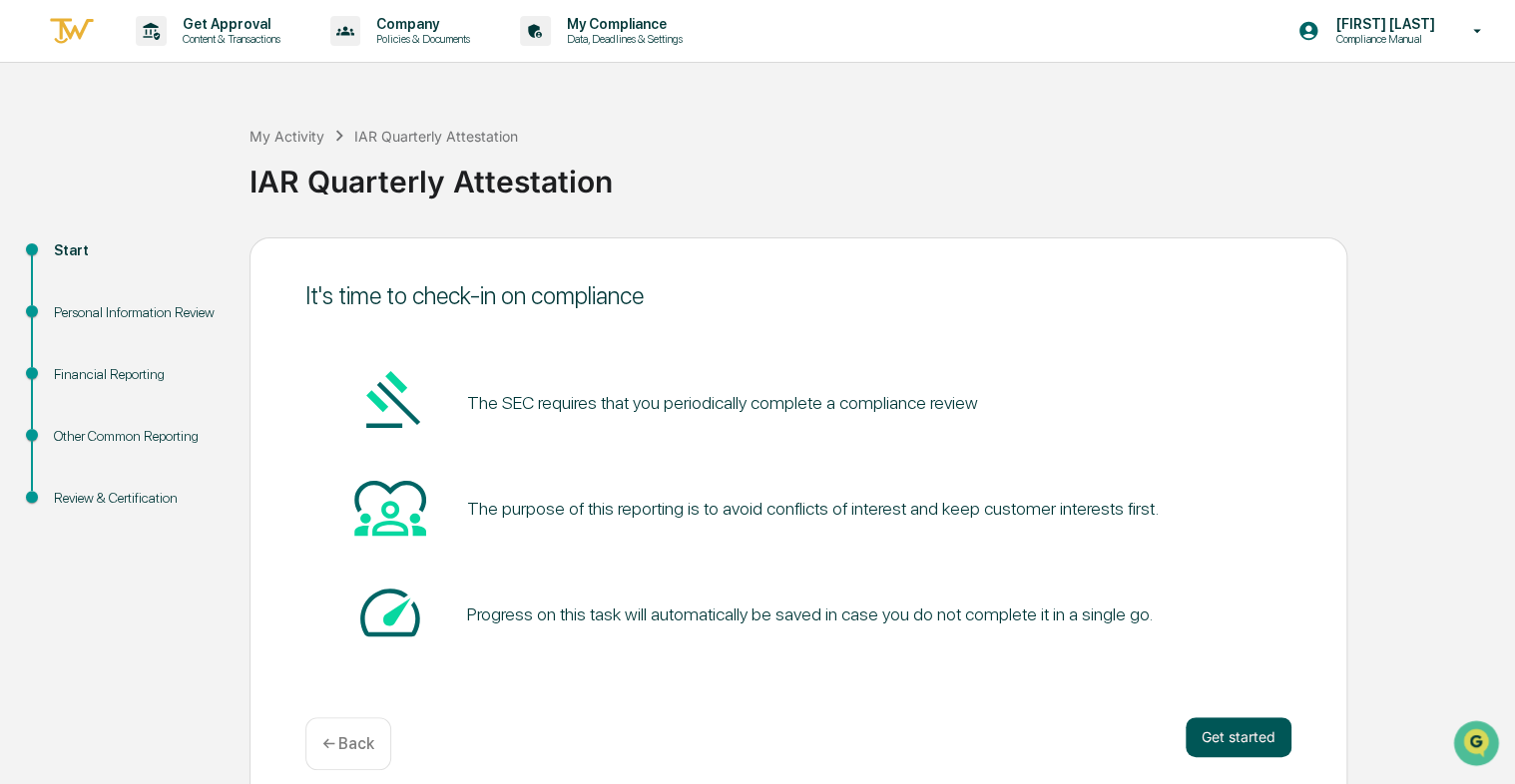 click on "Get started" at bounding box center [1239, 737] 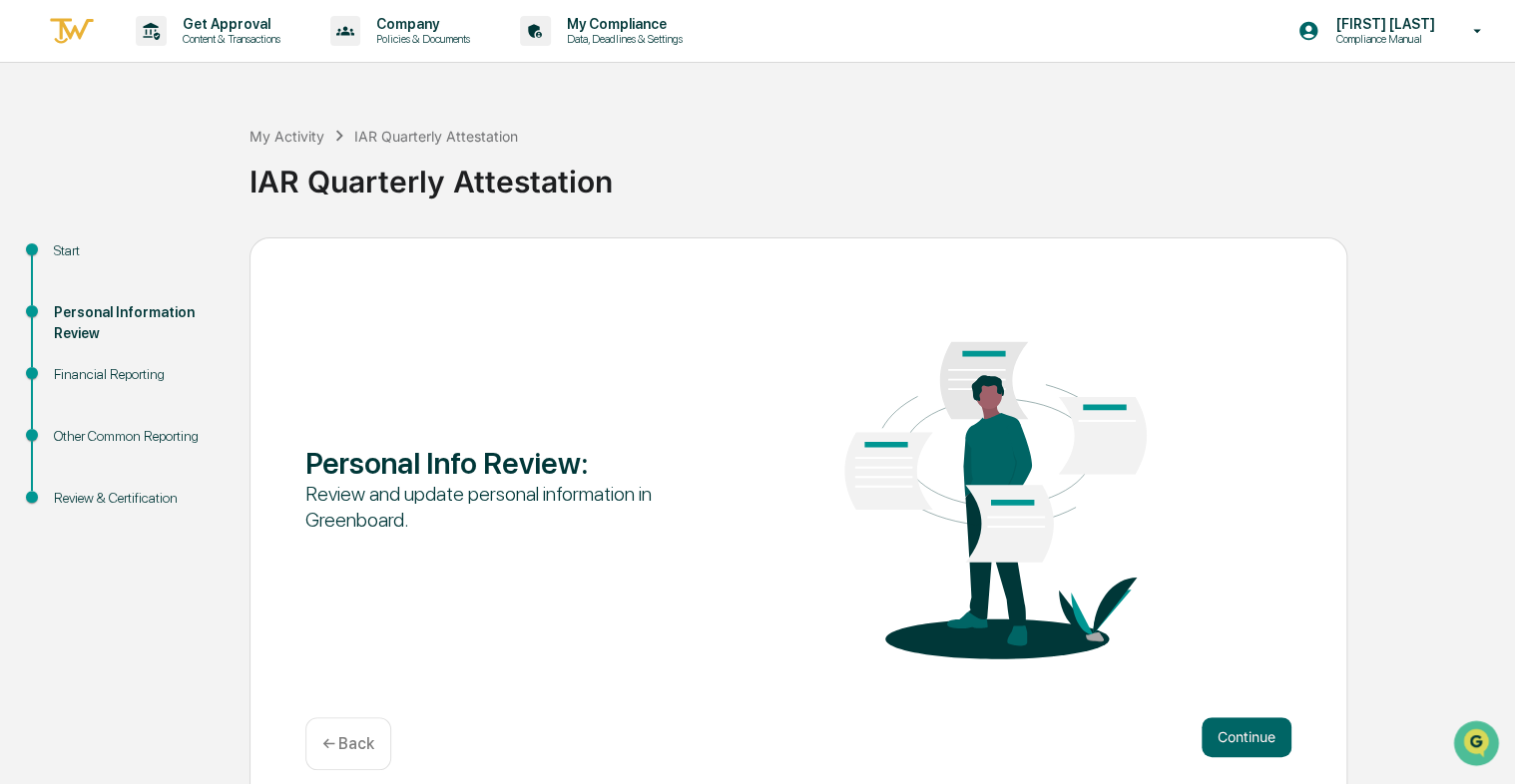click on "Continue" at bounding box center [1247, 737] 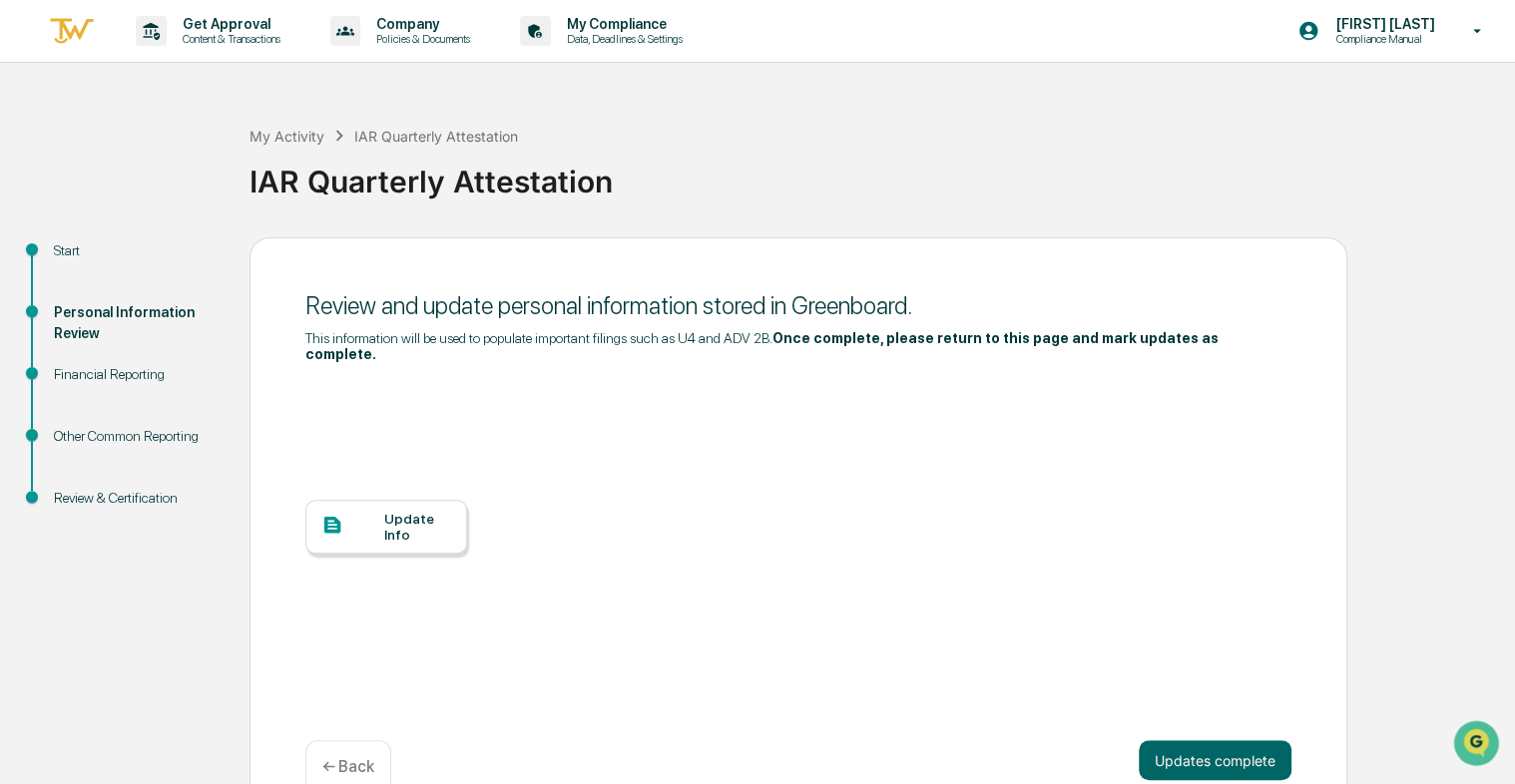 click on "Update Info" at bounding box center (417, 527) 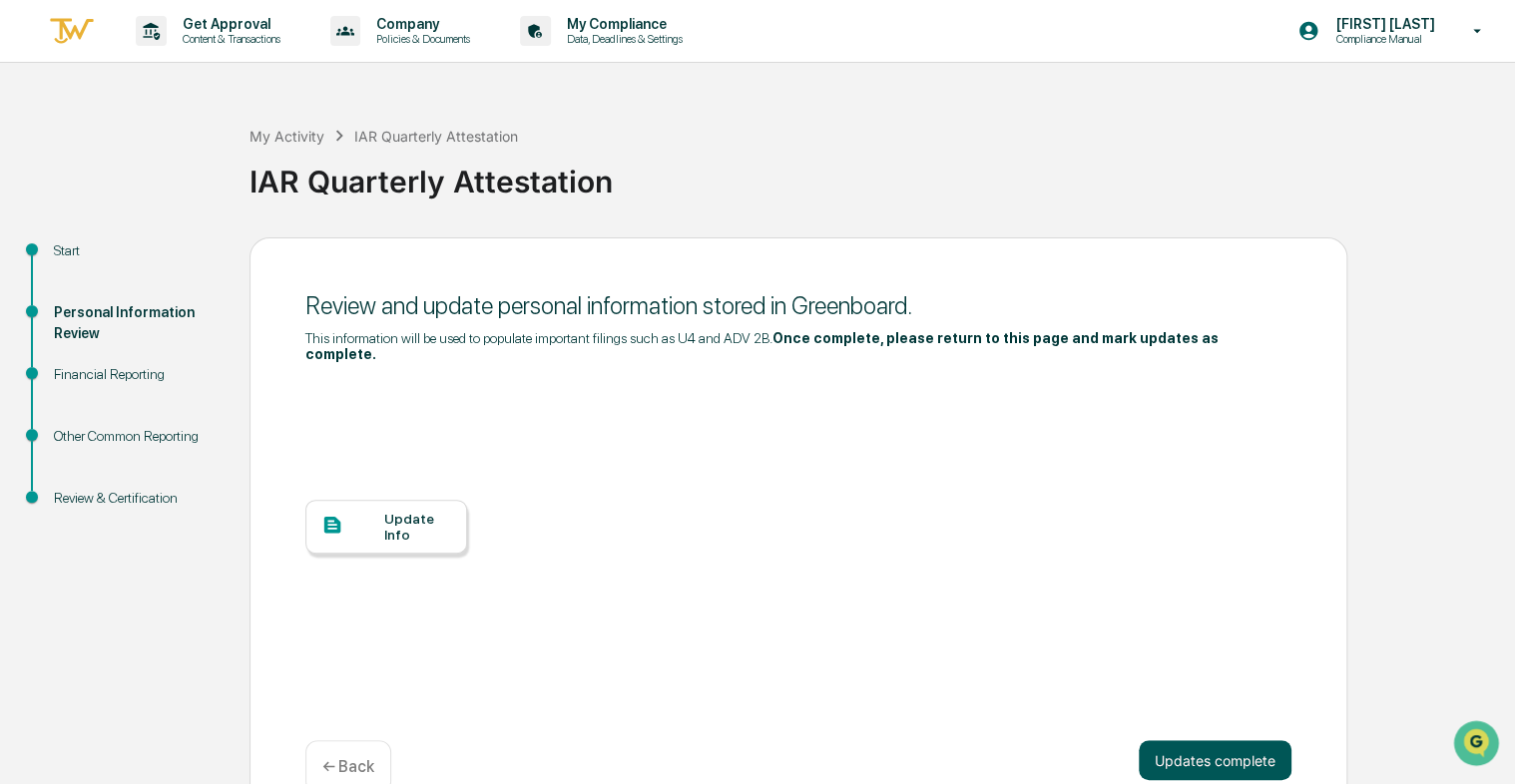 click on "Updates complete" at bounding box center (1215, 760) 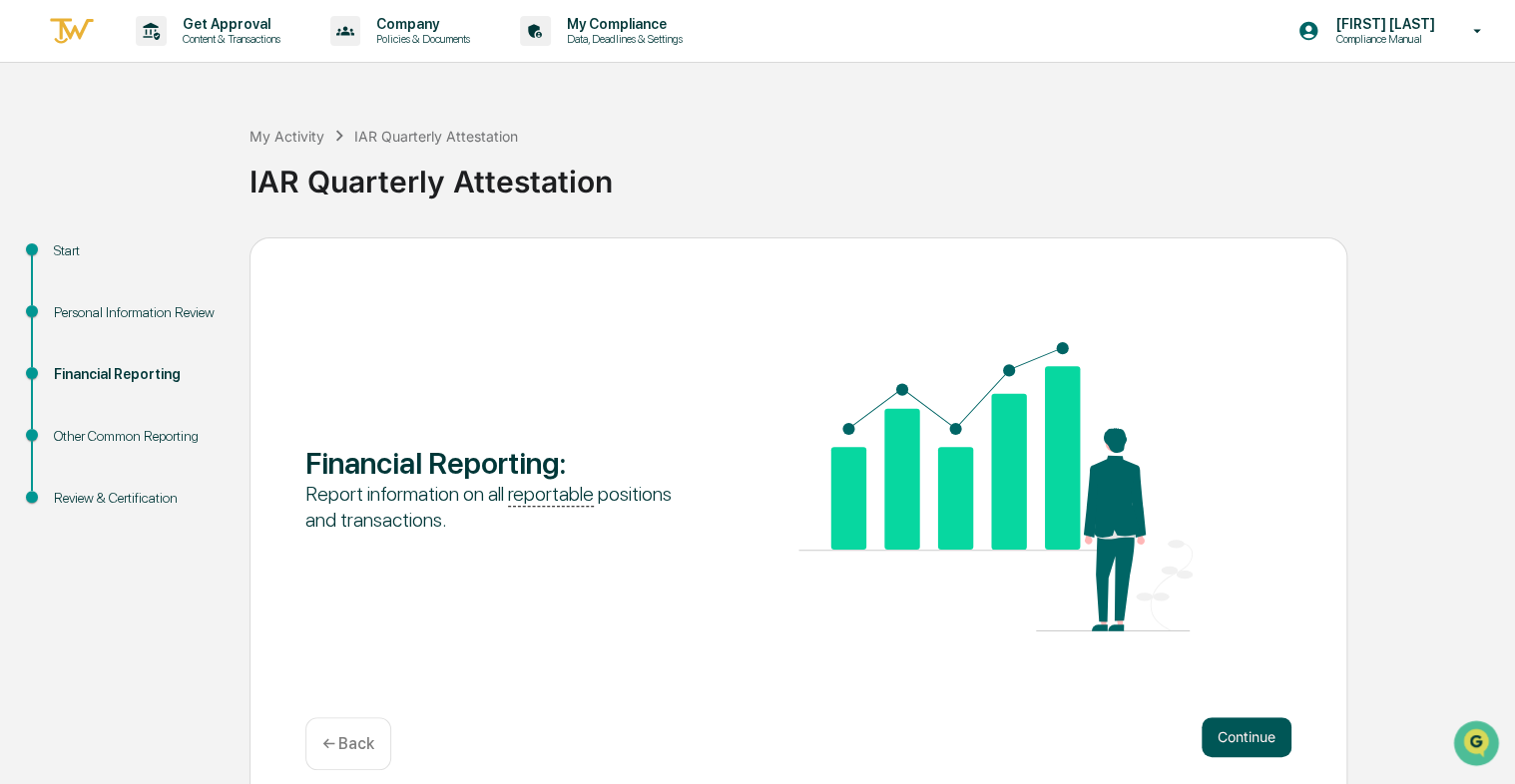 click on "Continue" at bounding box center [1247, 737] 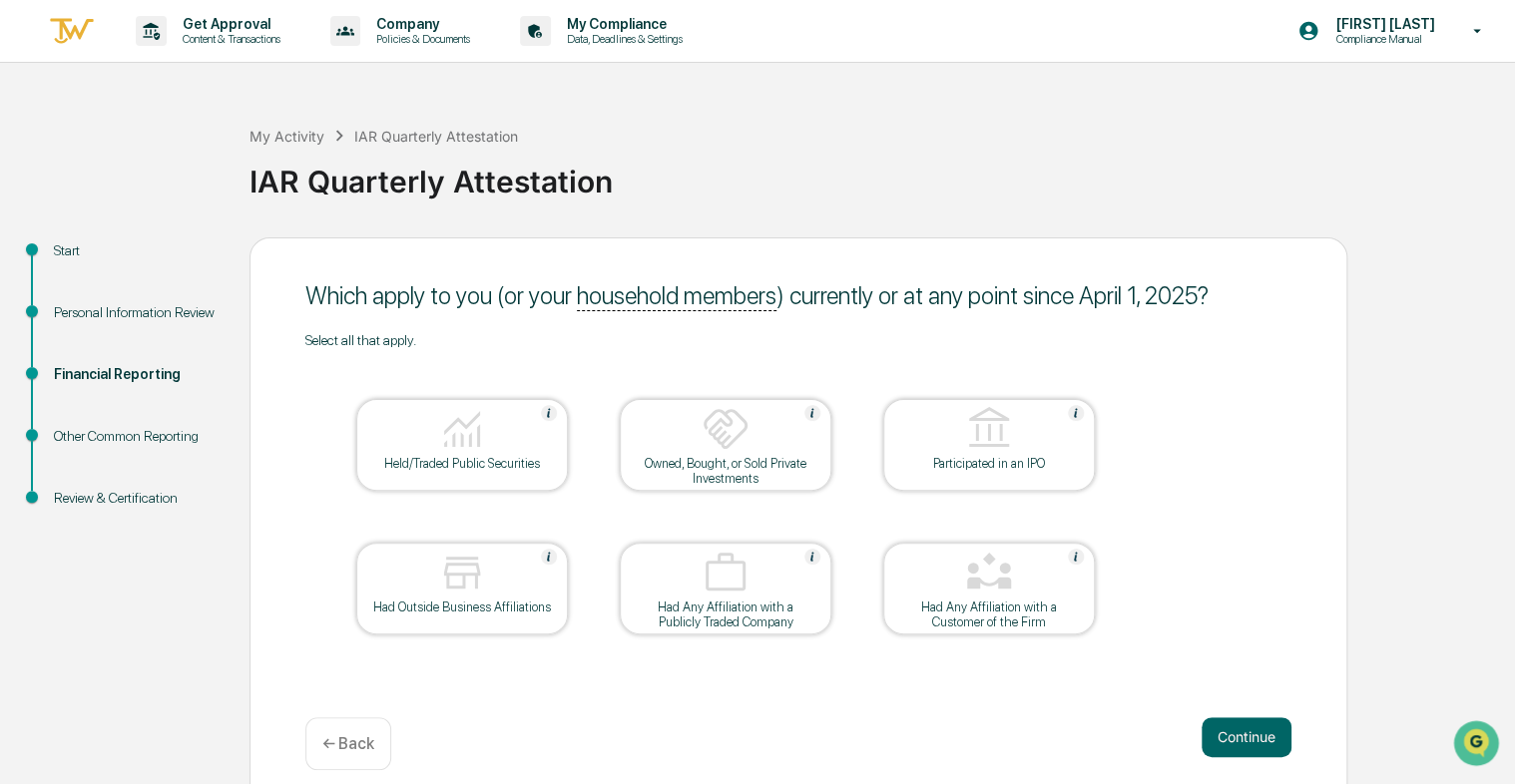 click on "Held/Traded Public Securities" at bounding box center (462, 445) 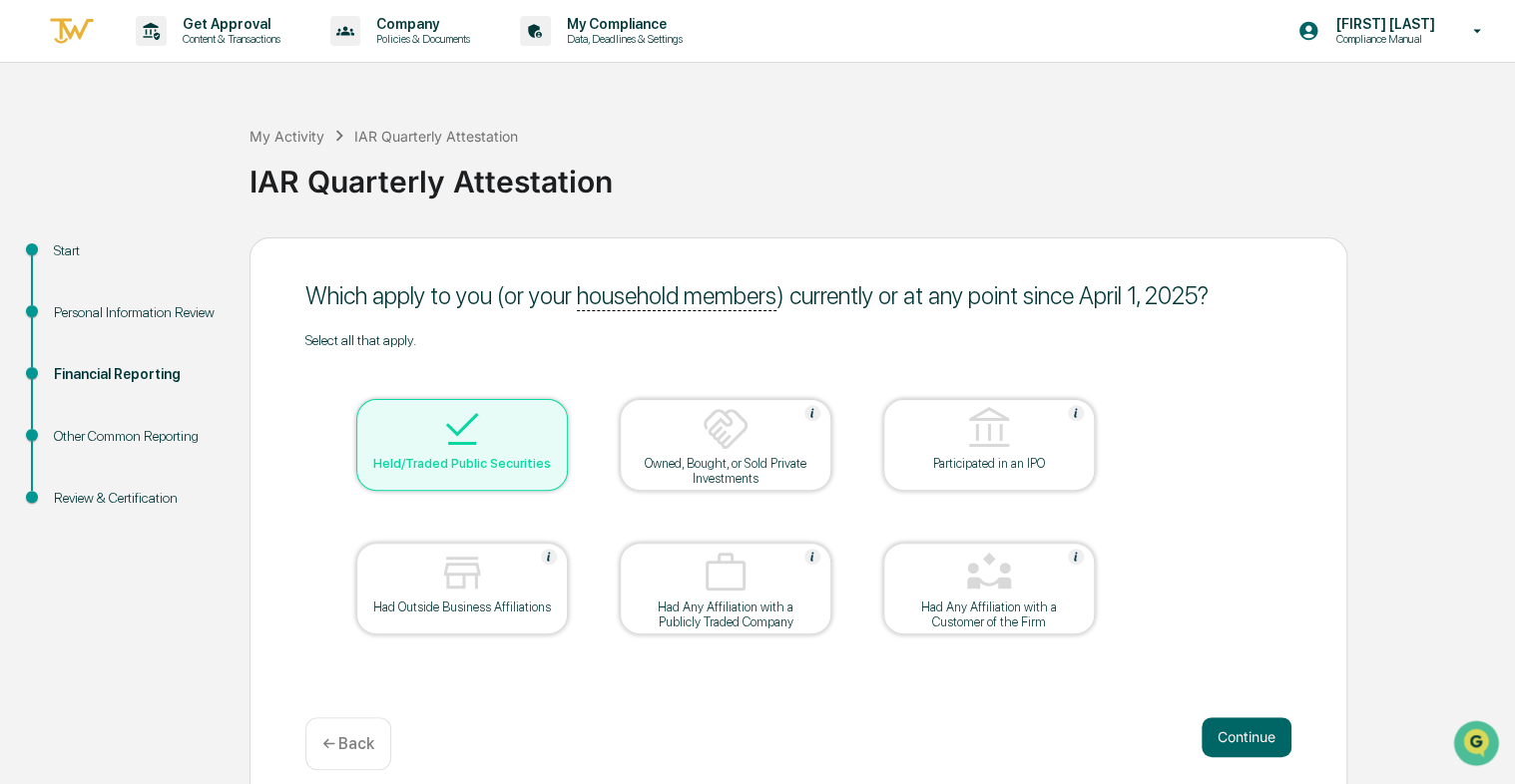 click on "Owned, Bought, or Sold Private Investments" at bounding box center [726, 471] 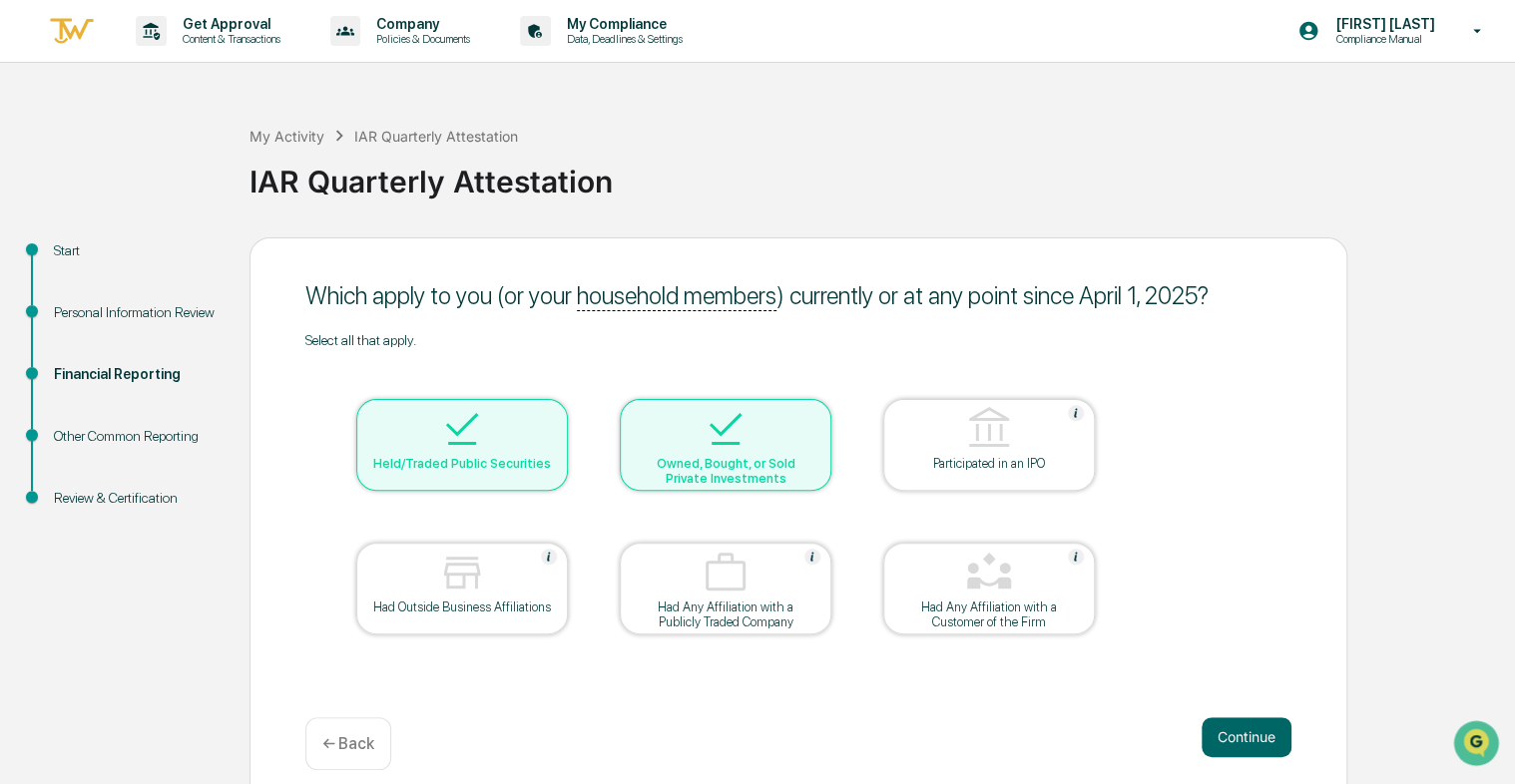 click on "Had Outside Business Affiliations" at bounding box center (462, 588) 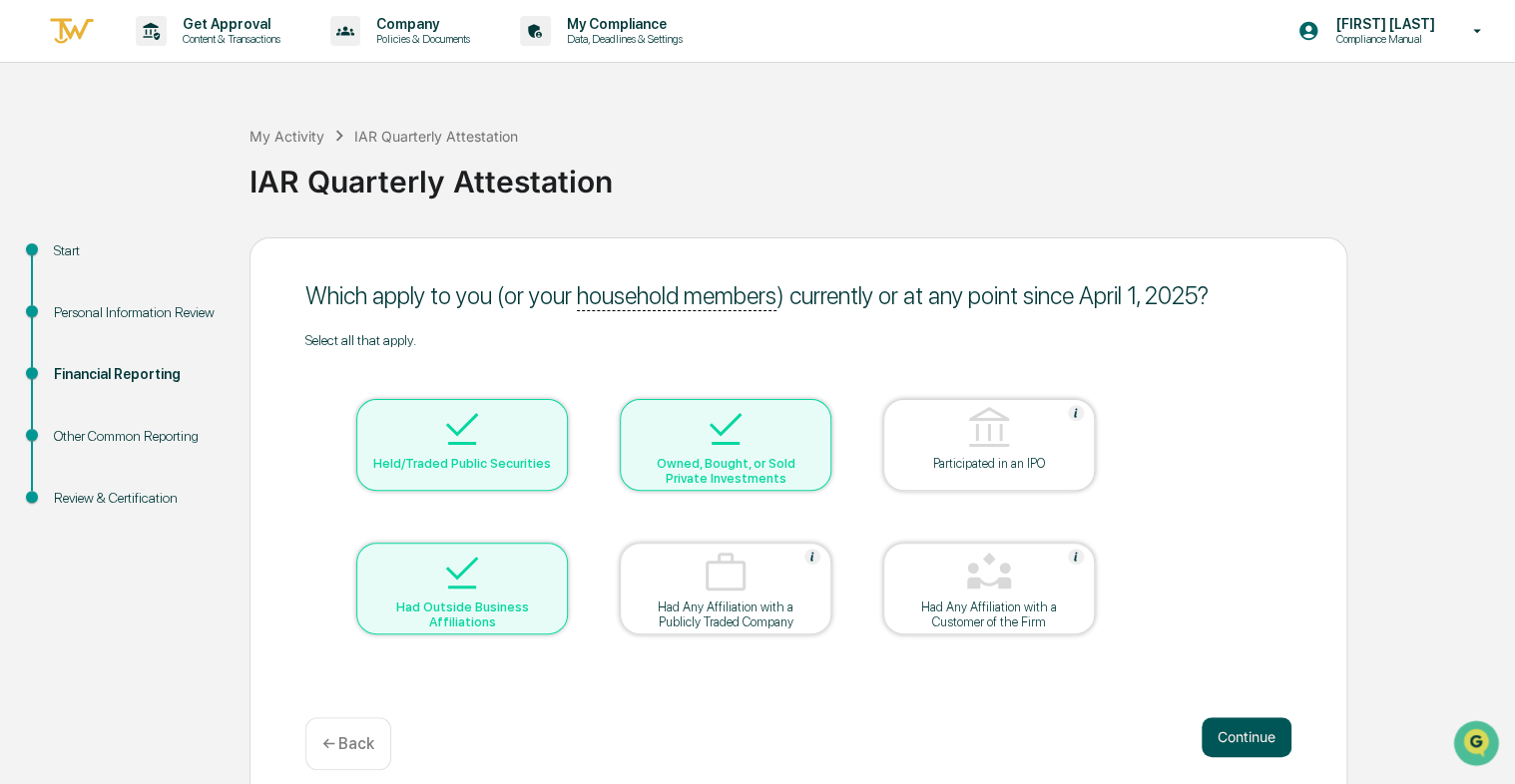 click on "Continue" at bounding box center (1247, 737) 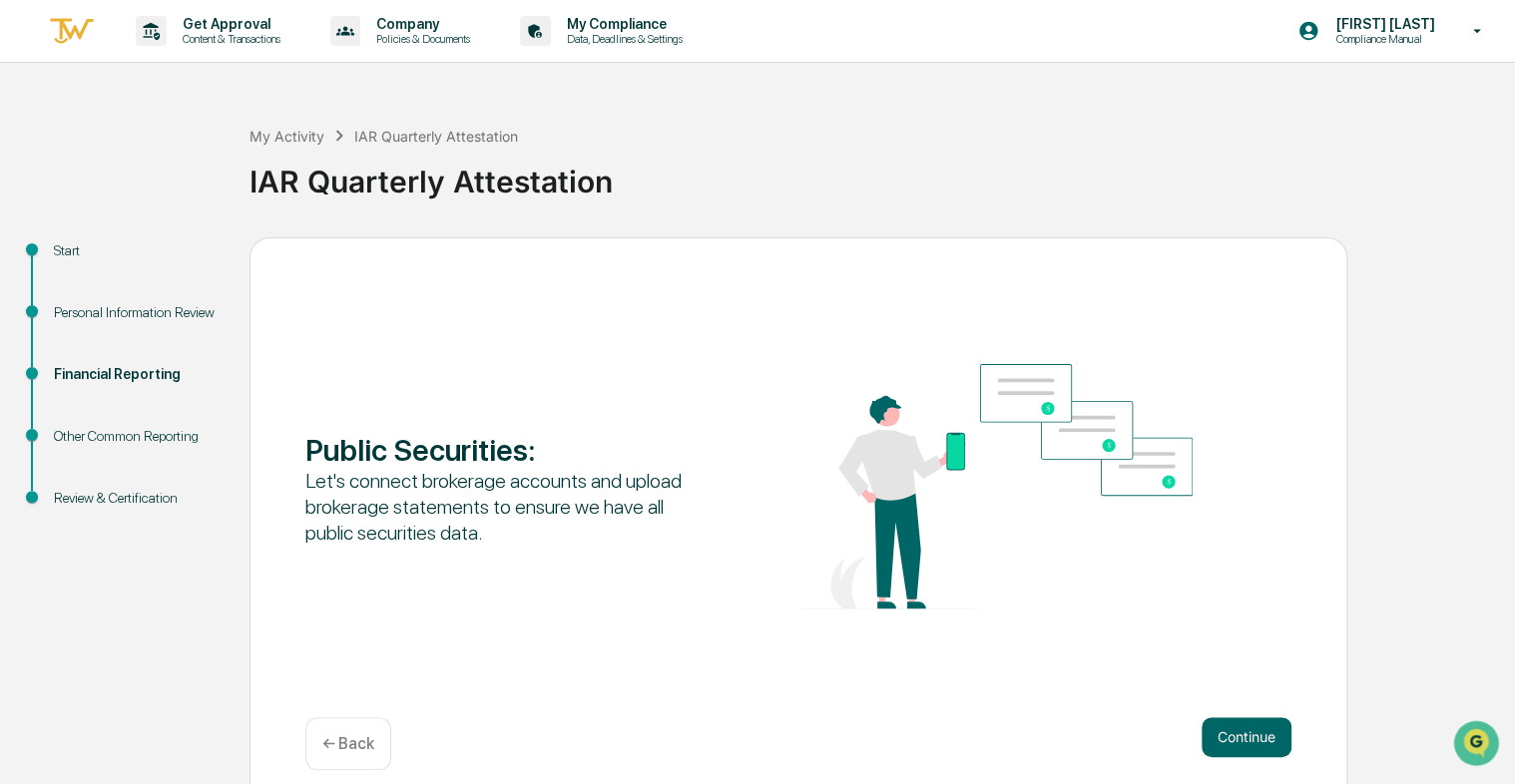 click on "Continue" at bounding box center [1247, 737] 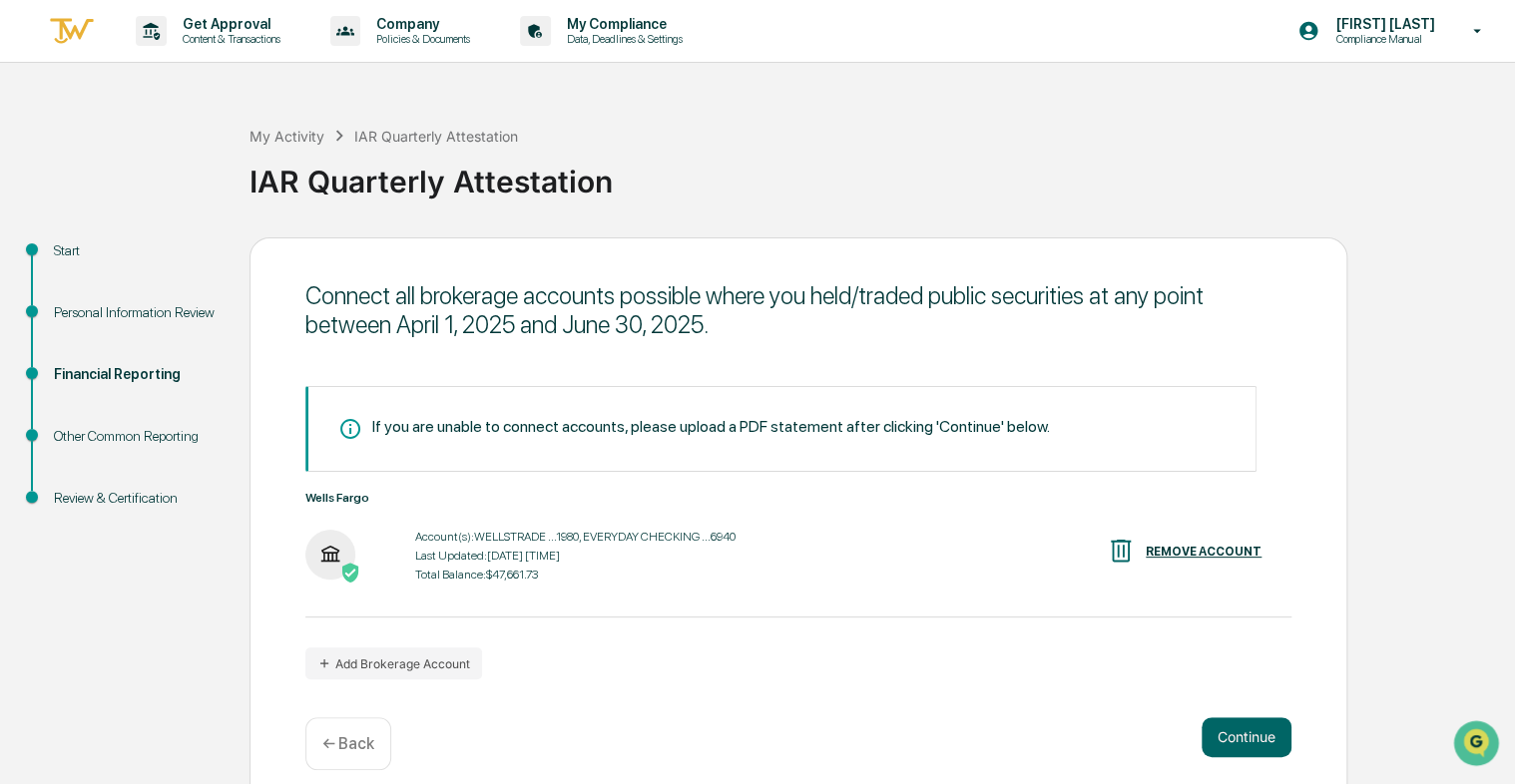 click on "Continue" at bounding box center (1247, 737) 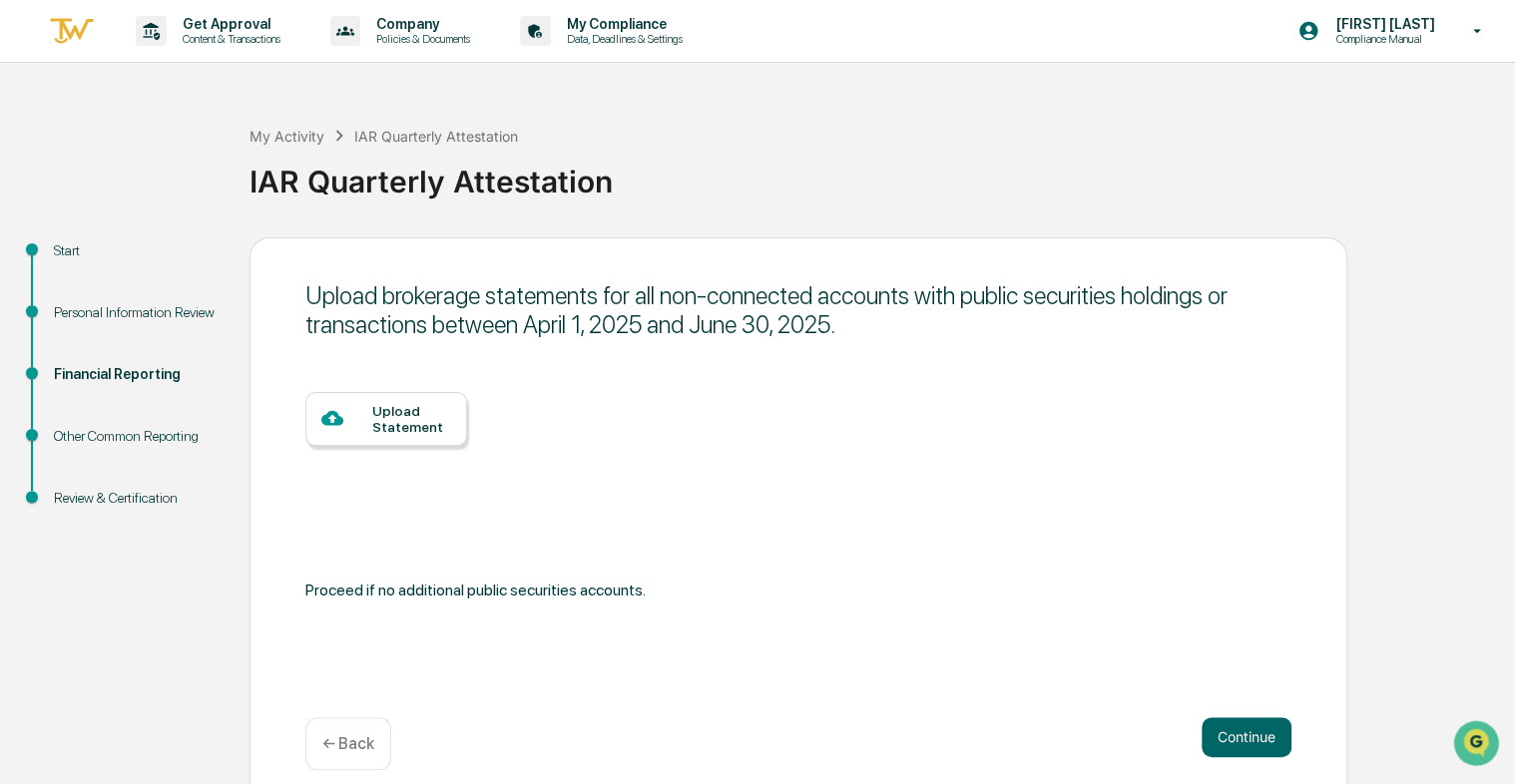 click on "Continue" at bounding box center (1247, 737) 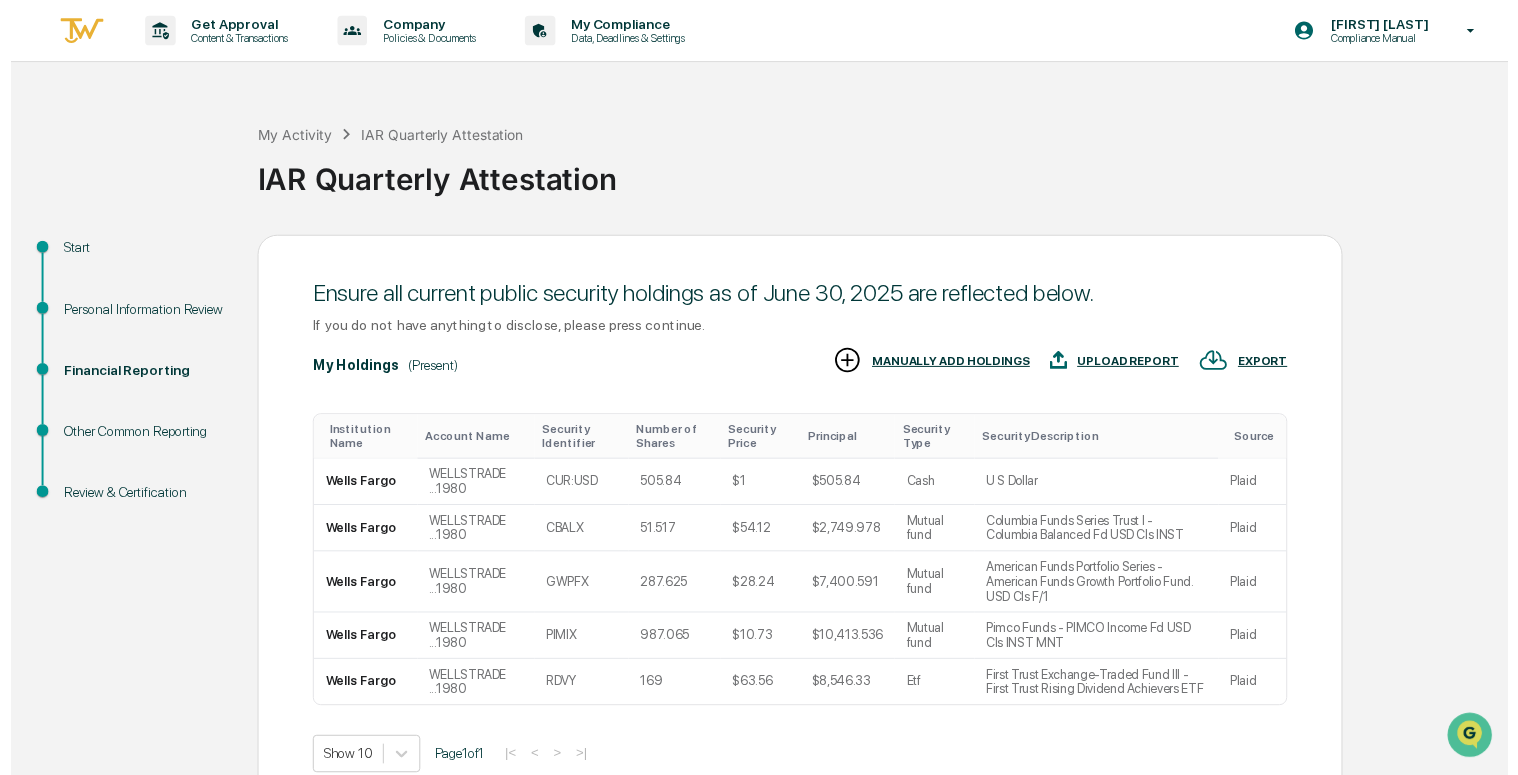 scroll, scrollTop: 89, scrollLeft: 0, axis: vertical 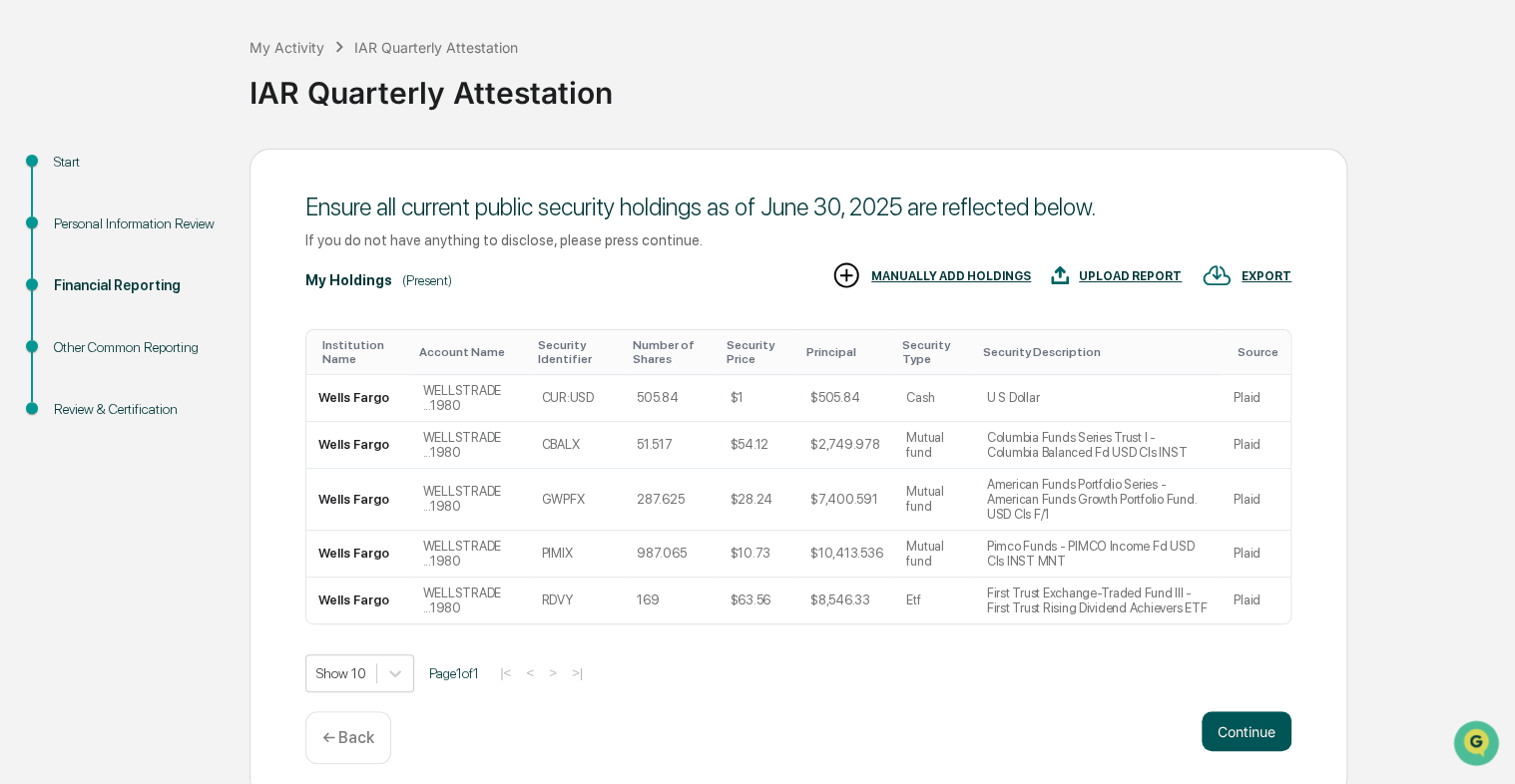 click on "Continue" at bounding box center [1247, 731] 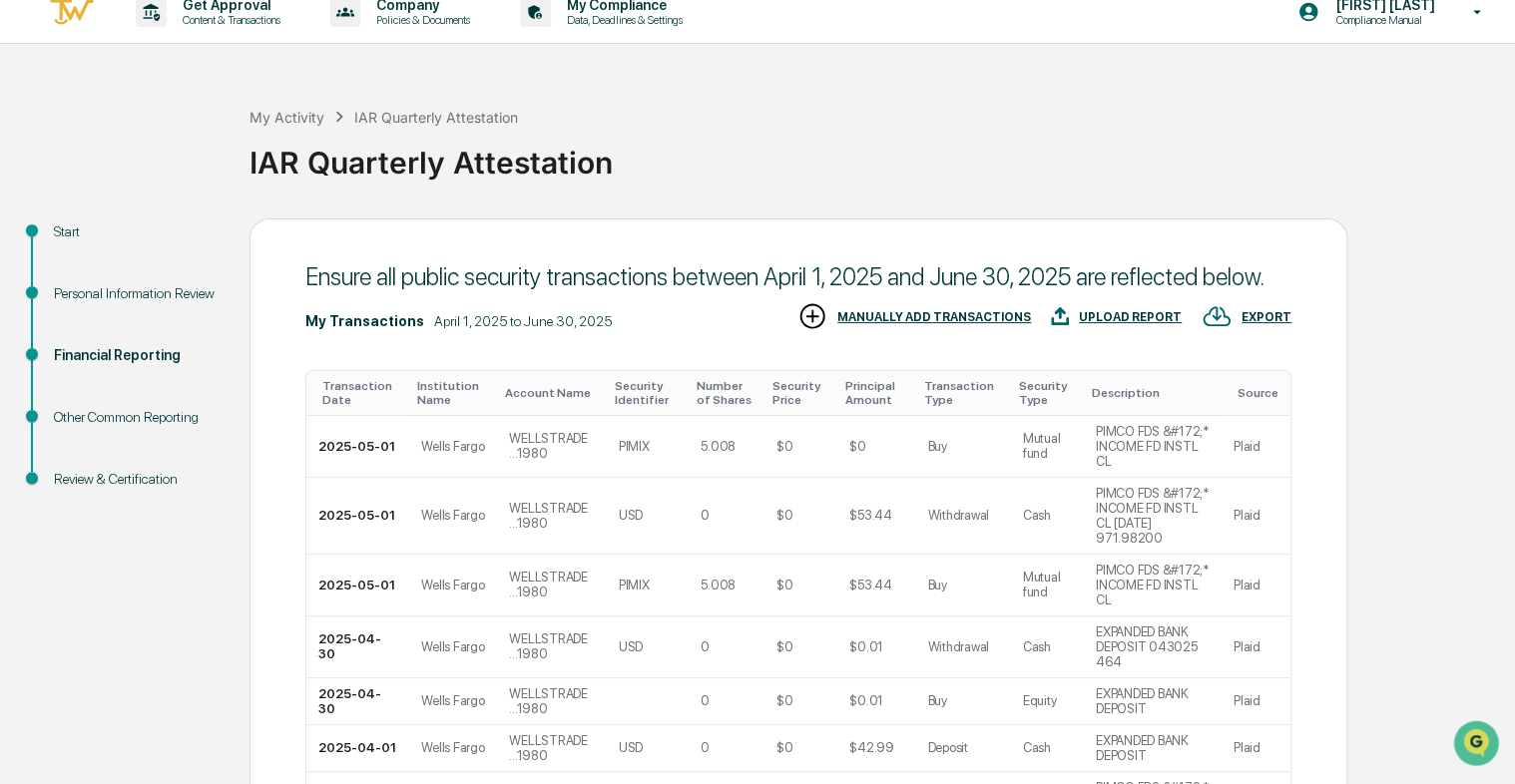 scroll, scrollTop: 89, scrollLeft: 0, axis: vertical 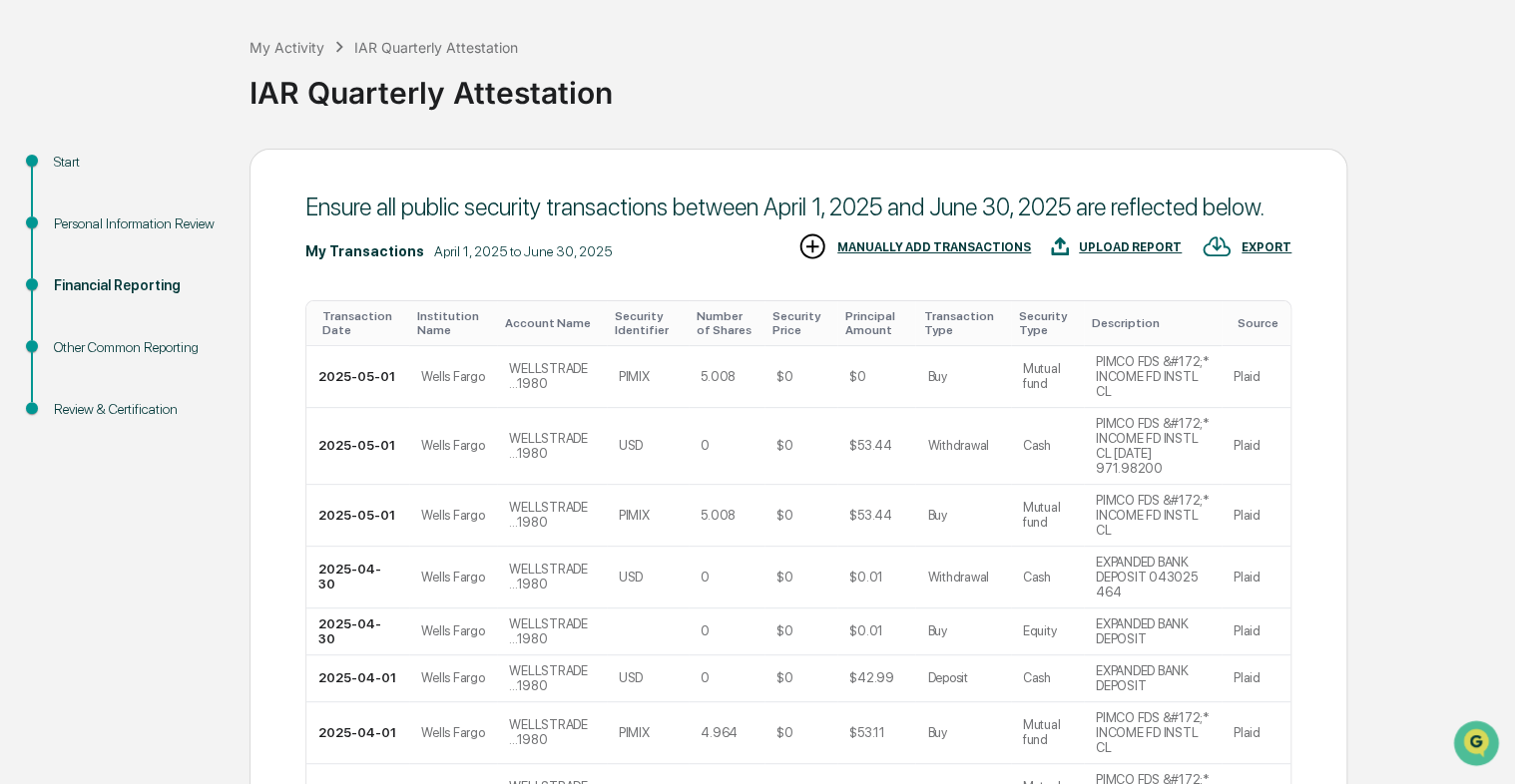 click on "My Activity IAR Quarterly Attestation  IAR Quarterly Attestation  Start Personal Information Review Financial Reporting Other Common Reporting Review & Certification Ensure all public security transactions between [MONTH] 1, [YEAR] and [MONTH] 30, [YEAR] are reflected below. My Transactions [MONTH] 1, [YEAR] to [MONTH] 30, [YEAR] EXPORT UPLOAD REPORT MANUALLY ADD TRANSACTIONS Transaction Date Institution Name Account Name Security Identifier Number of Shares Security Price Principal Amount Transaction Type Security Type Description Source [YEAR]-[MONTH]-[DAY] Wells Fargo     WELLSTRADE ...1980 PIMIX     5.008     $0     $0     Buy     Mutual fund     PIMCO FDS             &#172;* INCOME FD INSTL CL     Plaid [YEAR]-[MONTH]-[DAY] Wells Fargo     WELLSTRADE ...1980 USD     0     $0     $53.44     Withdrawal     Cash     PIMCO FDS             &#172;* INCOME FD INSTL CL [DATE]         971.98200     Plaid [YEAR]-[MONTH]-[DAY] Wells Fargo     WELLSTRADE ...1980 PIMIX     5.008     $0     $53.44     Buy     Mutual fund         Plaid [YEAR]-[MONTH]-[DAY] Wells Fargo     USD" at bounding box center [758, 565] 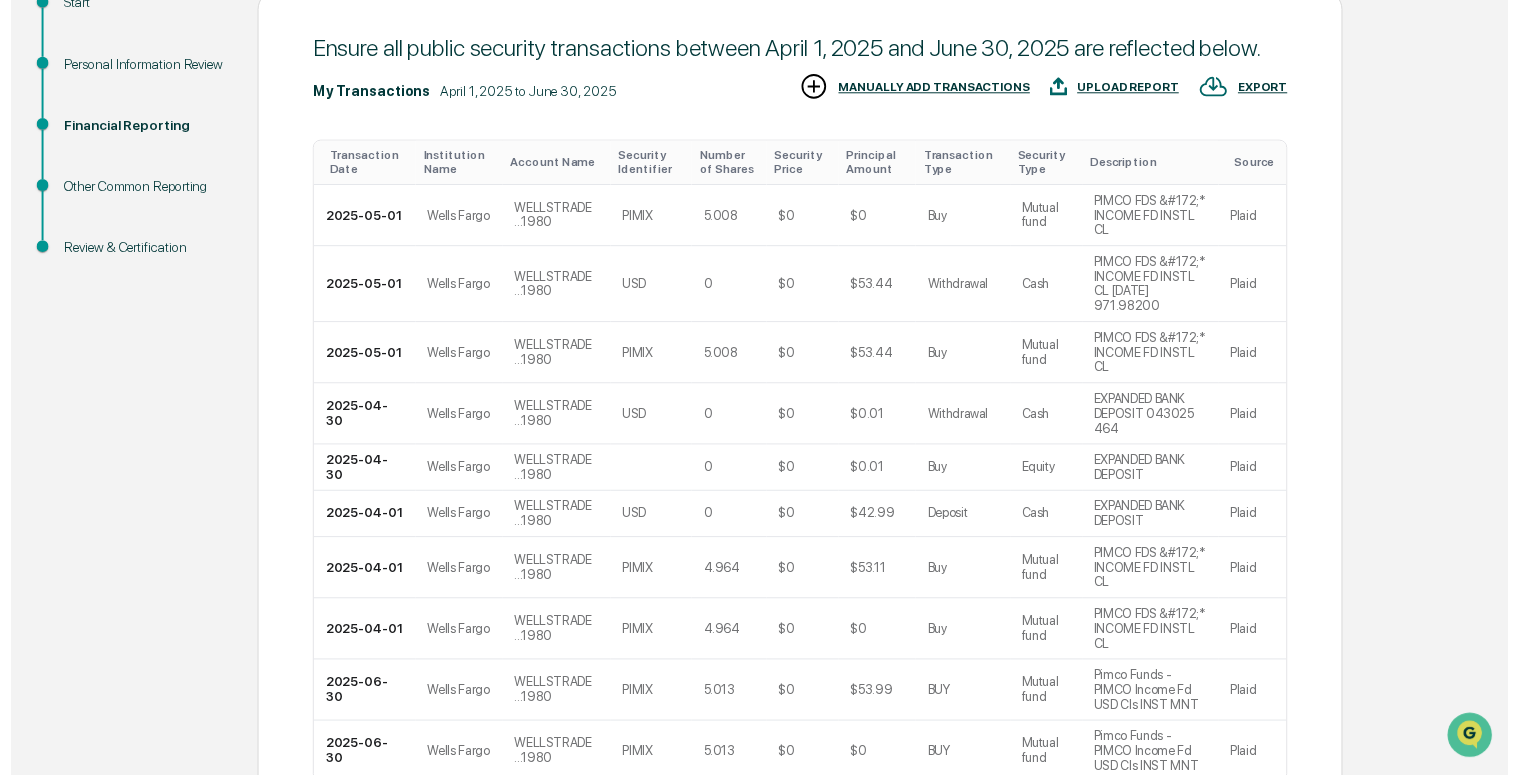 scroll, scrollTop: 342, scrollLeft: 0, axis: vertical 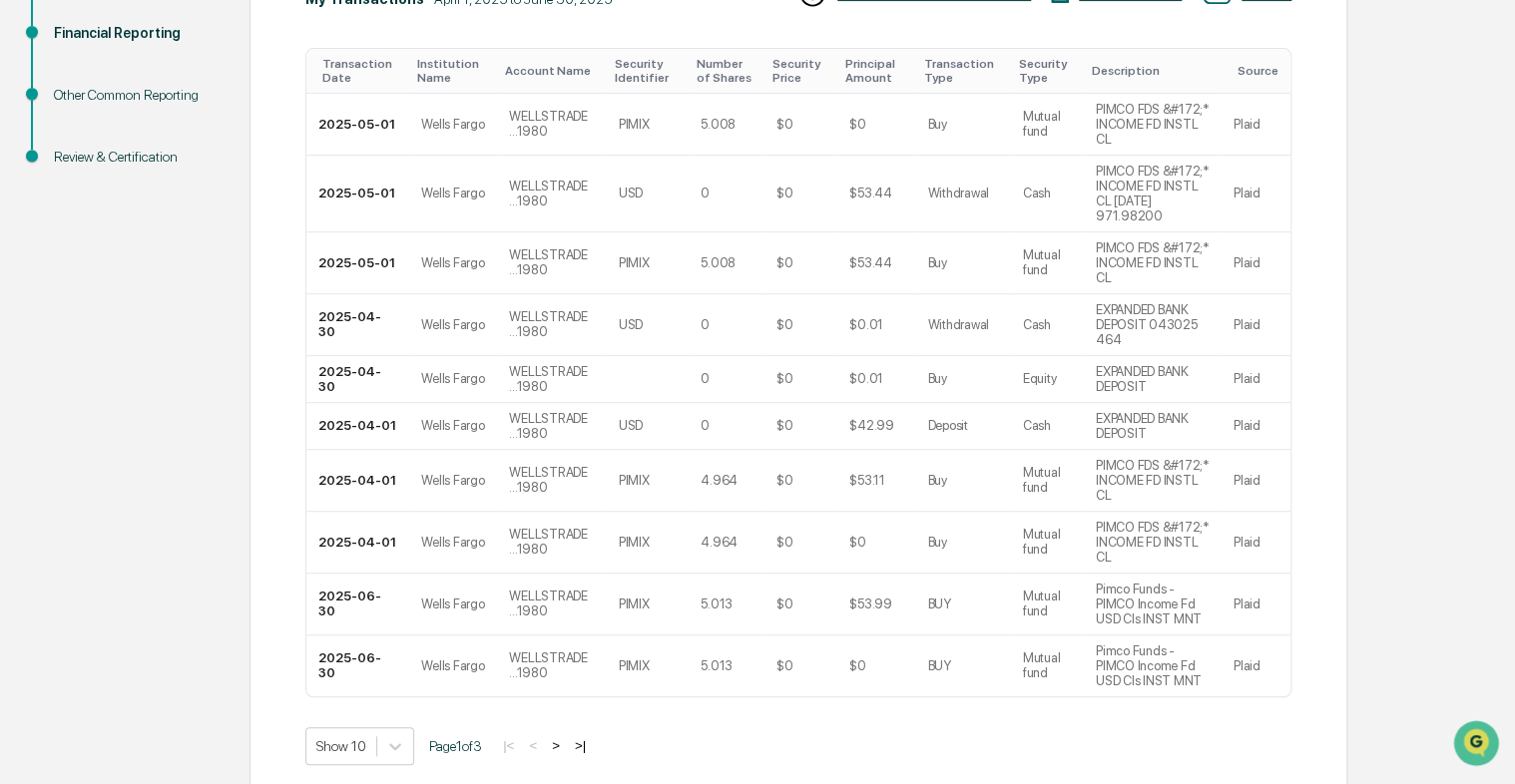 click on "Continue" at bounding box center [1247, 804] 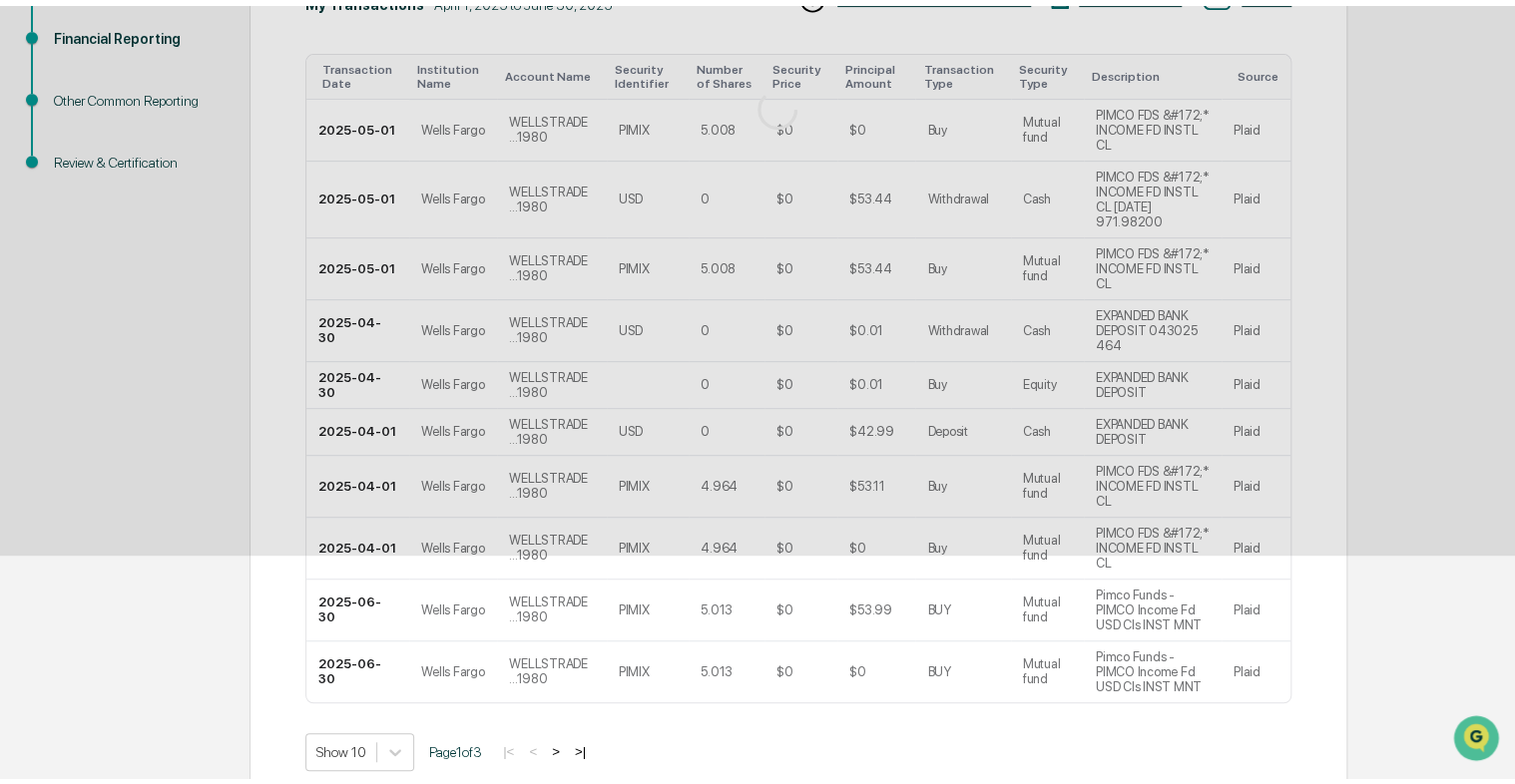 scroll, scrollTop: 19, scrollLeft: 0, axis: vertical 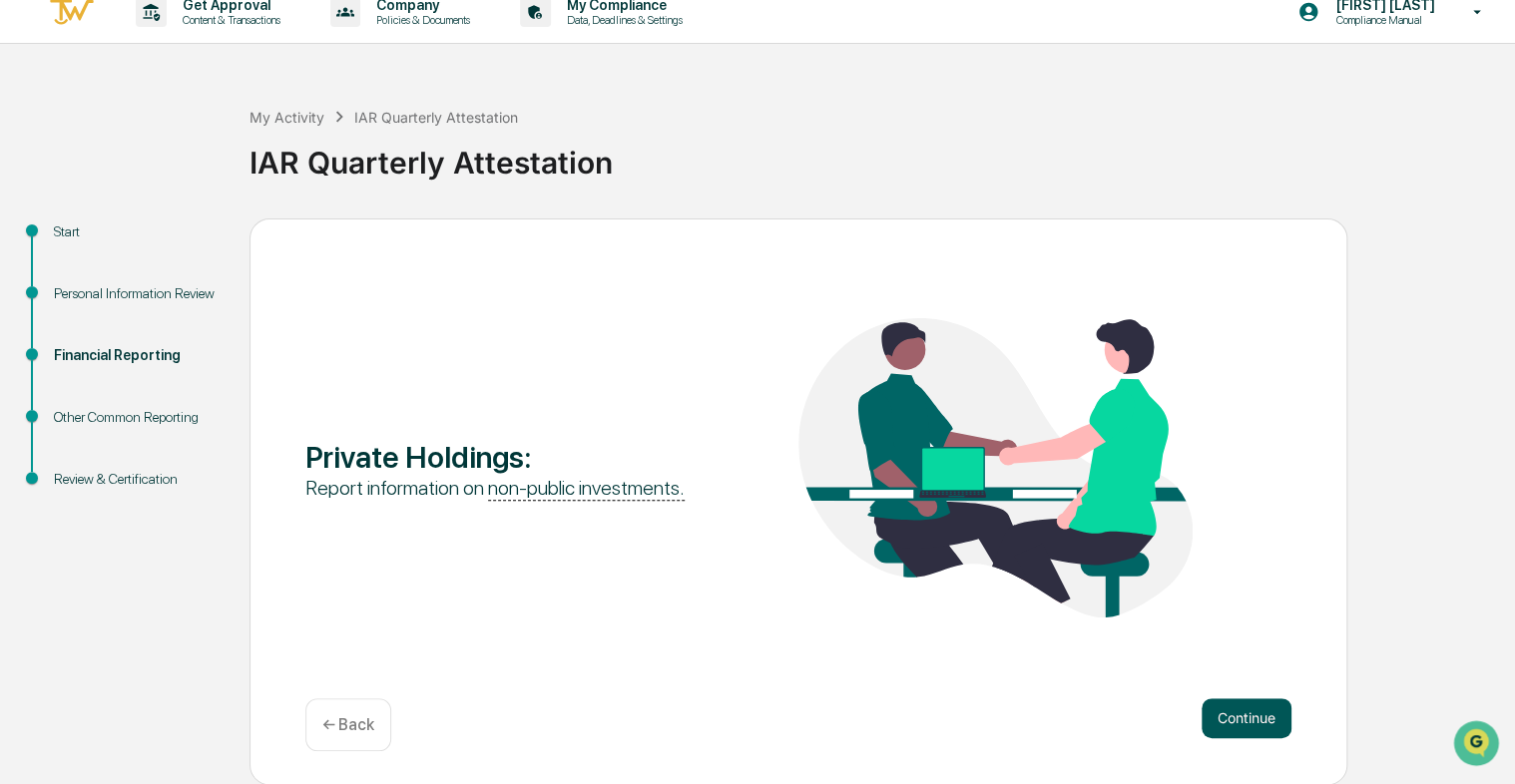 click on "Continue" at bounding box center [1247, 718] 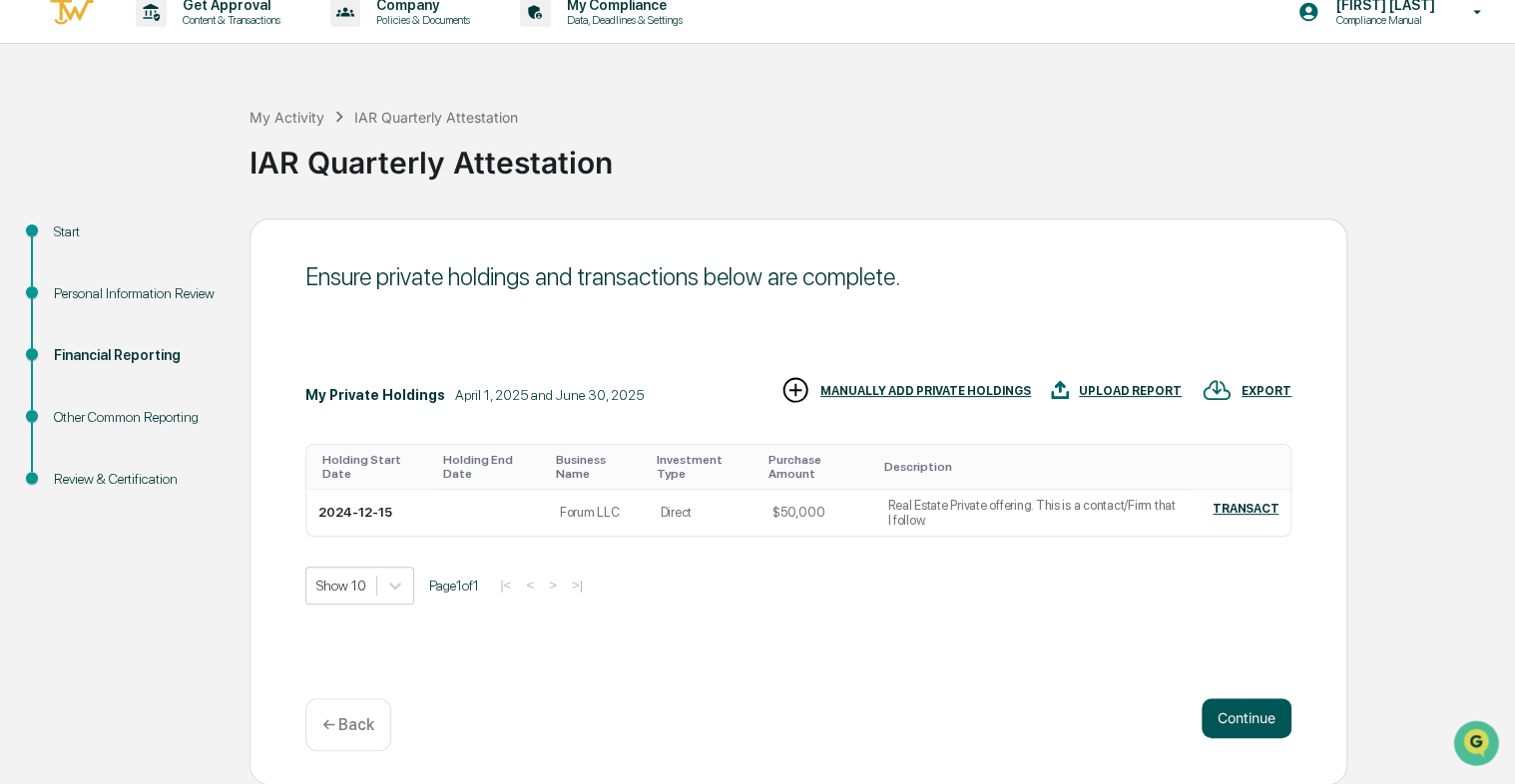 click on "Continue" at bounding box center (1247, 718) 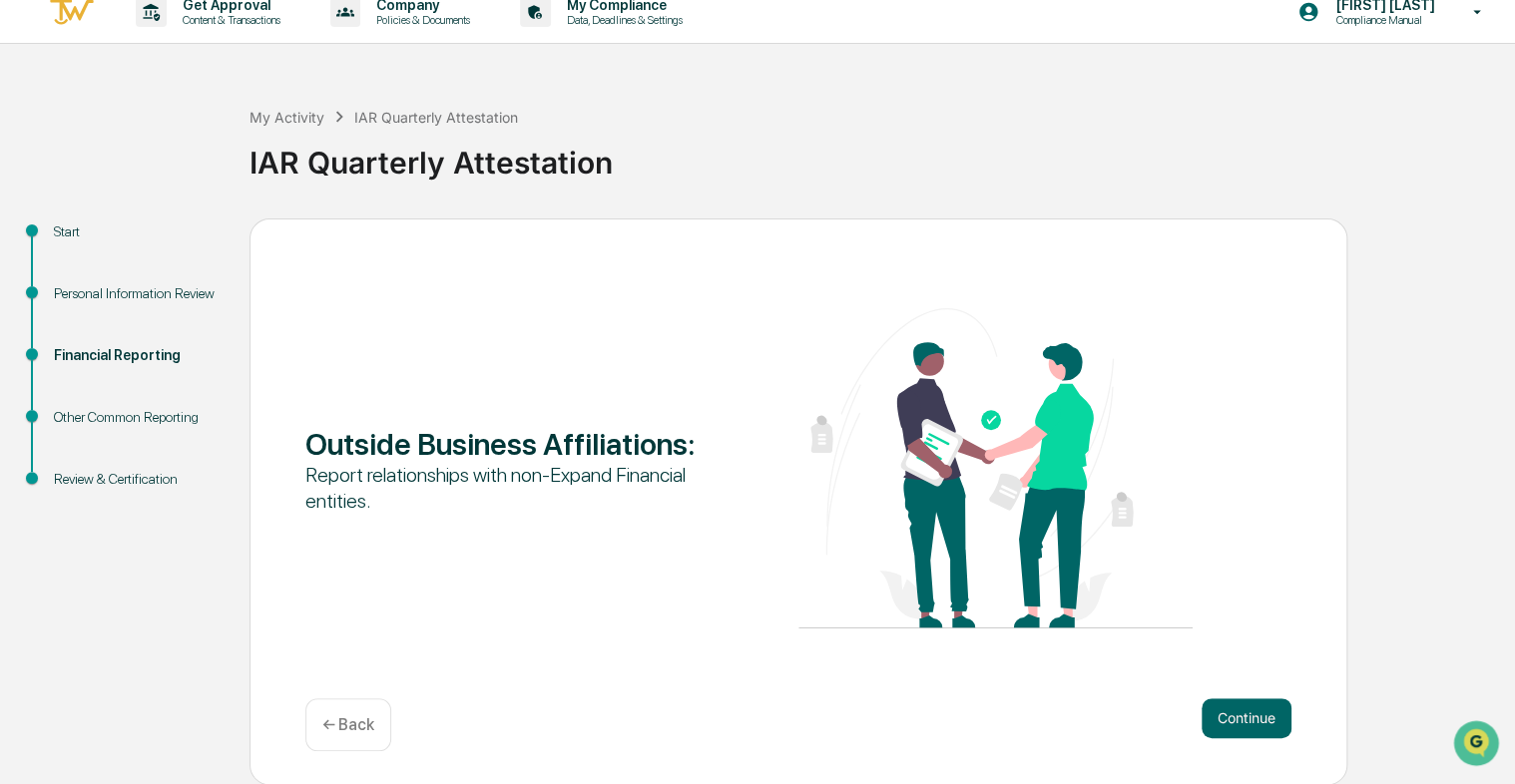 click on "Continue" at bounding box center (1247, 718) 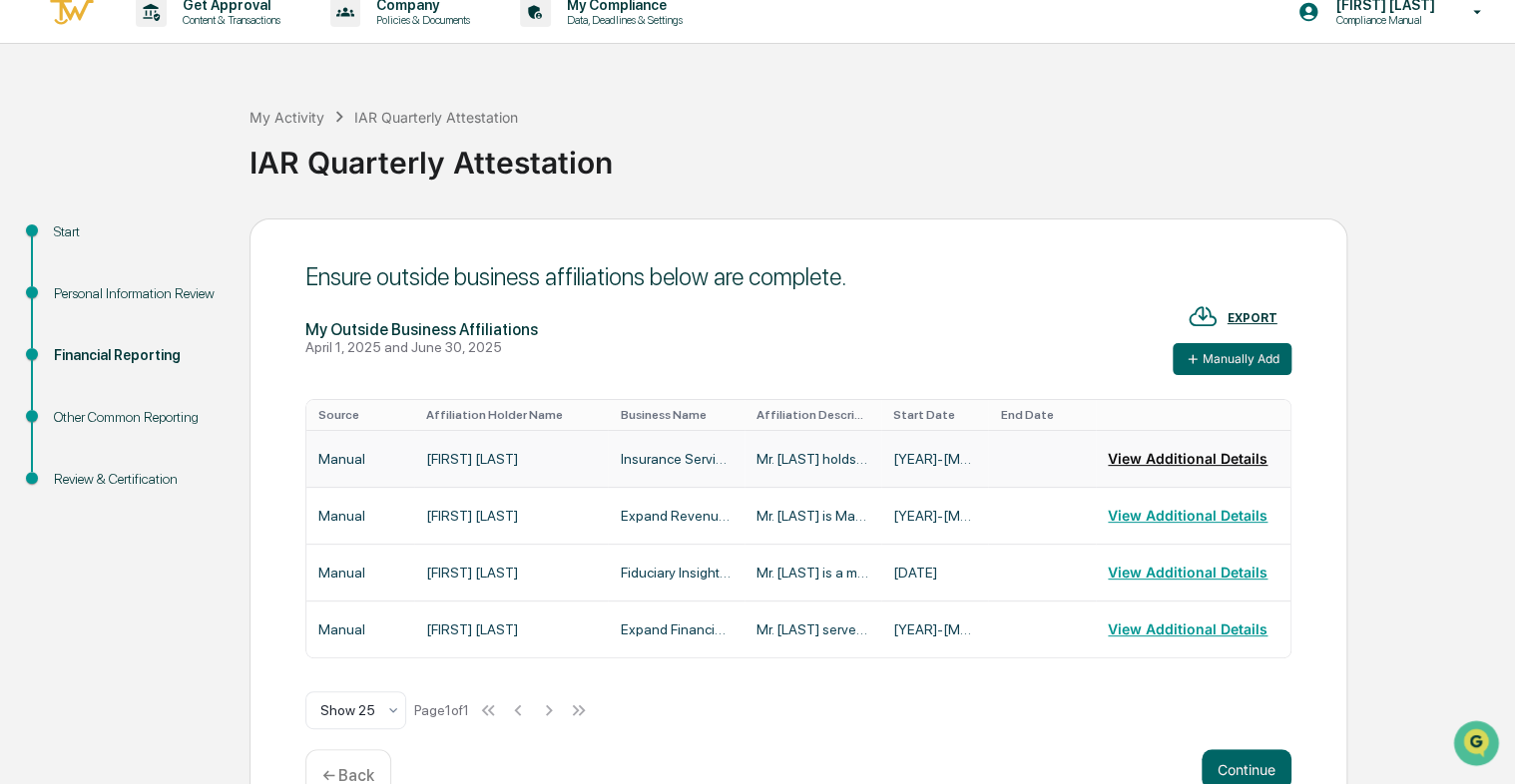click on "View Additional Details" at bounding box center (1188, 459) 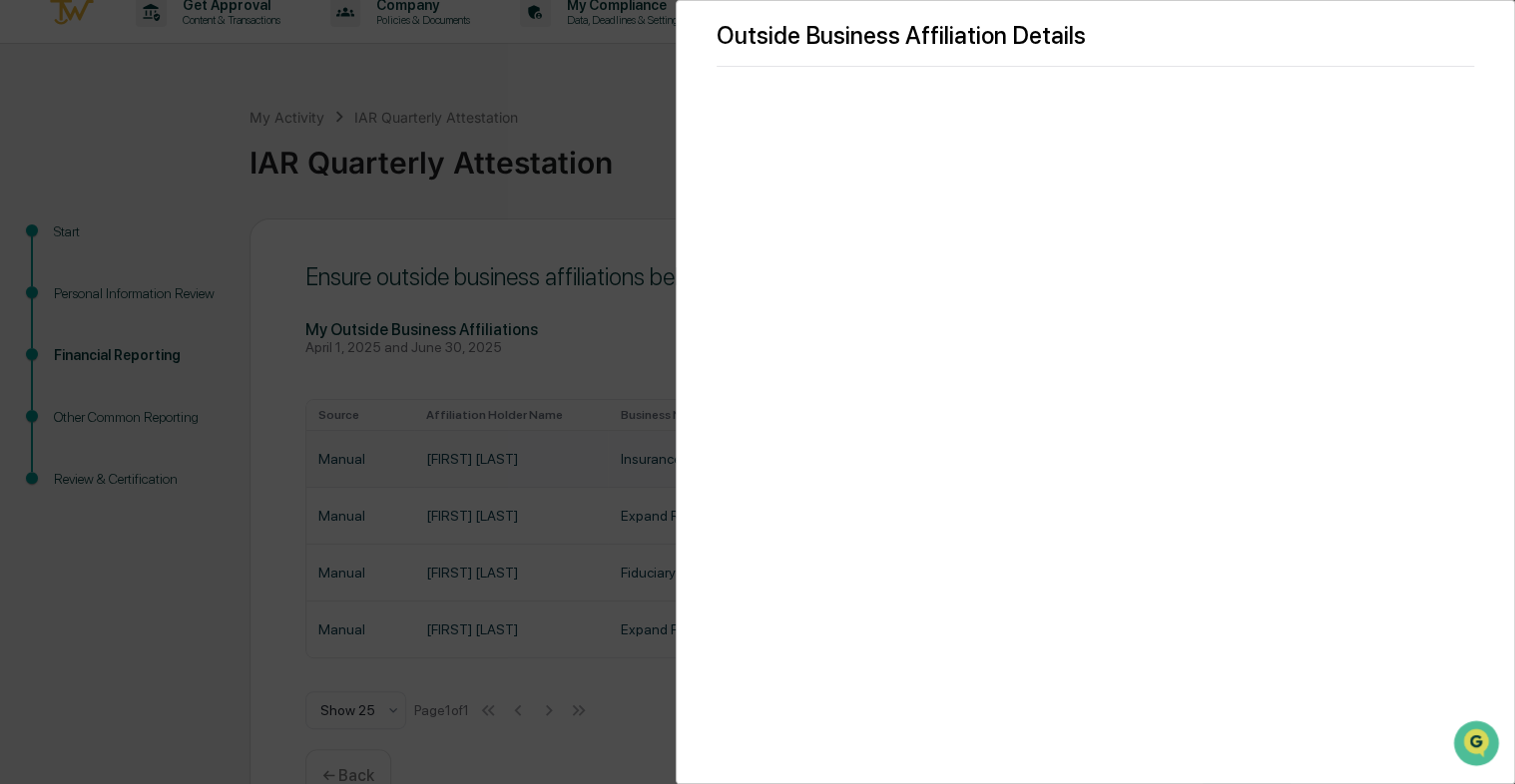 click on "Outside Business Affiliation Details" at bounding box center (758, 392) 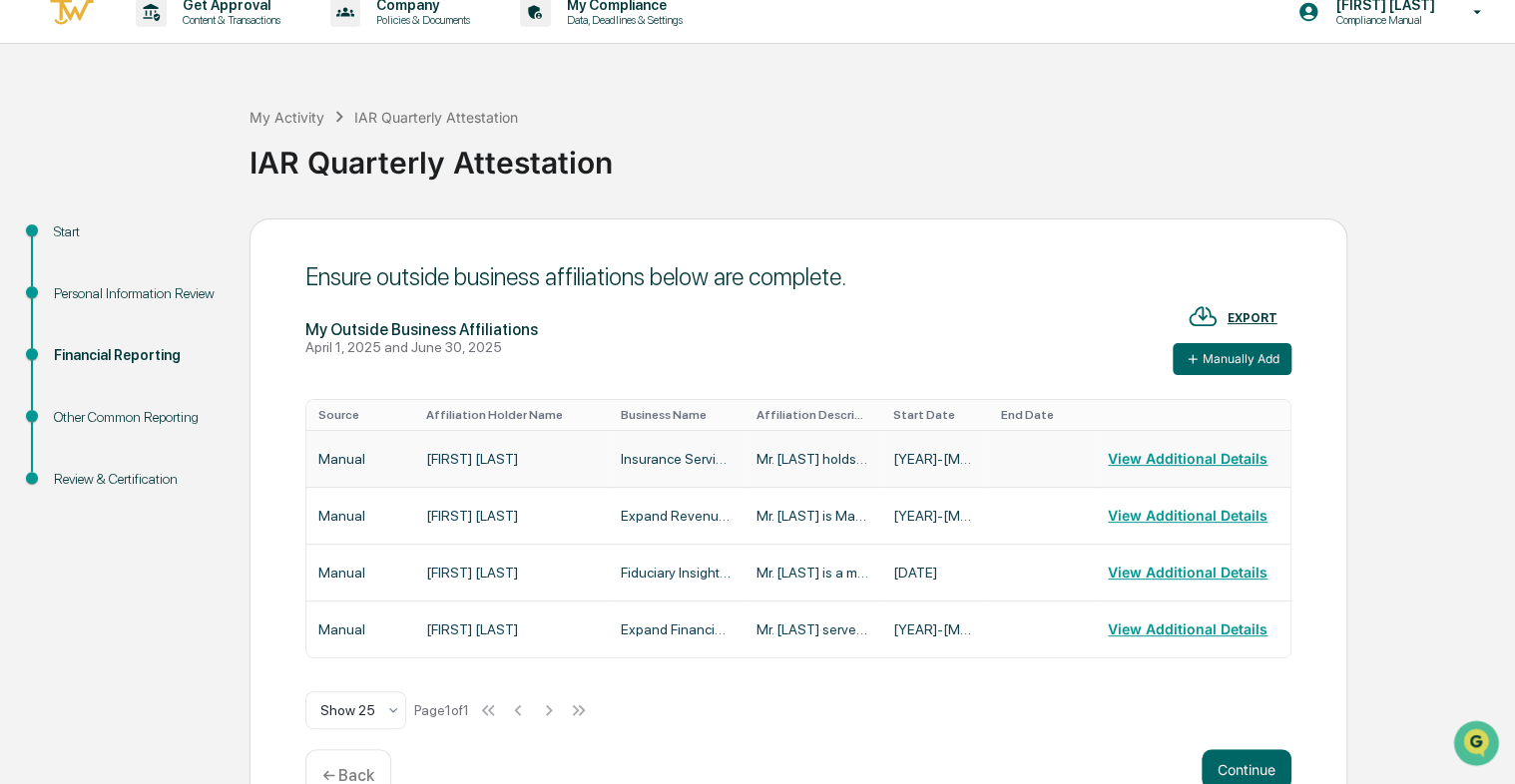 click on "Mr. [LAST] holds an active Life, Accident and Health insurance license. It is anticipated that a small portion, less than (5%) of his time, will be spent providing these insurance products. He will receive compensation from selling insurance products and t" at bounding box center (812, 459) 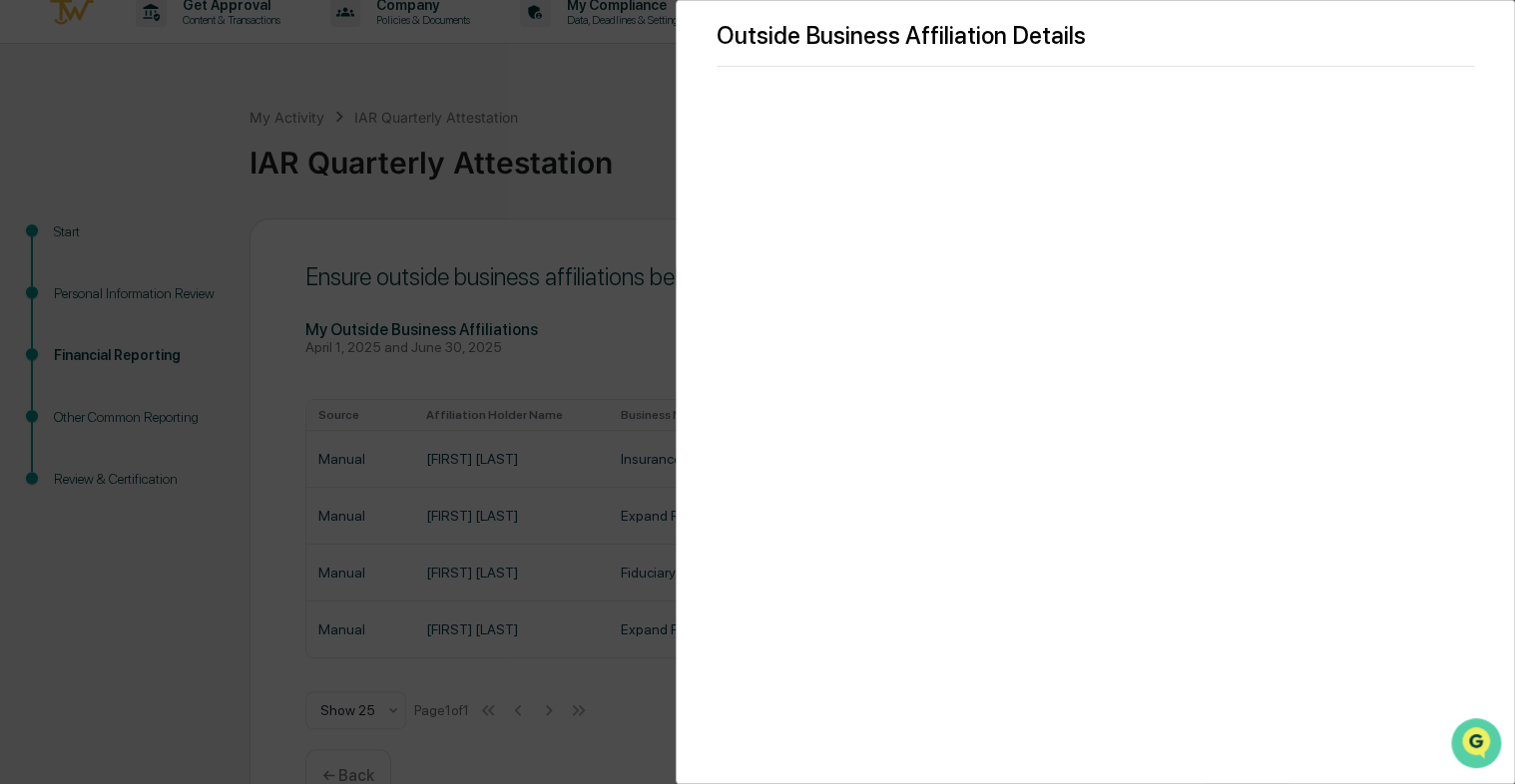 click 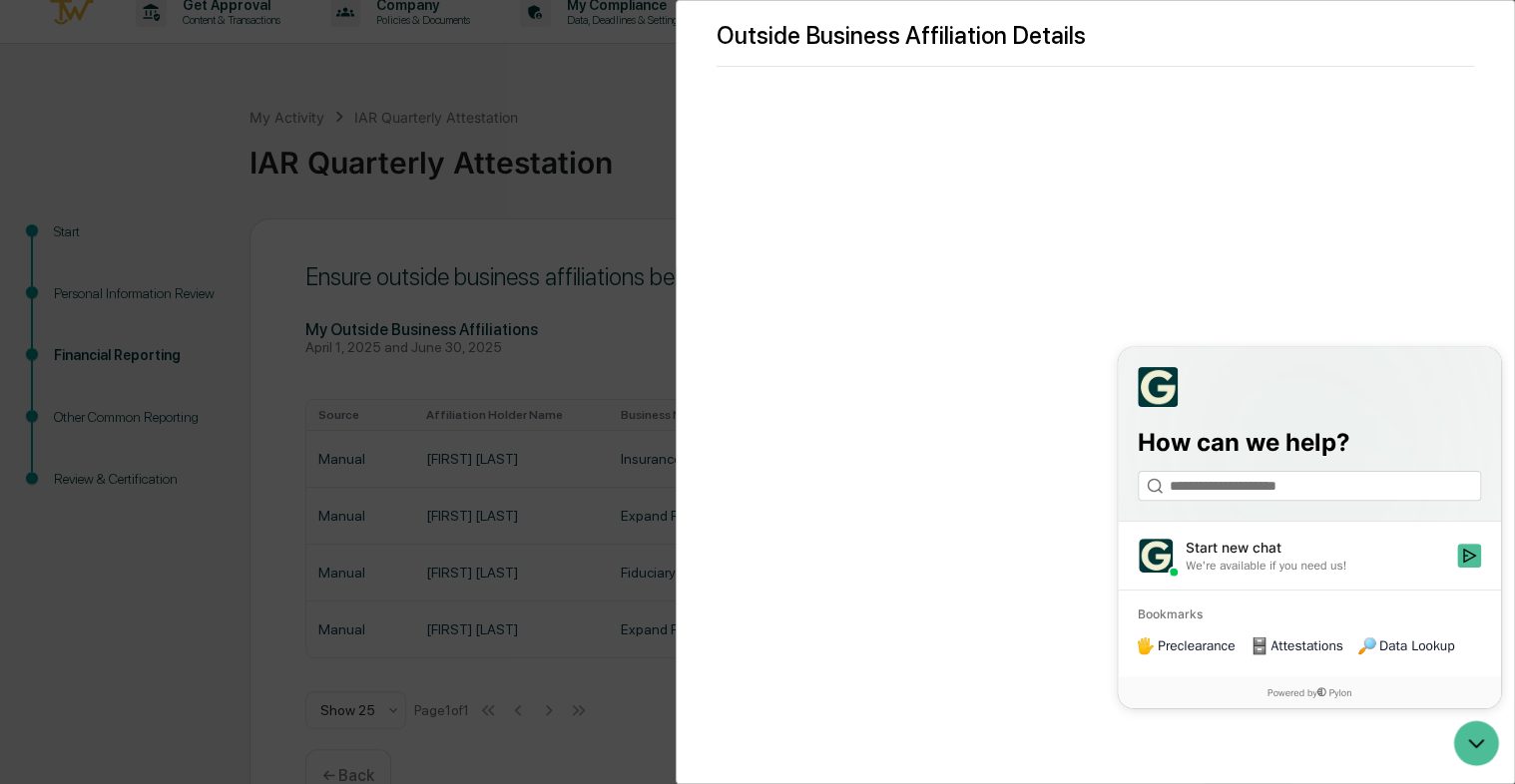 click on "Outside Business Affiliation Details" at bounding box center [1095, 392] 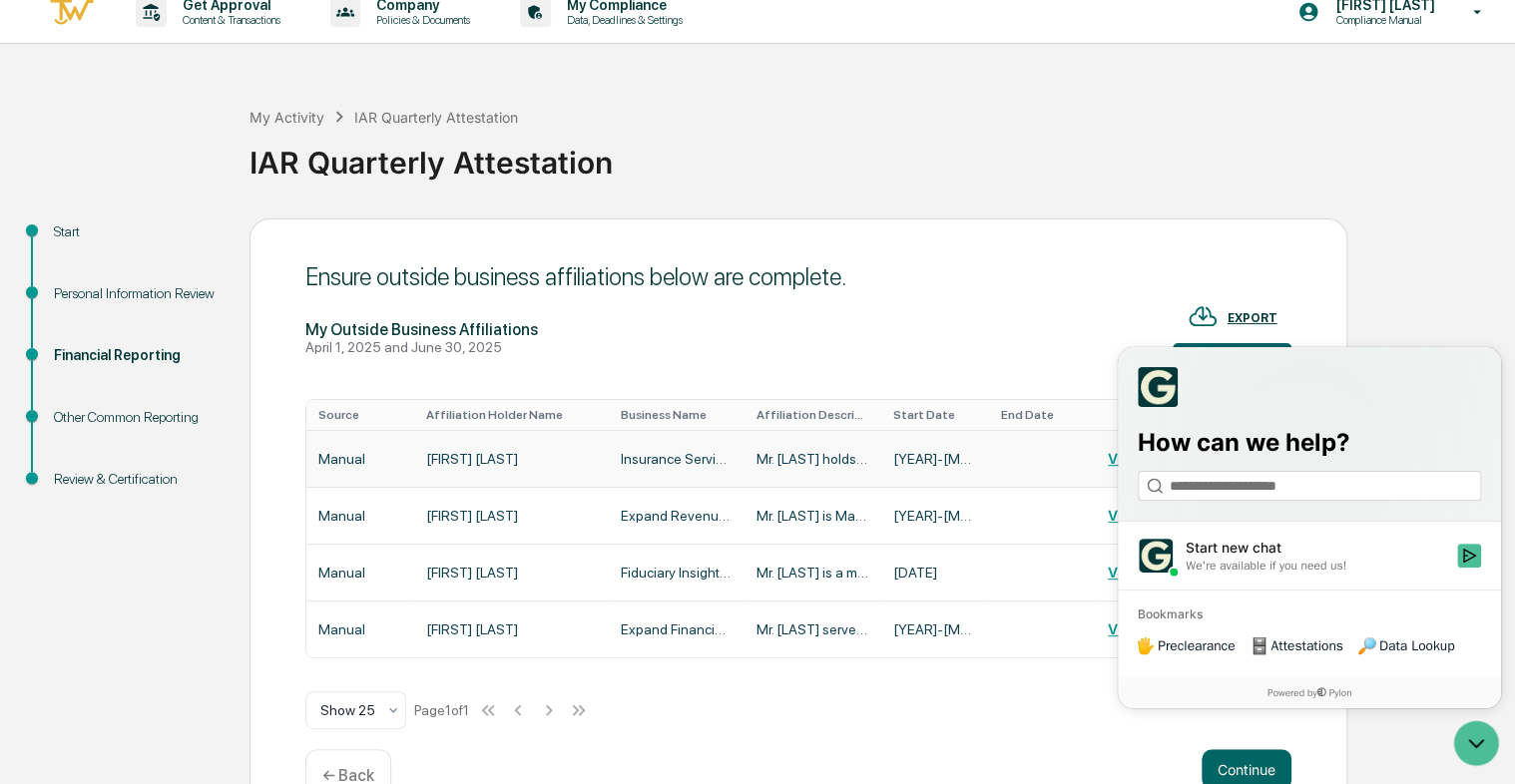click on "Manual" at bounding box center (360, 459) 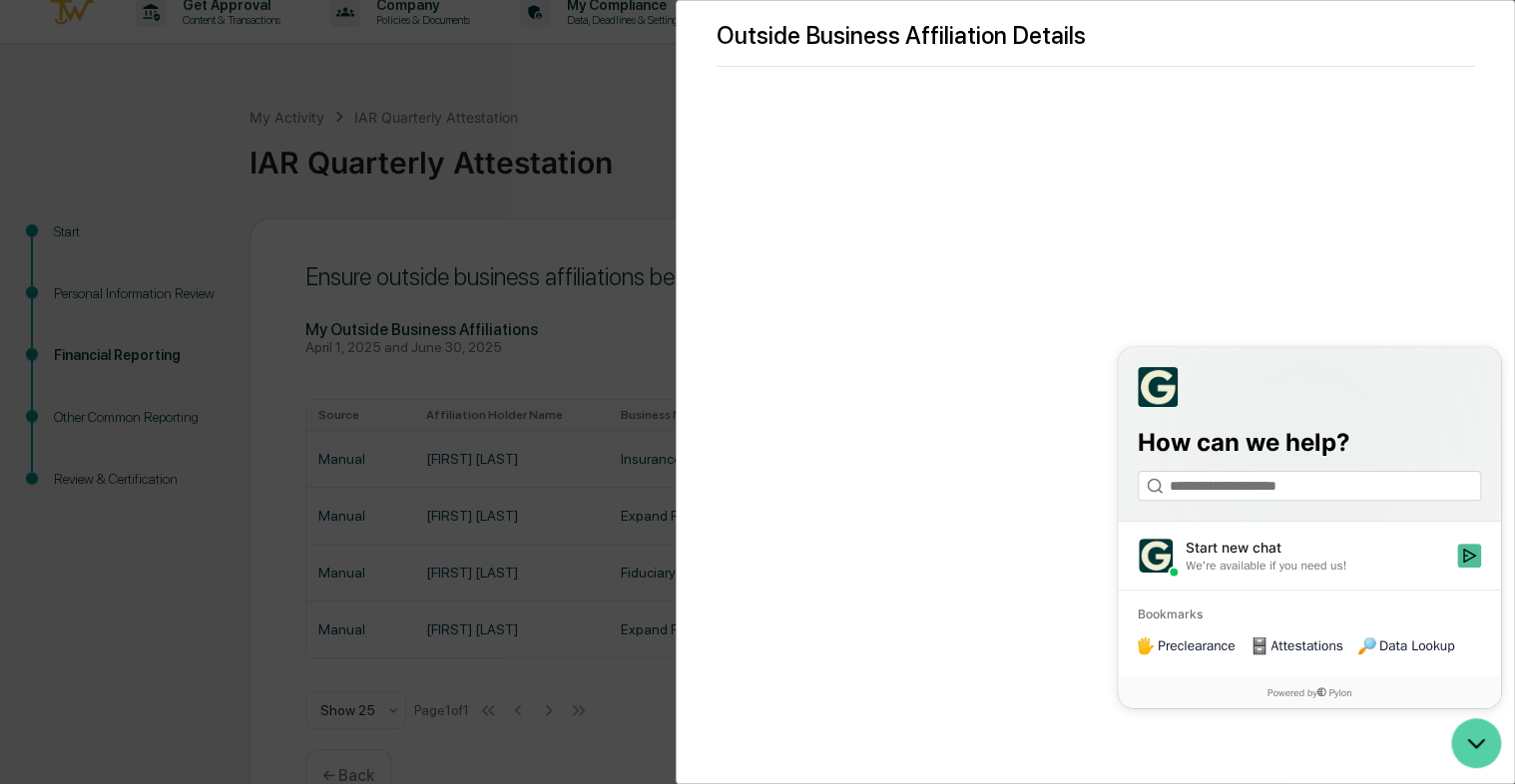 click 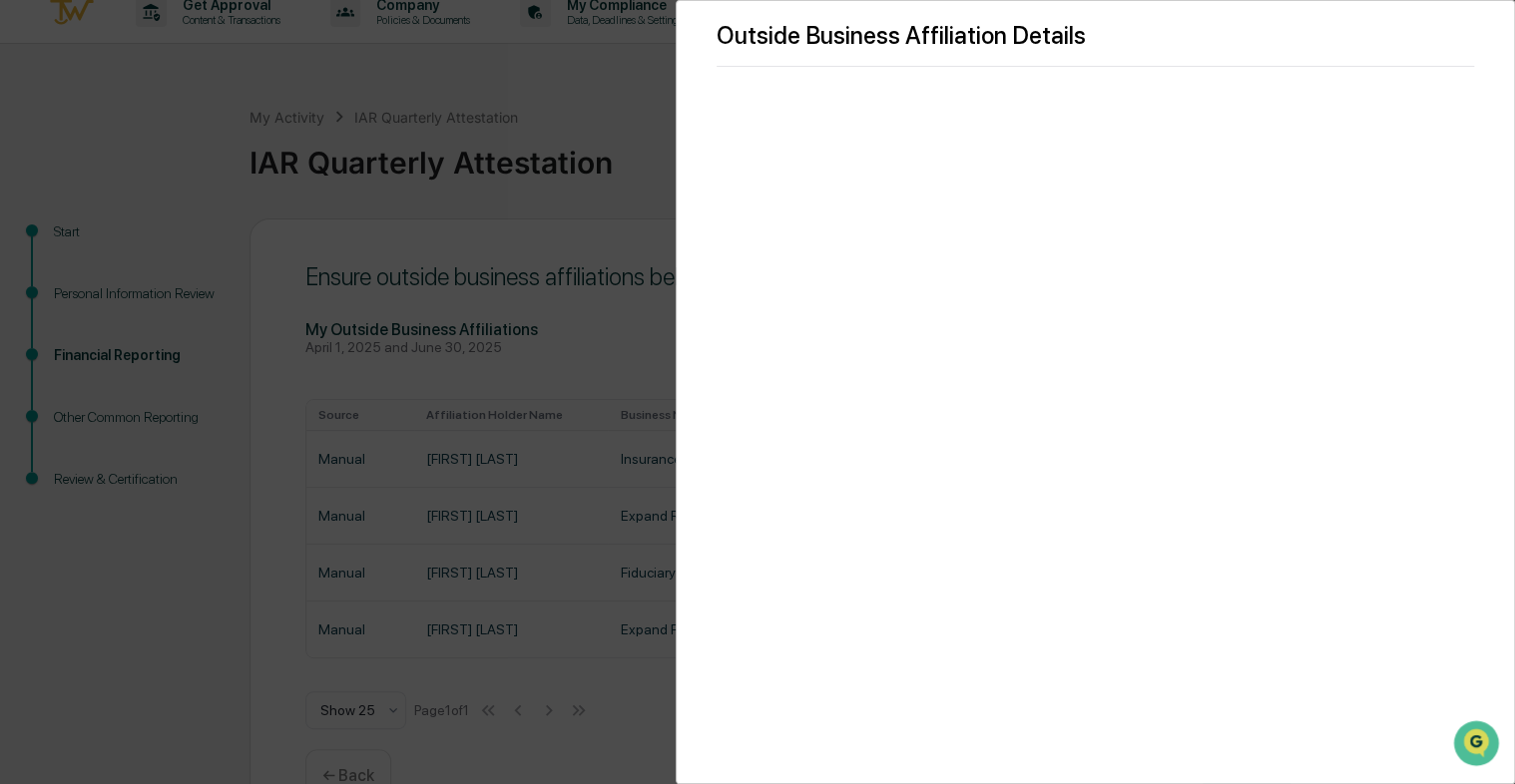 click on "Outside Business Affiliation Details" at bounding box center [758, 392] 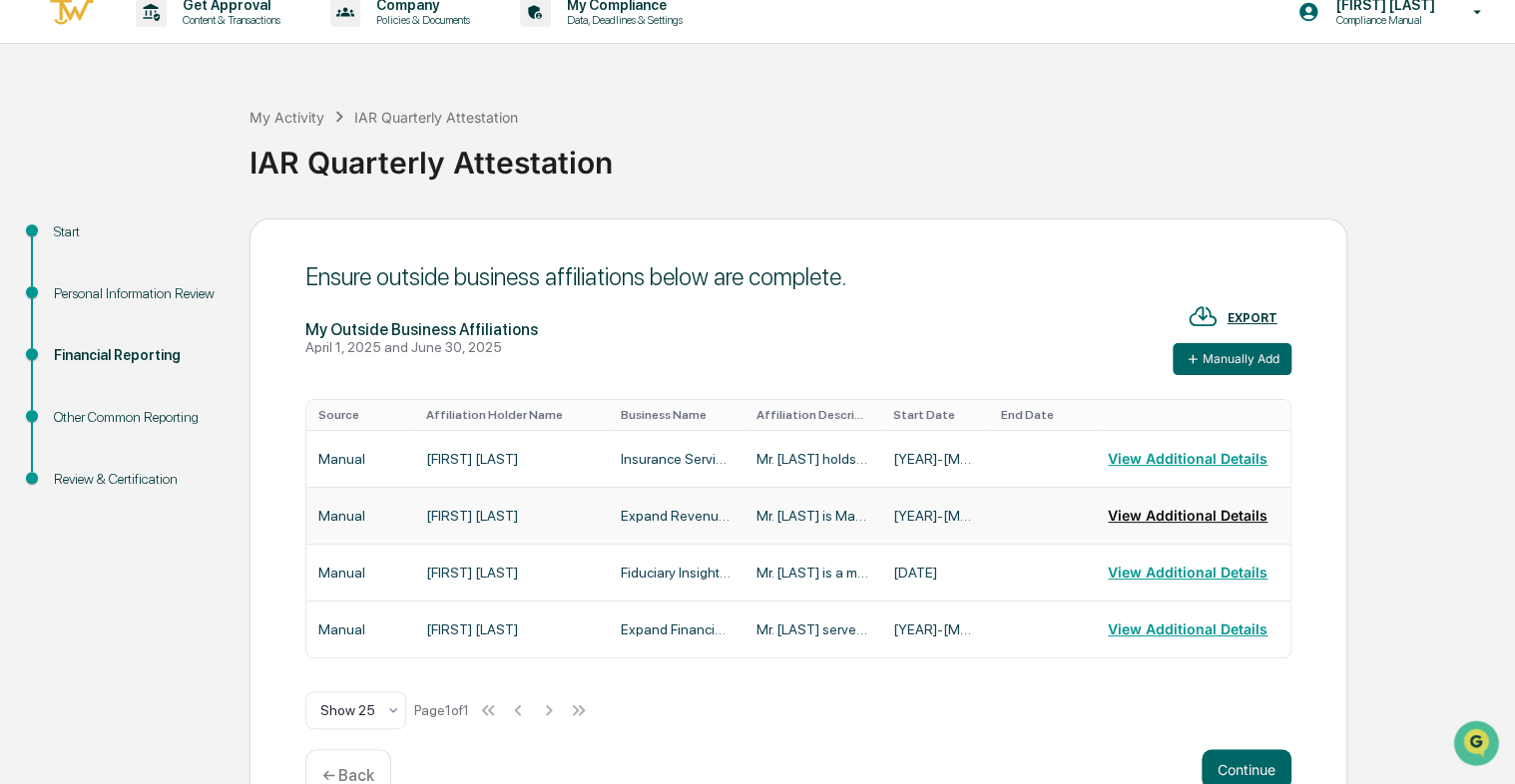 click on "View Additional Details" at bounding box center [1188, 516] 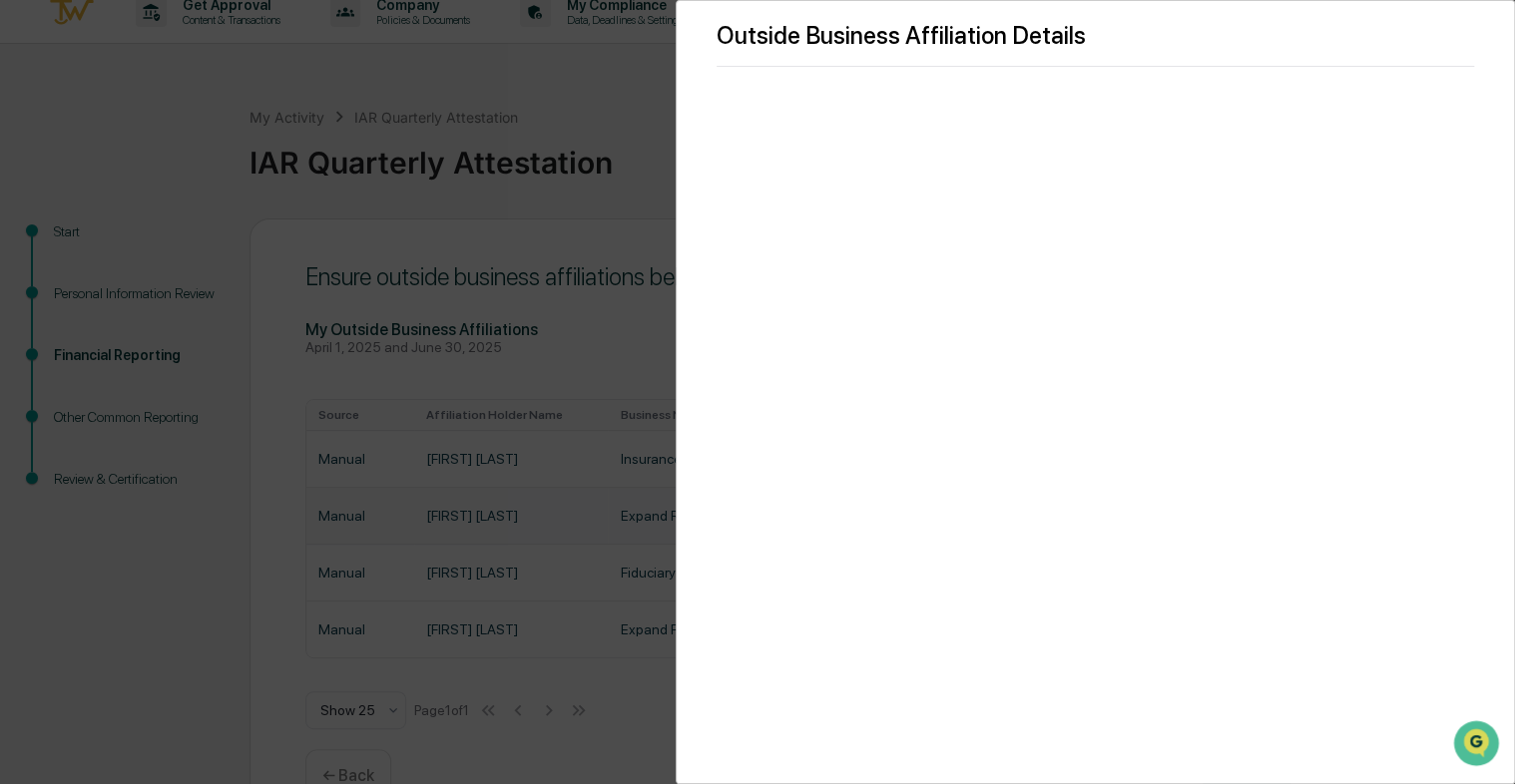 click on "Outside Business Affiliation Details" at bounding box center [758, 392] 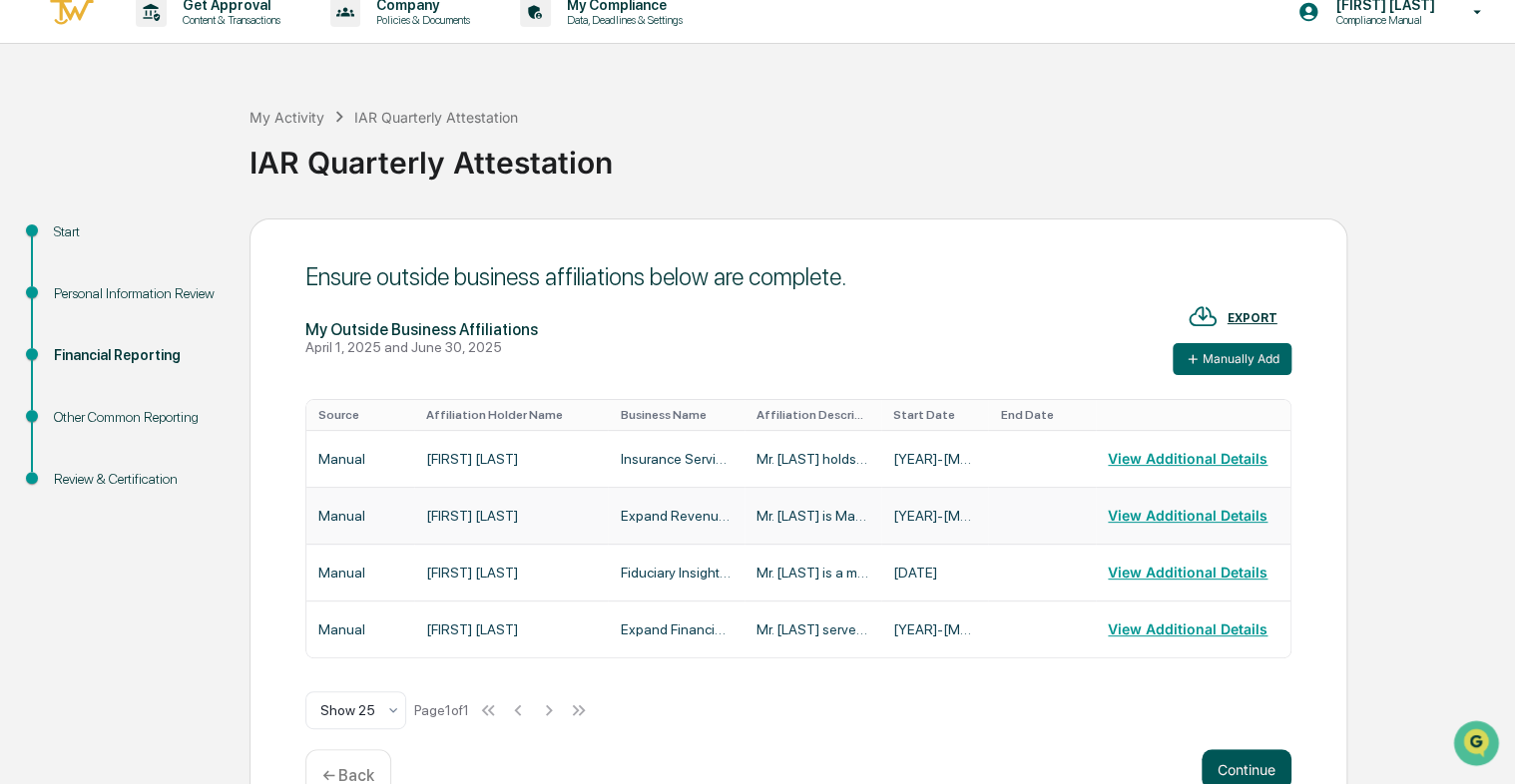 click on "Continue" at bounding box center (1247, 769) 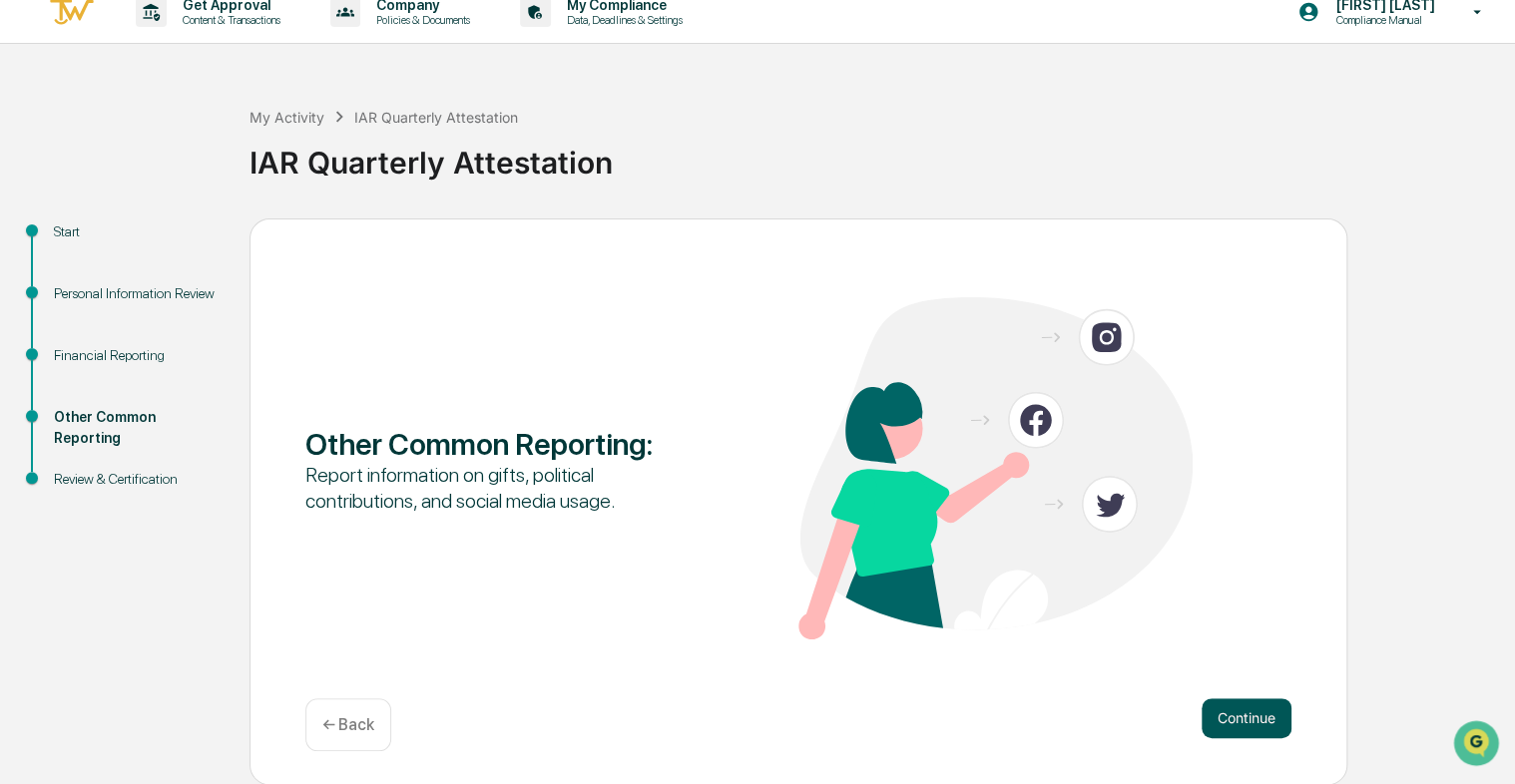 click on "Continue" at bounding box center (1247, 718) 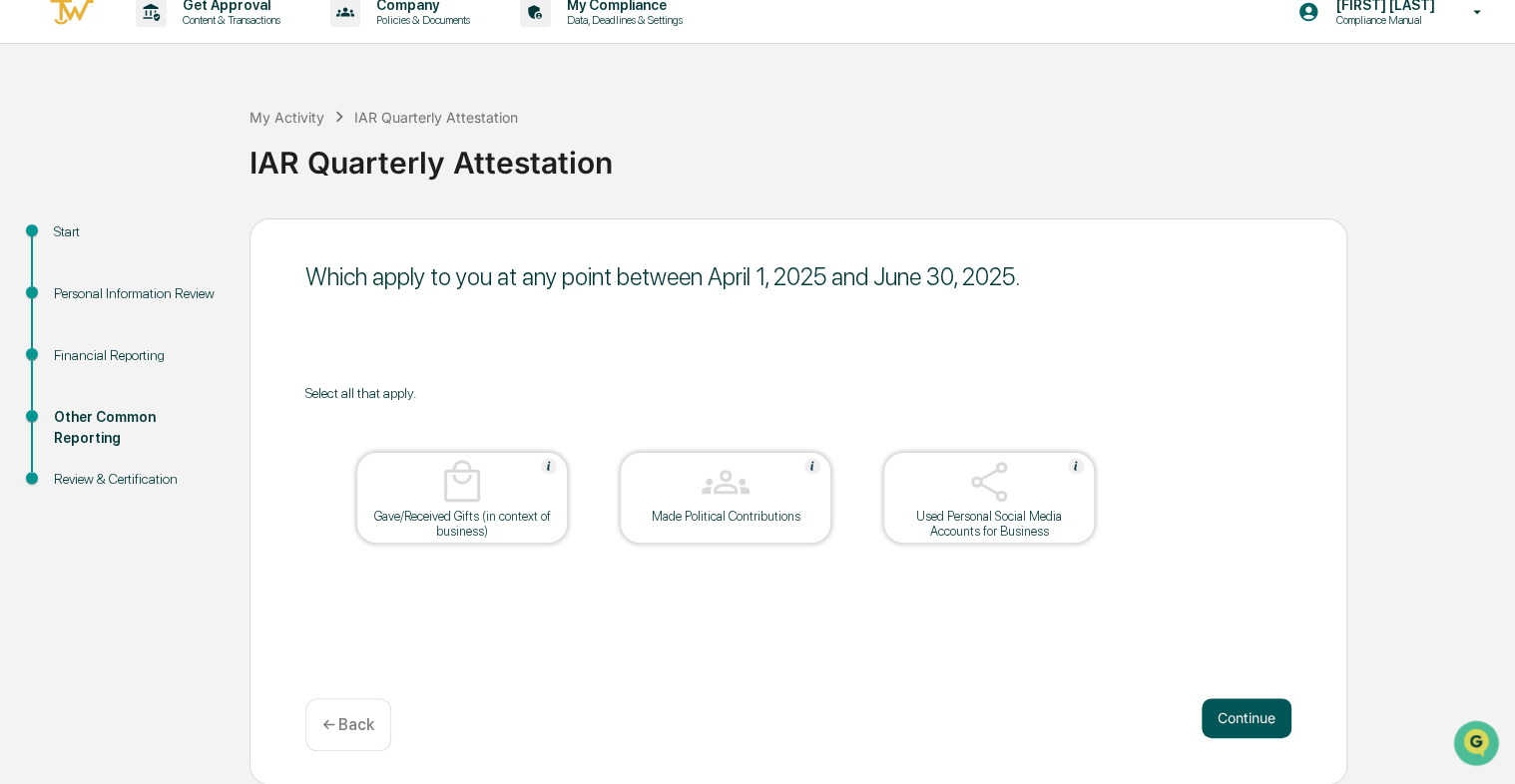 click on "Continue" at bounding box center [1247, 718] 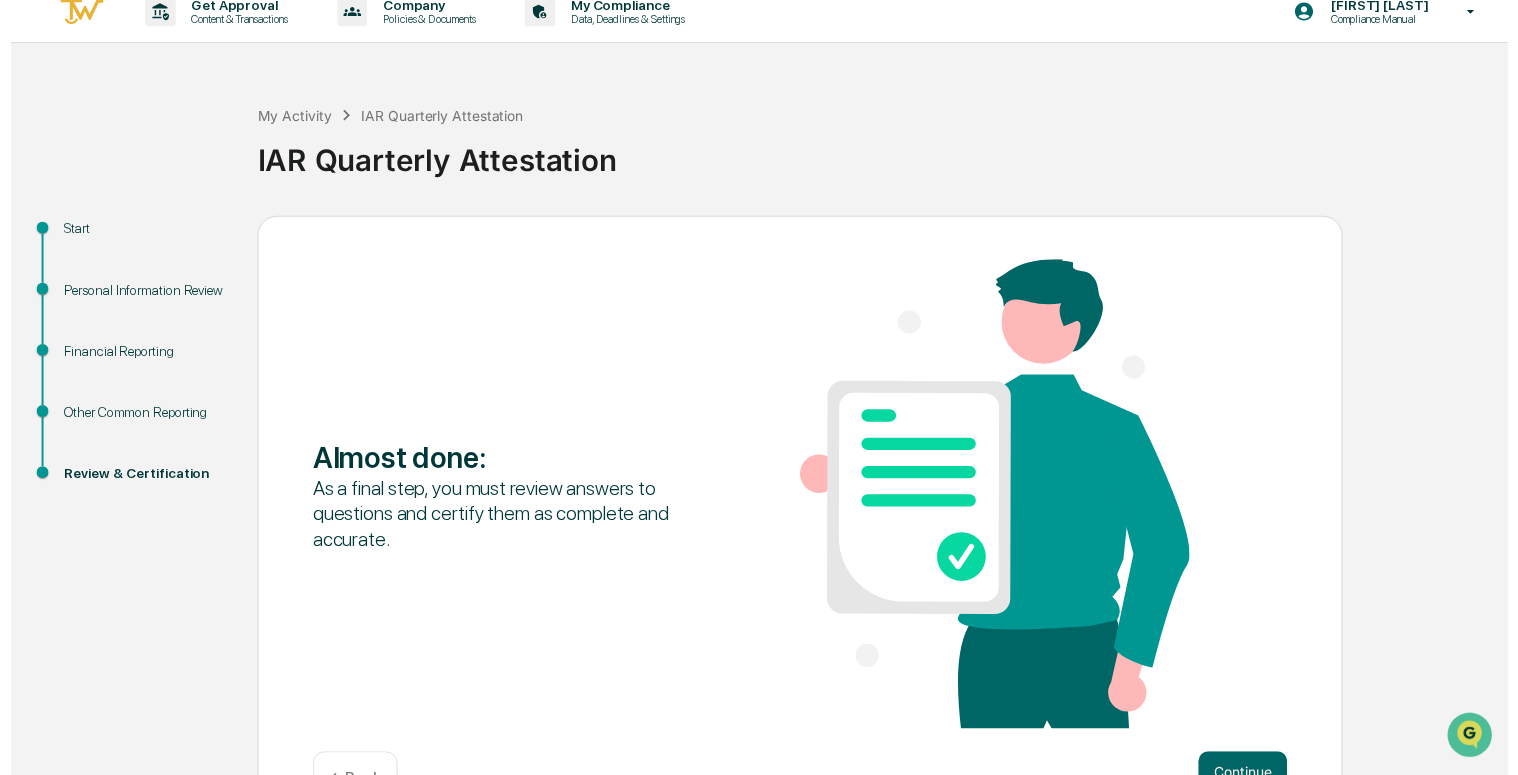 scroll, scrollTop: 82, scrollLeft: 0, axis: vertical 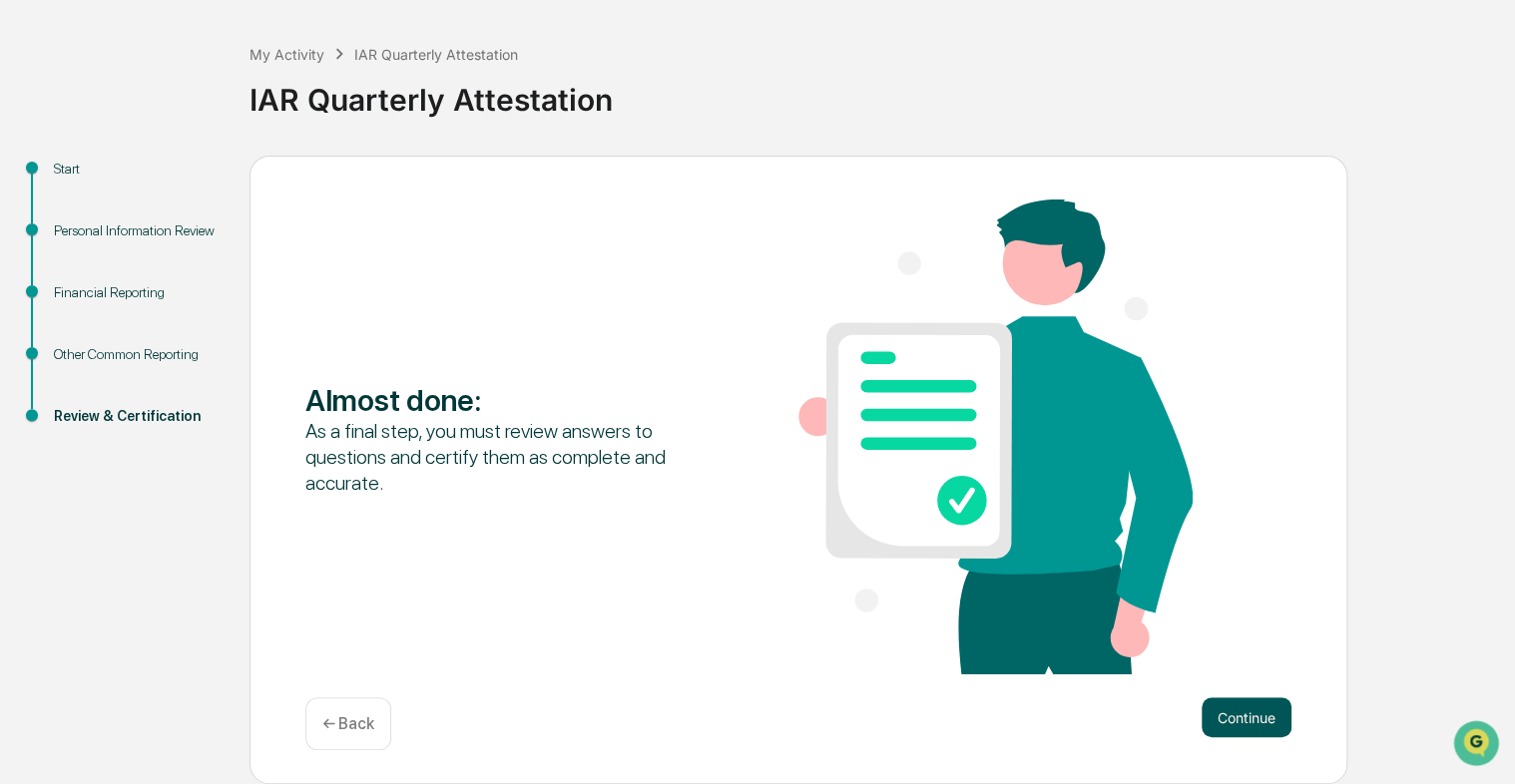 click on "Continue" at bounding box center [1247, 717] 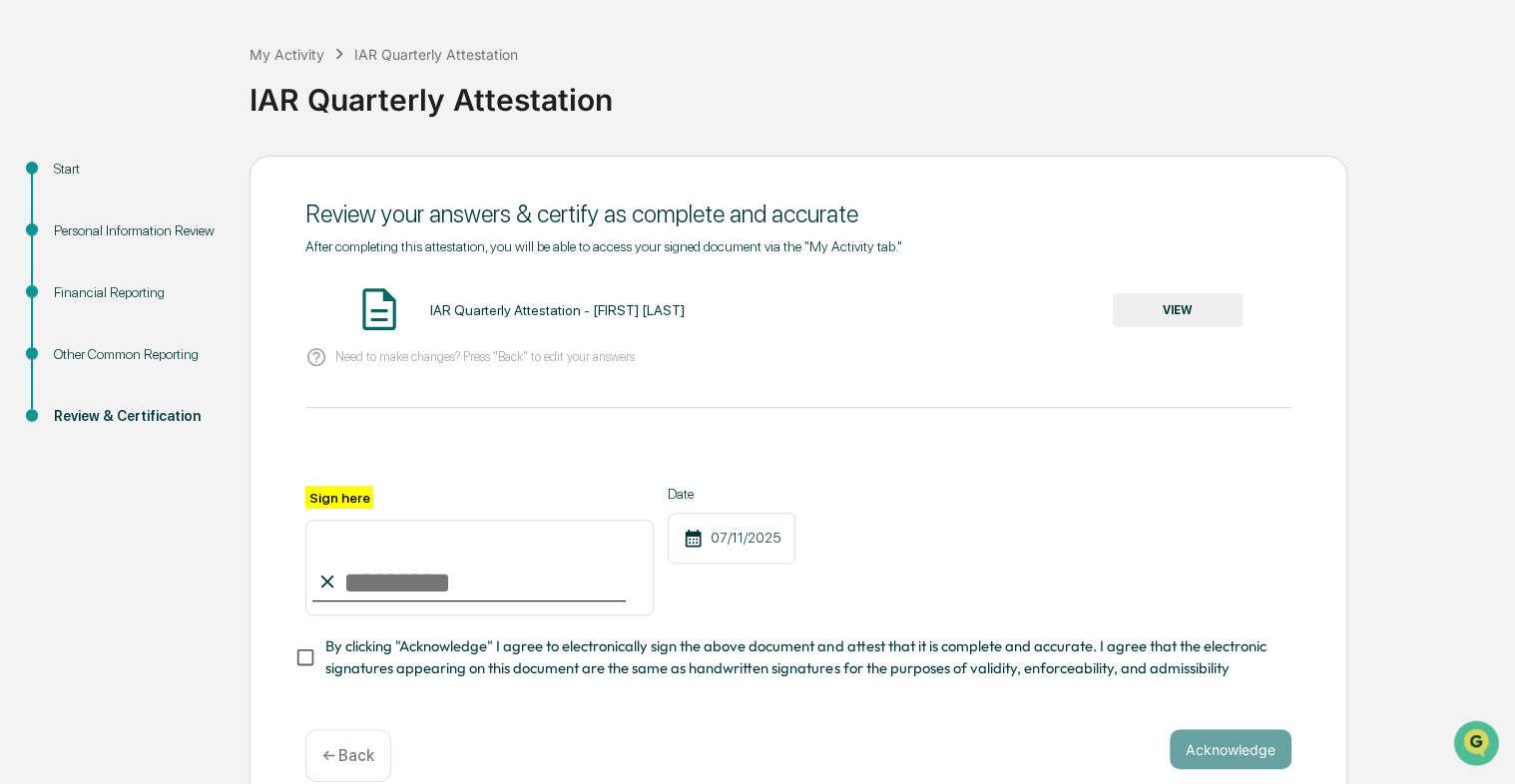 click on "VIEW" at bounding box center [1178, 310] 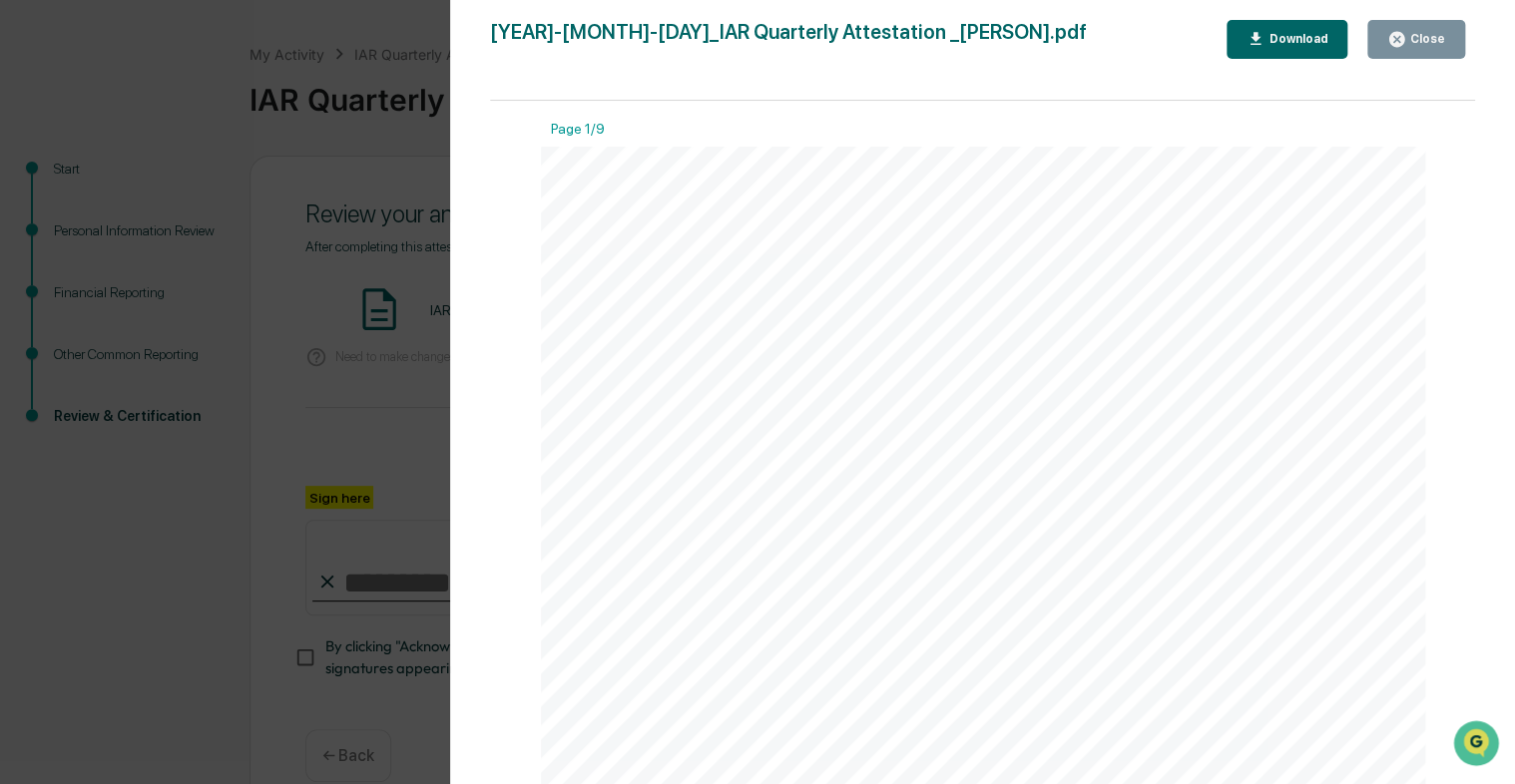 click on "Close" at bounding box center (1425, 39) 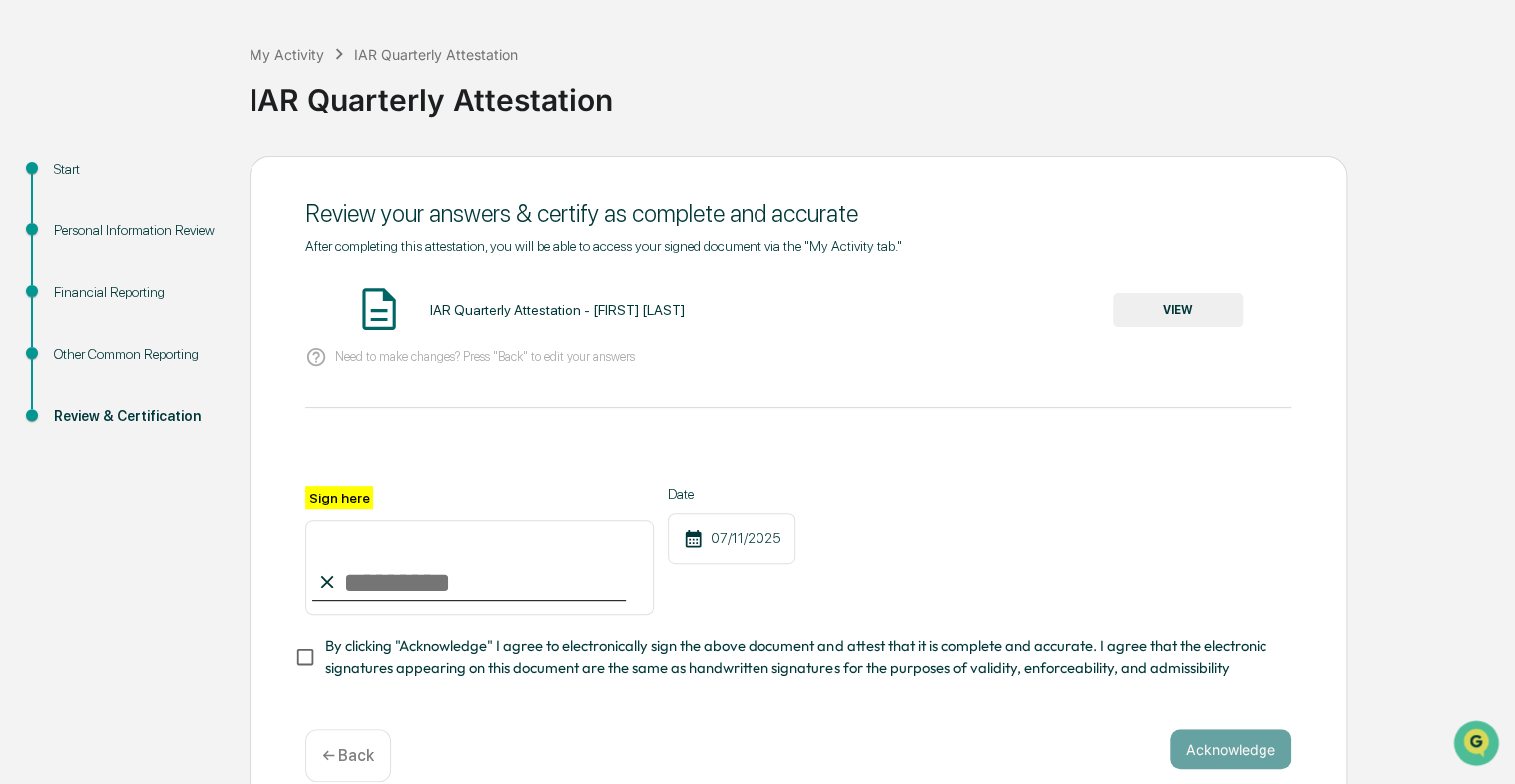 click on "Sign here" at bounding box center (479, 568) 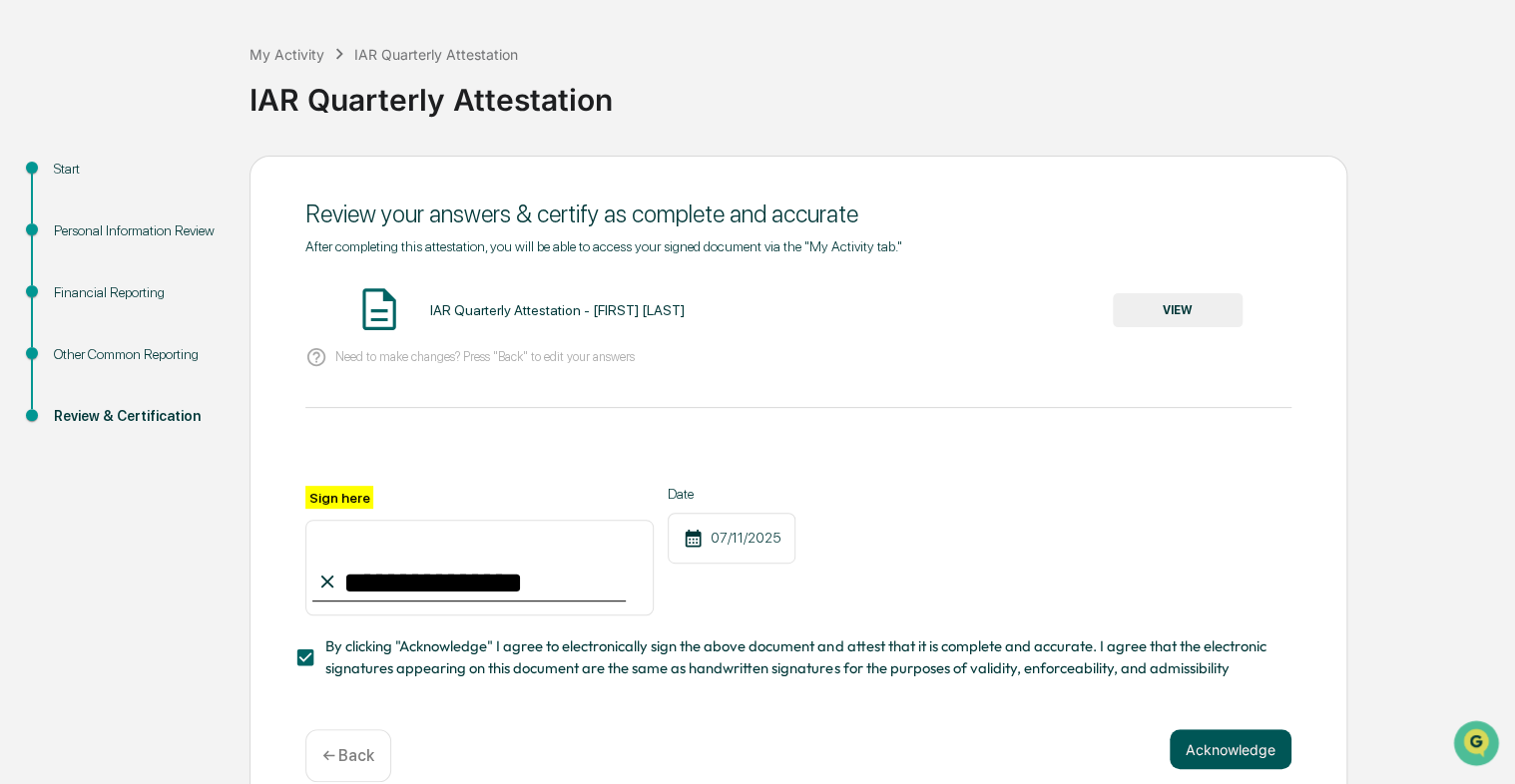 click on "Acknowledge" at bounding box center [1231, 749] 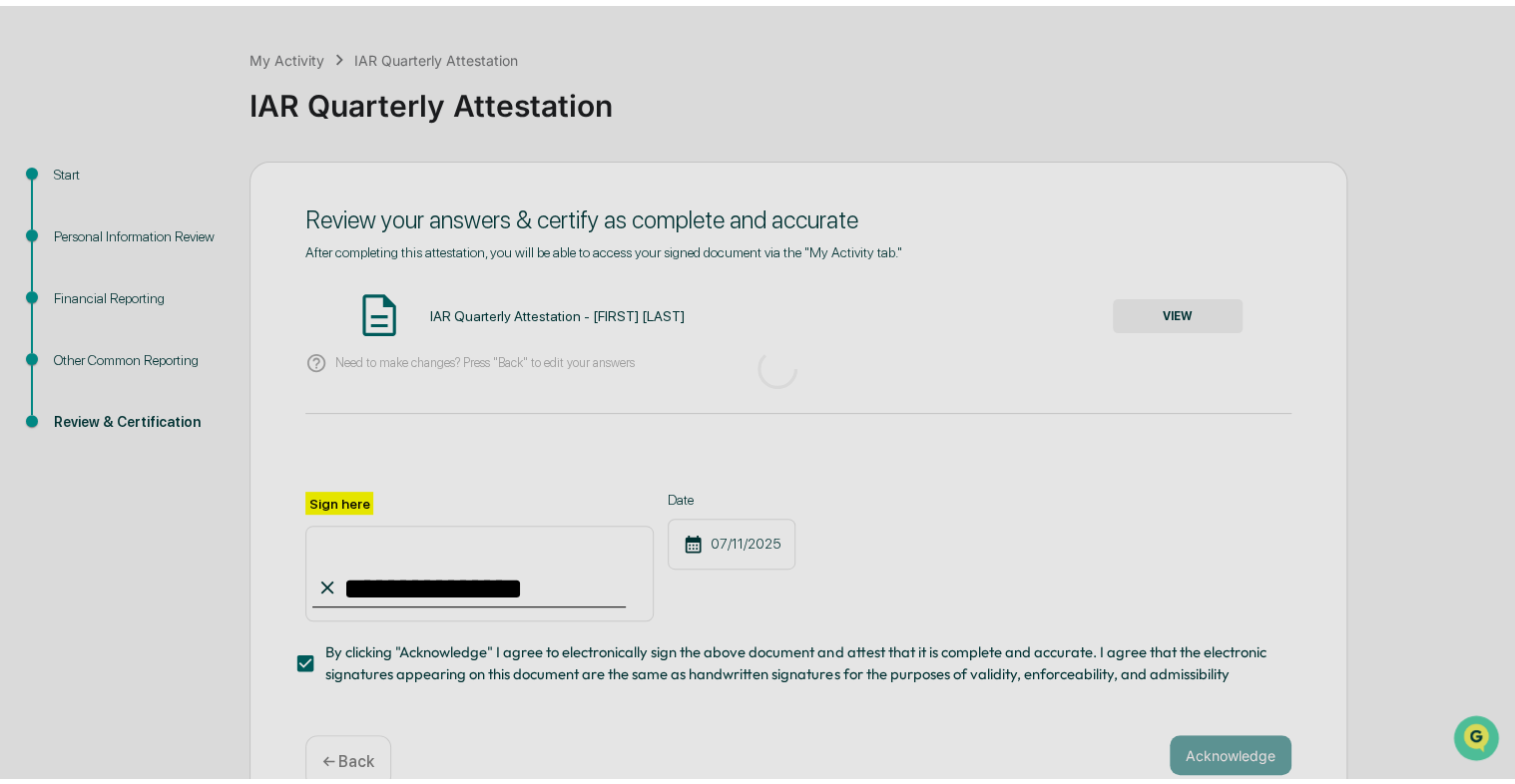 scroll, scrollTop: 19, scrollLeft: 0, axis: vertical 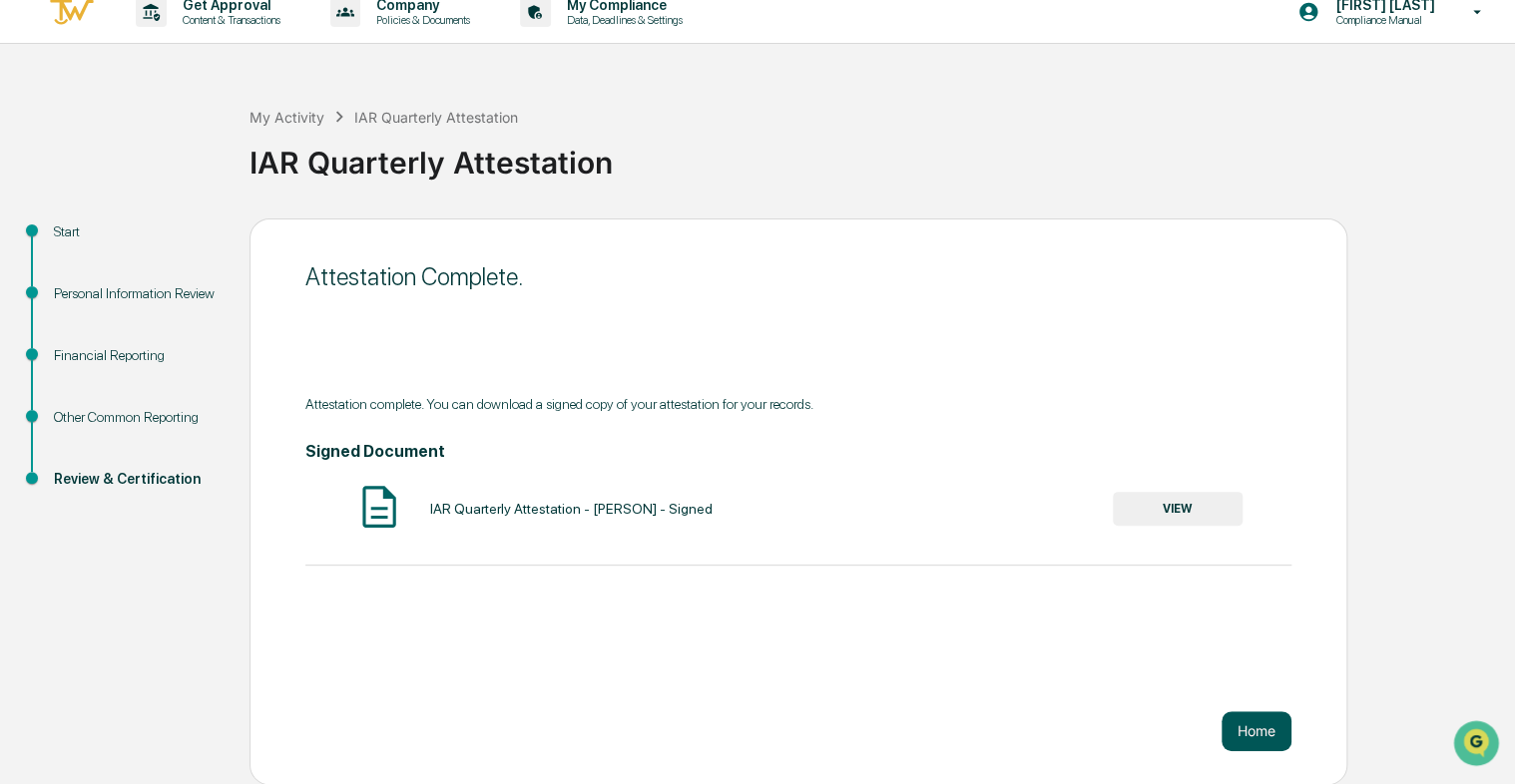 click on "Home" at bounding box center [1257, 731] 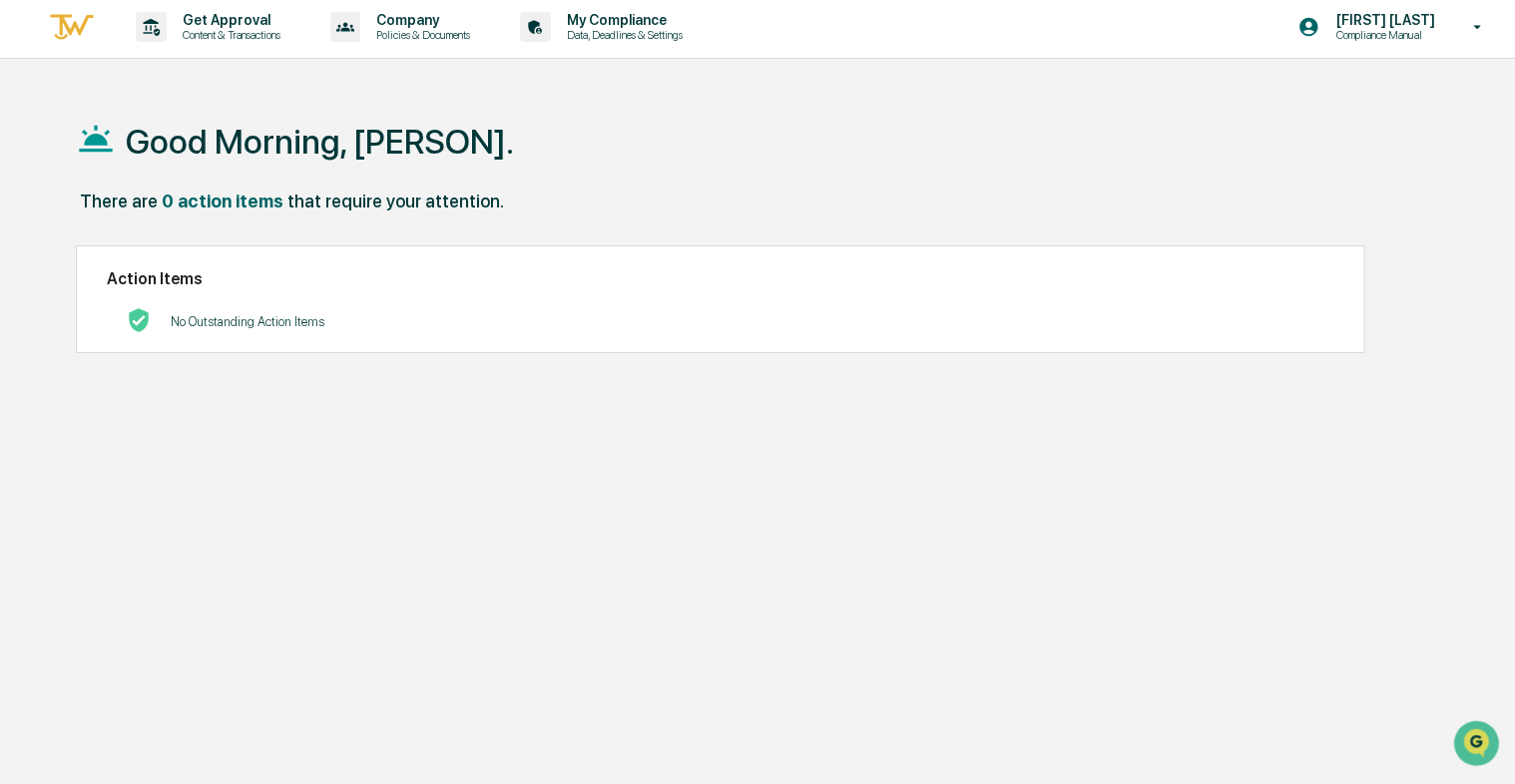 scroll, scrollTop: 0, scrollLeft: 0, axis: both 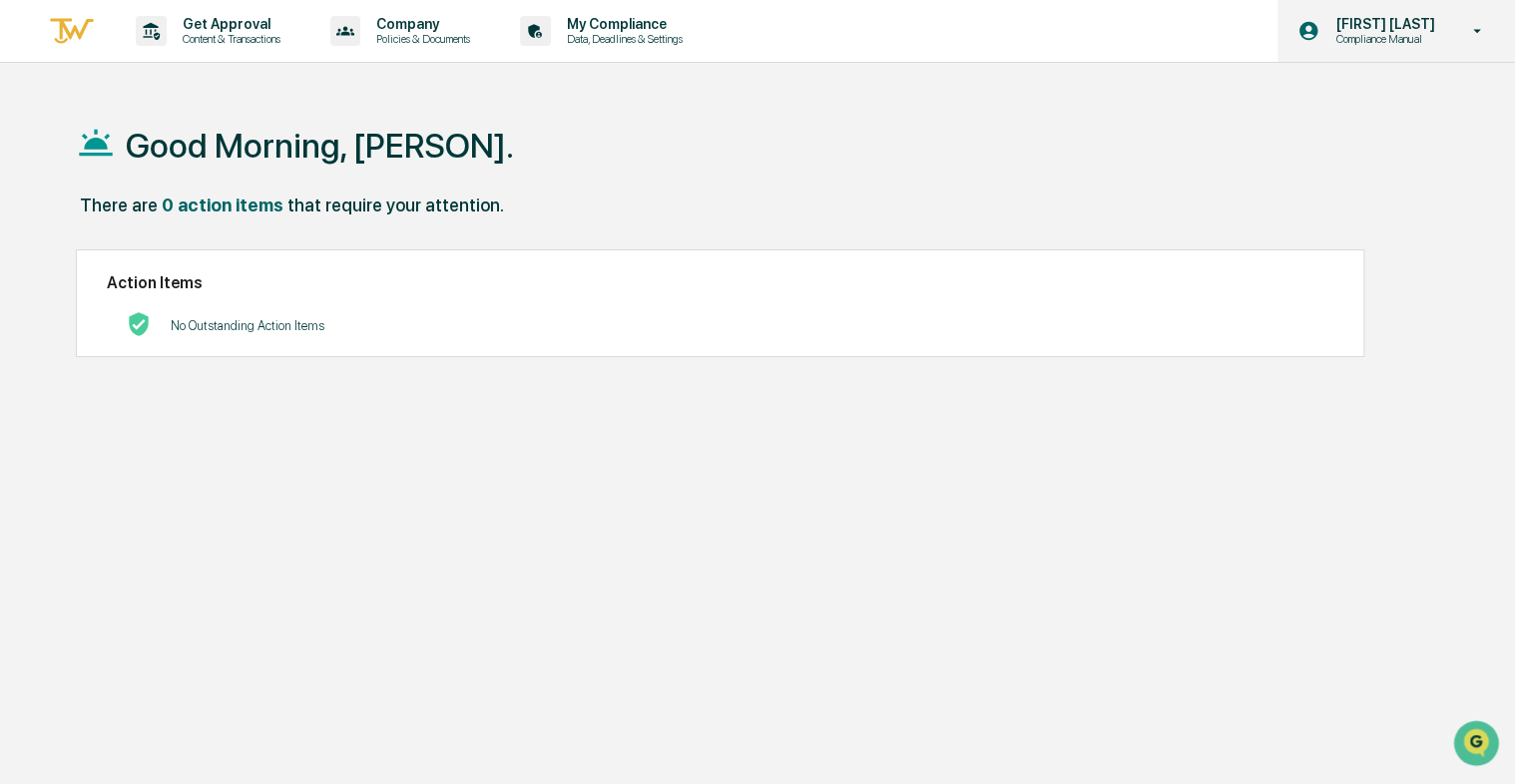 click on "Compliance Manual" at bounding box center [1381, 39] 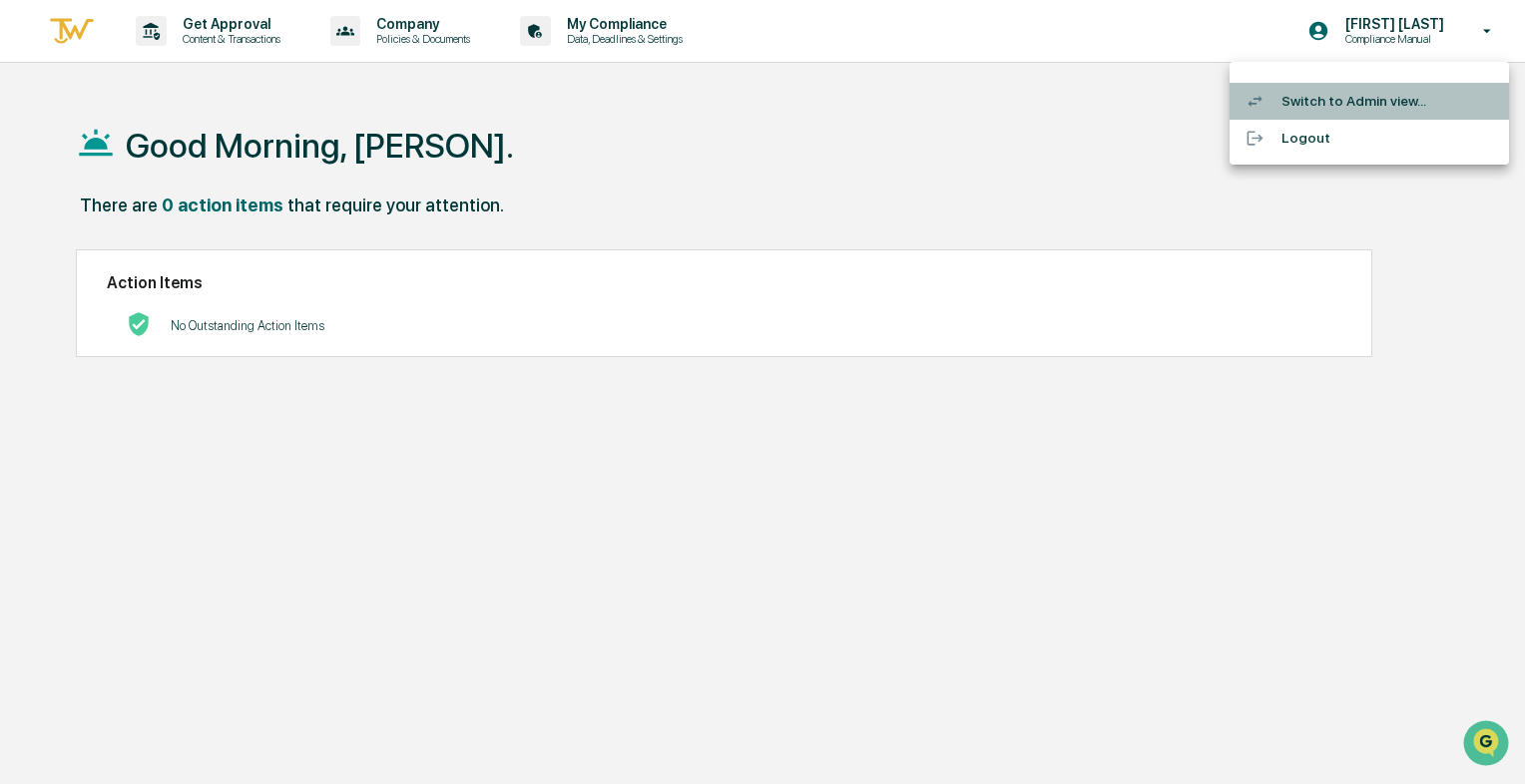 click on "Switch to Admin view..." at bounding box center (1369, 101) 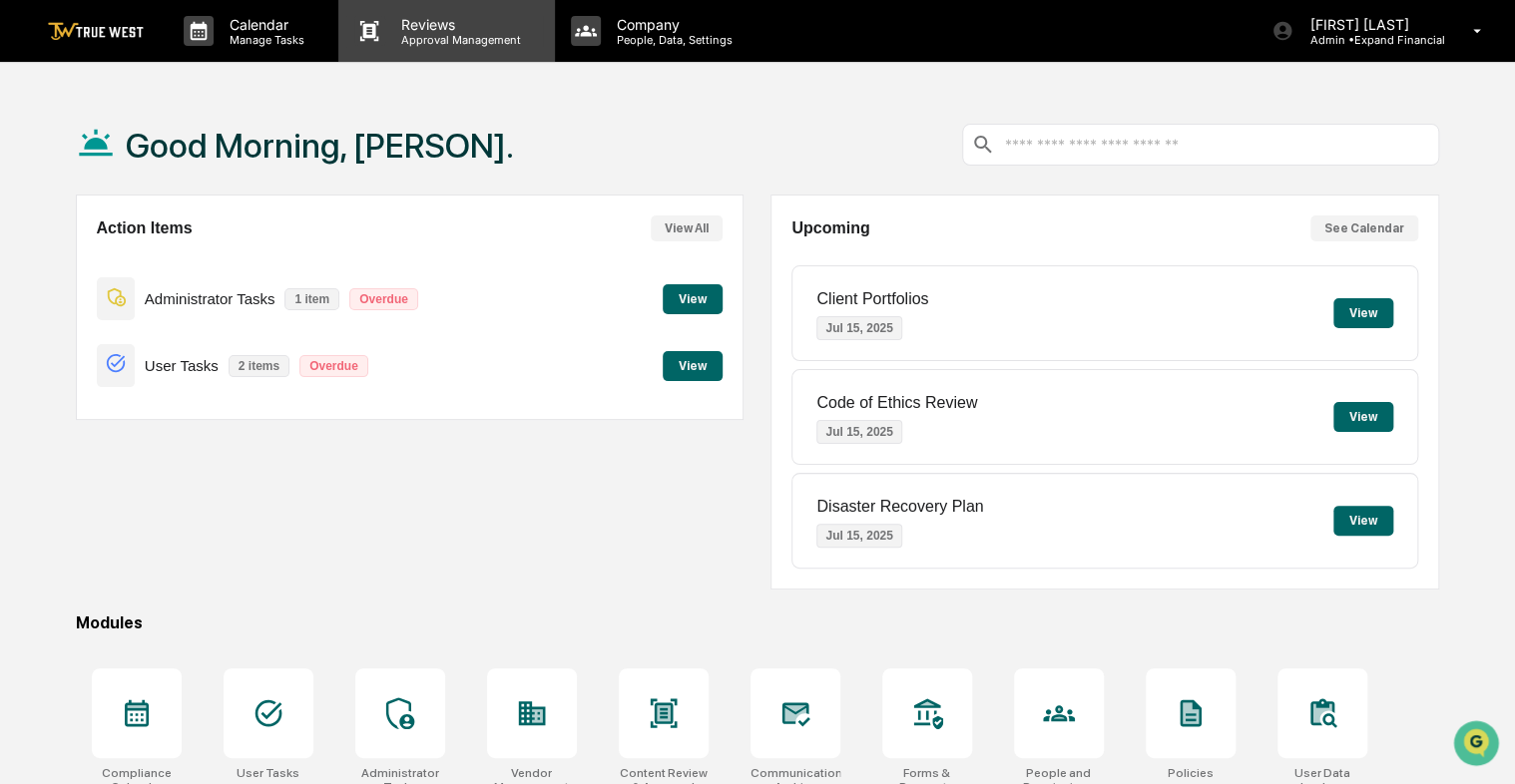 click on "Approval Management" at bounding box center [458, 40] 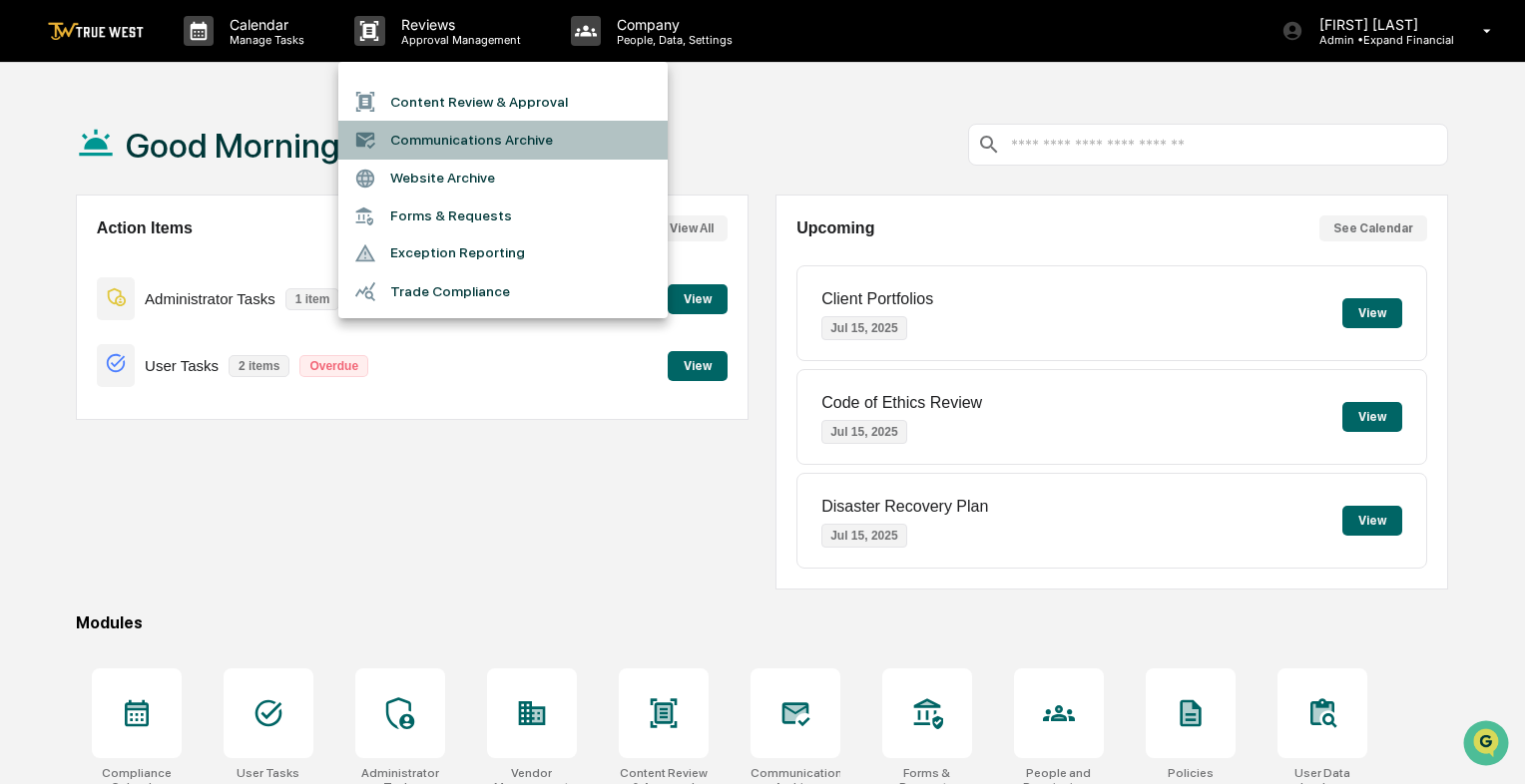 click on "Communications Archive" at bounding box center (503, 140) 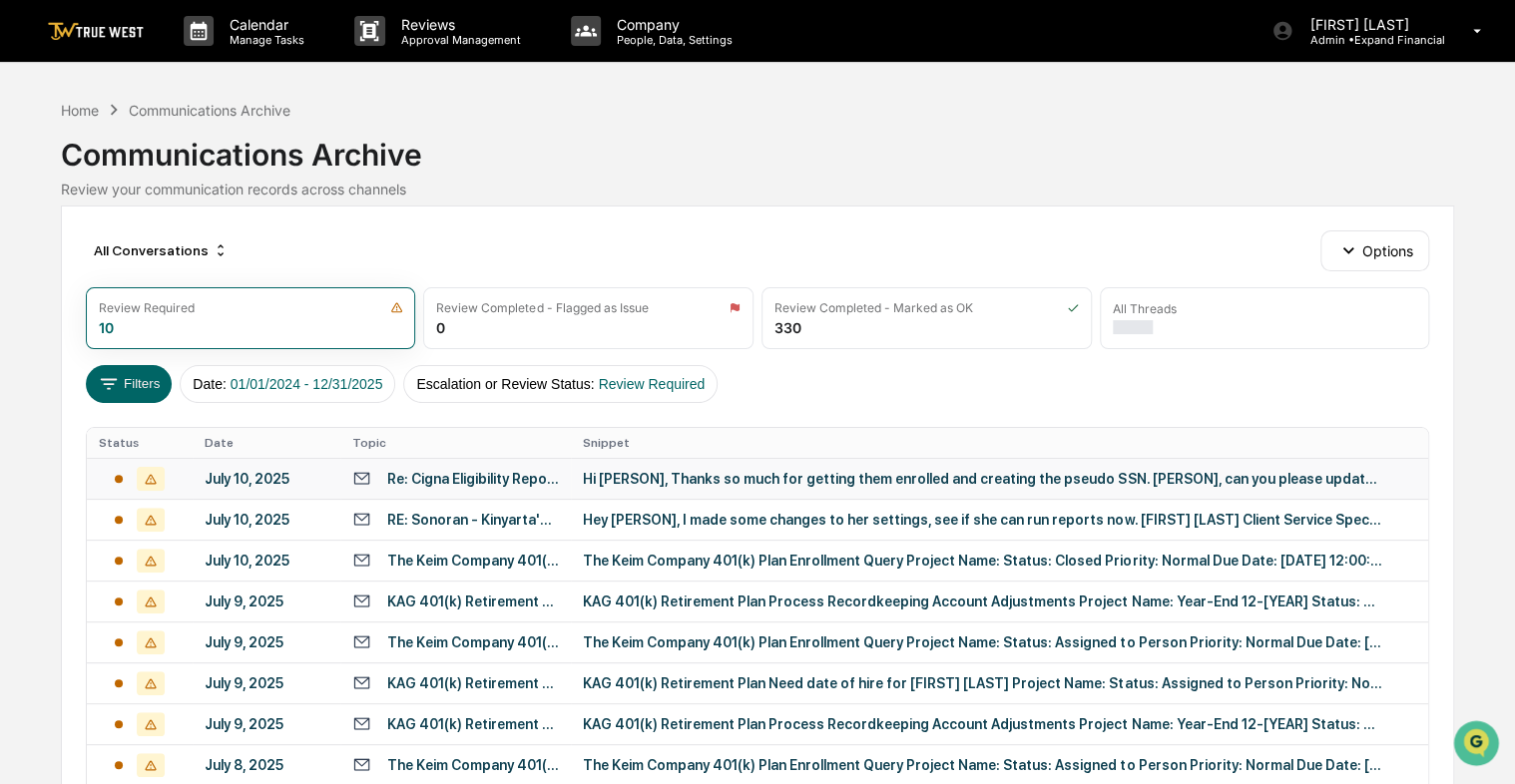 click on "Re: Cigna Eligibility Reports for TAG RESTAURANT GROUP PAYLOCITY; File 67324 - 002 gen 53" at bounding box center (473, 479) 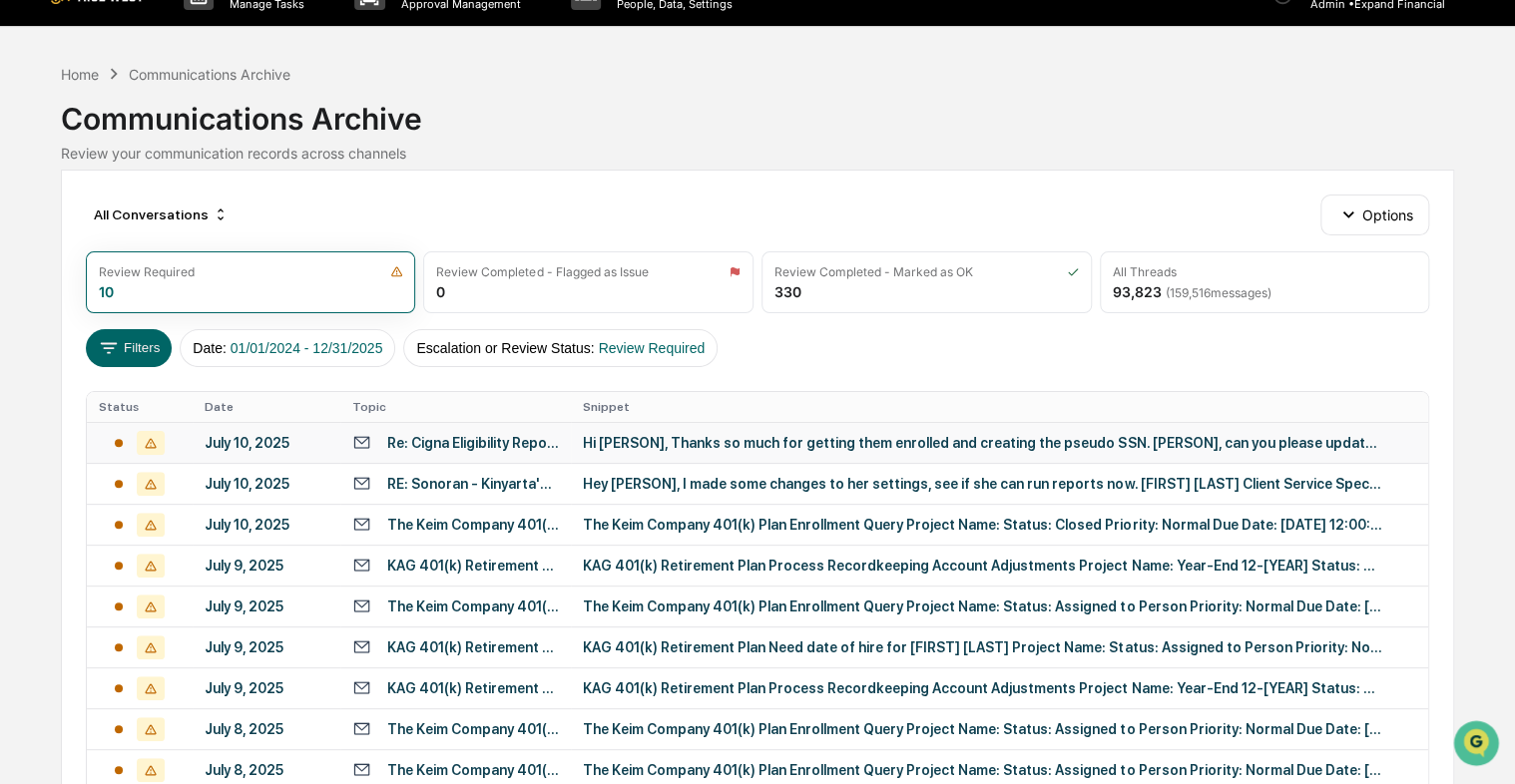scroll, scrollTop: 0, scrollLeft: 0, axis: both 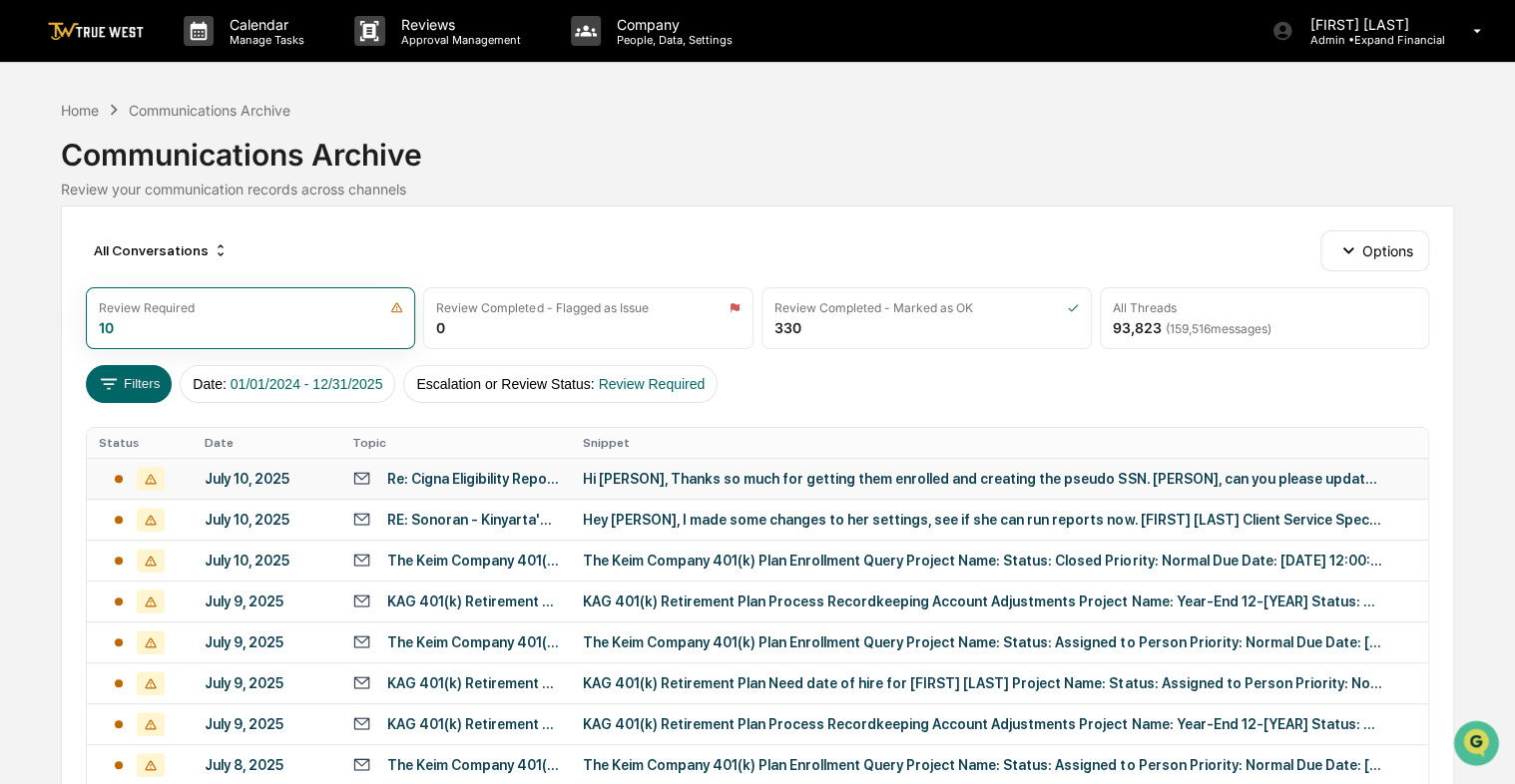 click on "Re: Cigna Eligibility Reports for TAG RESTAURANT GROUP PAYLOCITY; File 67324 - 002 gen 53" at bounding box center (456, 479) 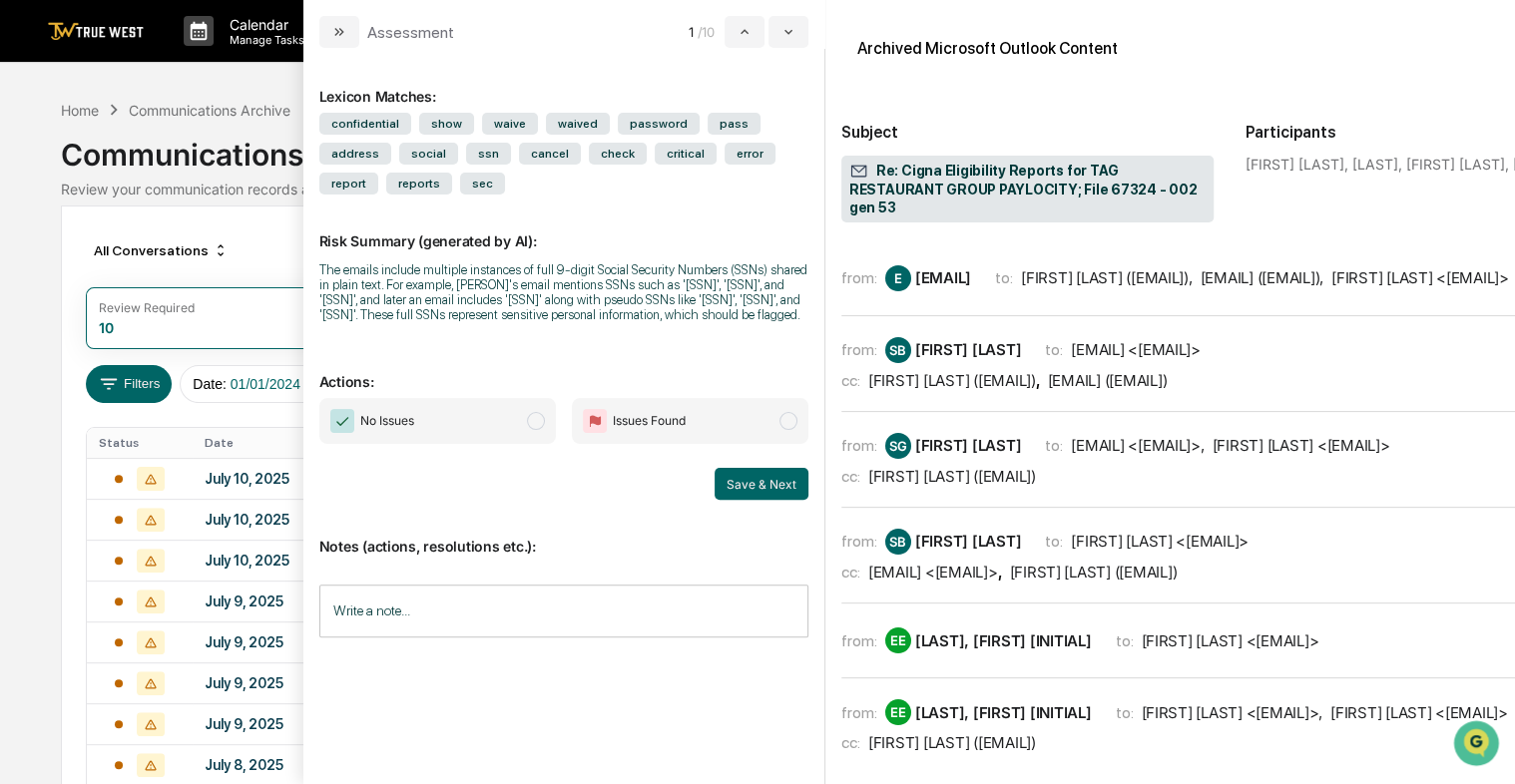 click at bounding box center [536, 421] 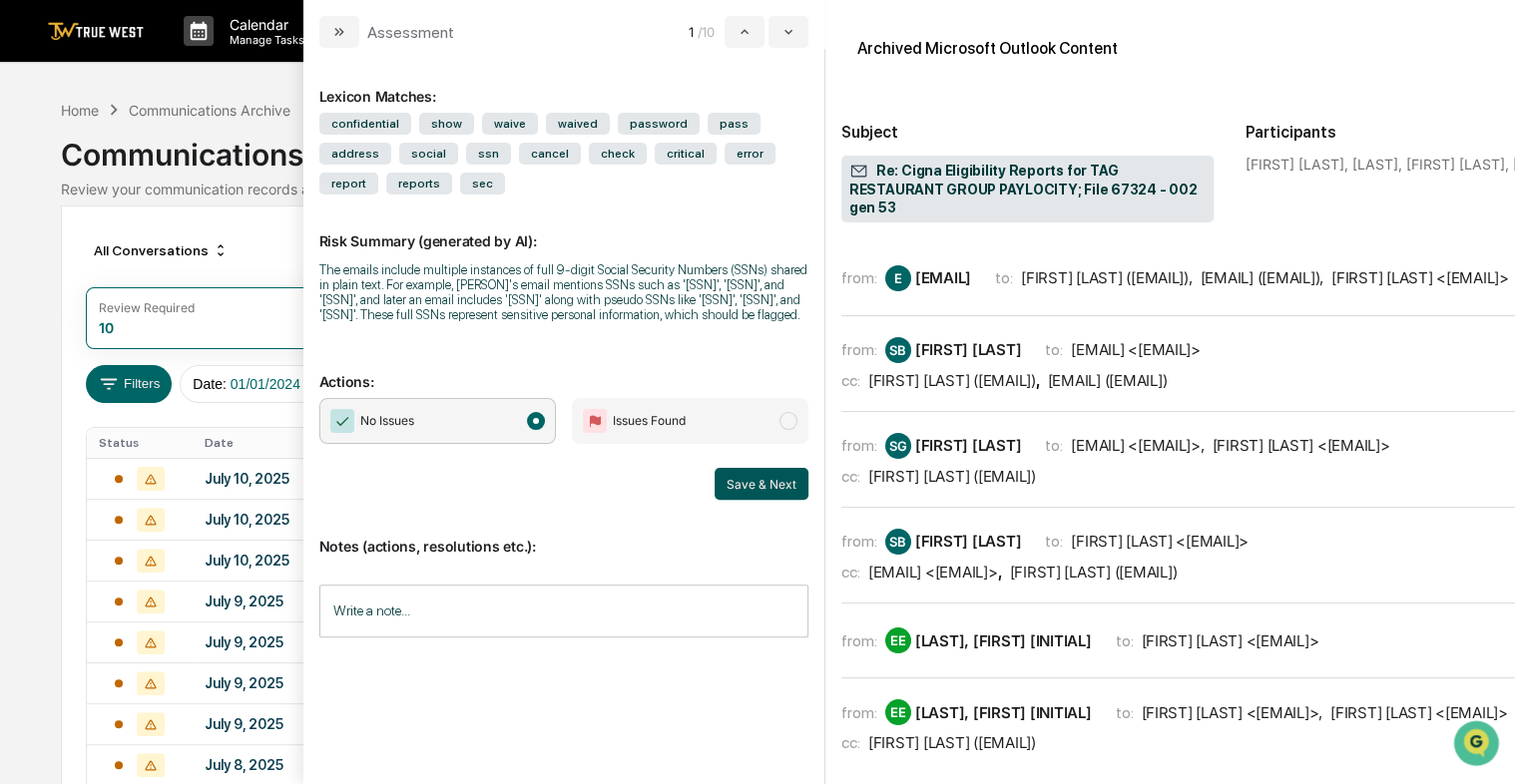 click on "Save & Next" at bounding box center [761, 484] 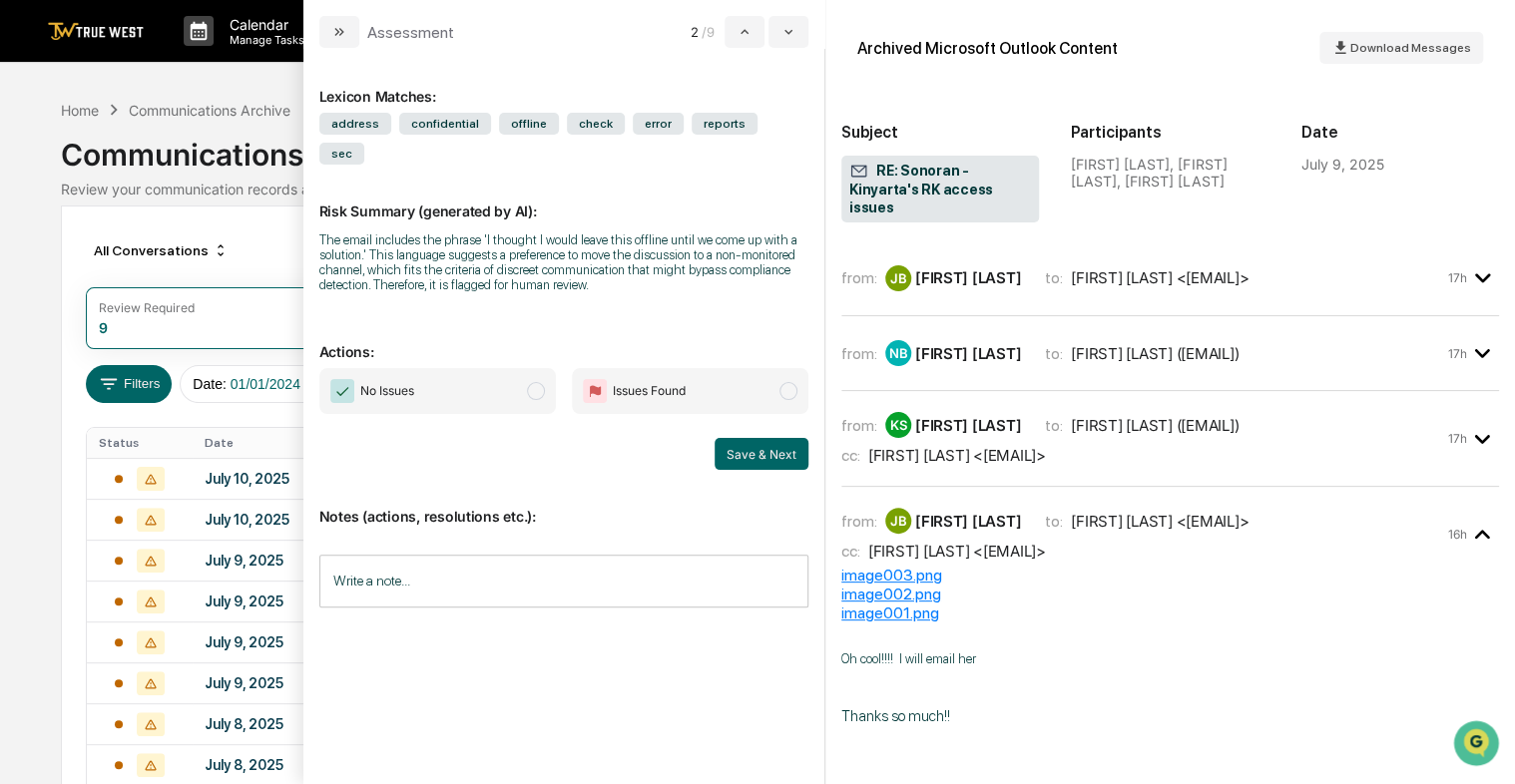 click 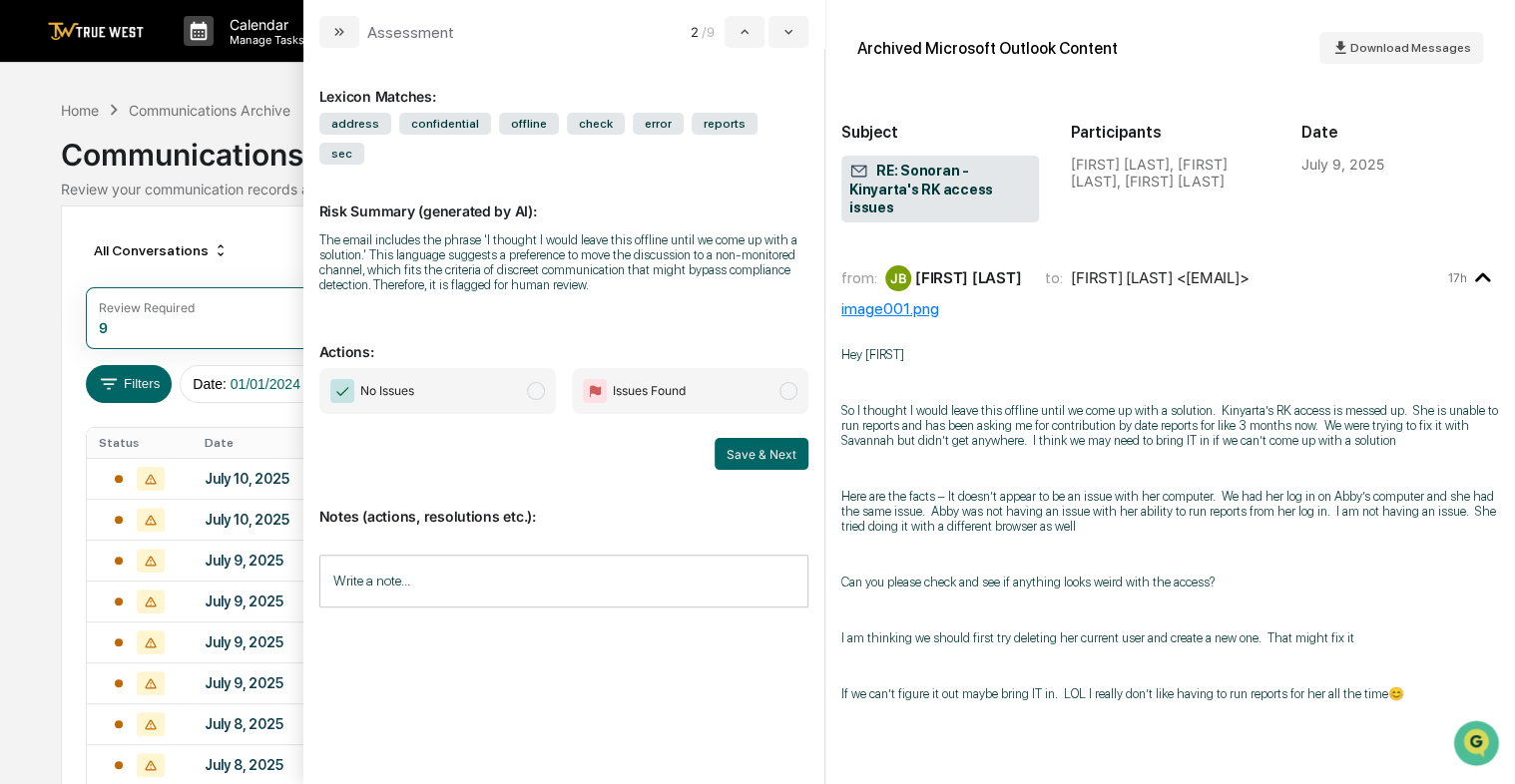 click at bounding box center [536, 391] 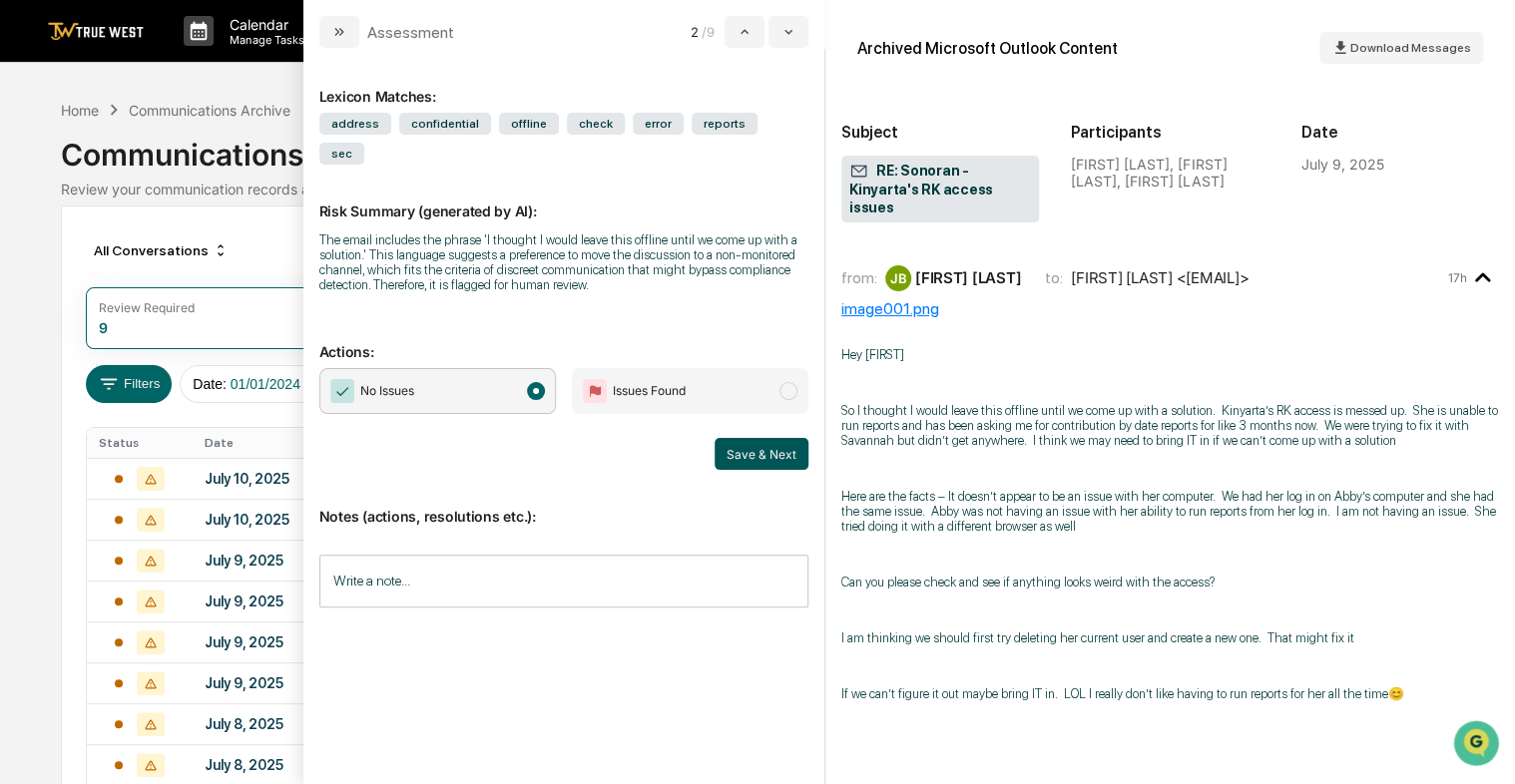 click on "Save & Next" at bounding box center (761, 454) 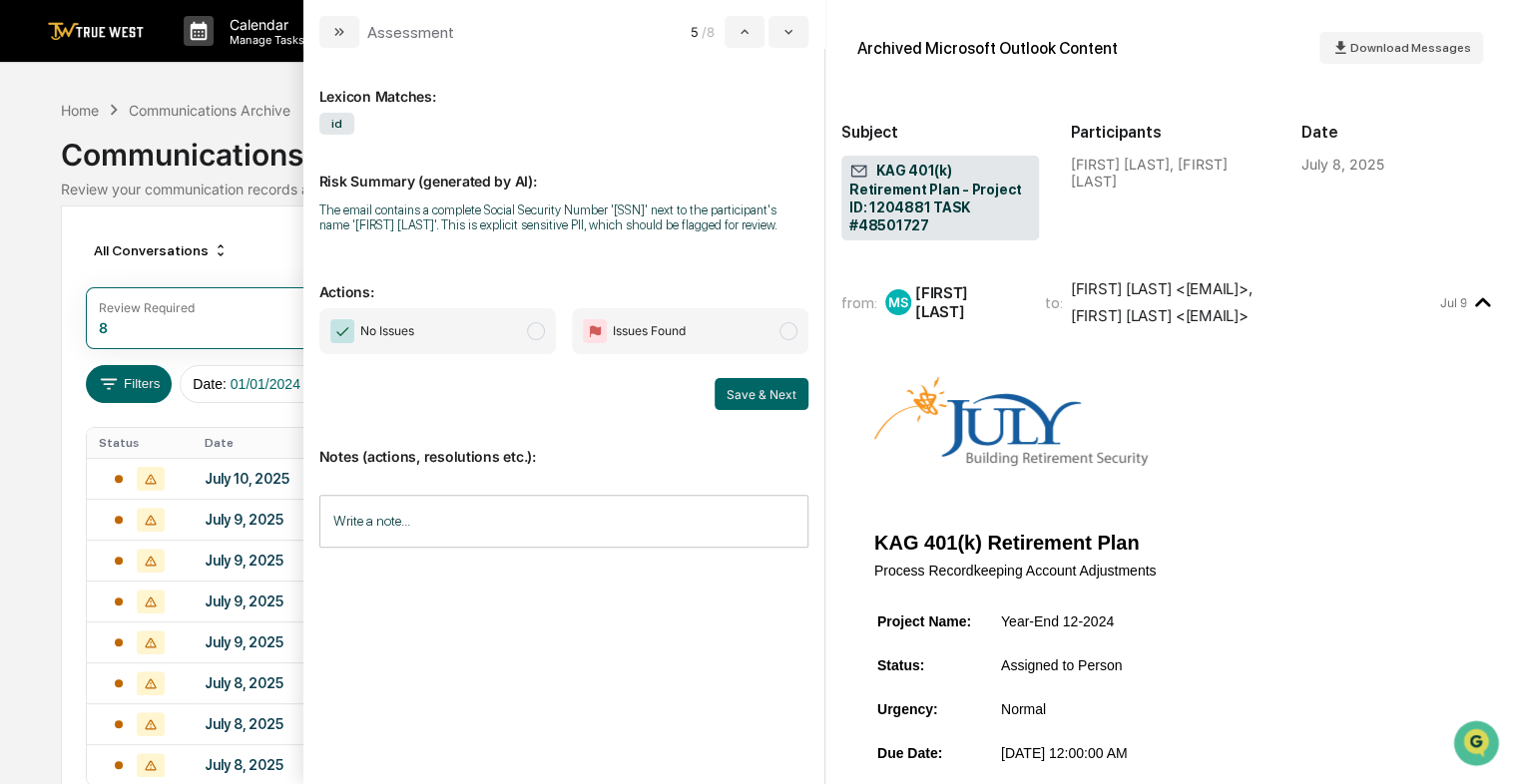click at bounding box center (536, 331) 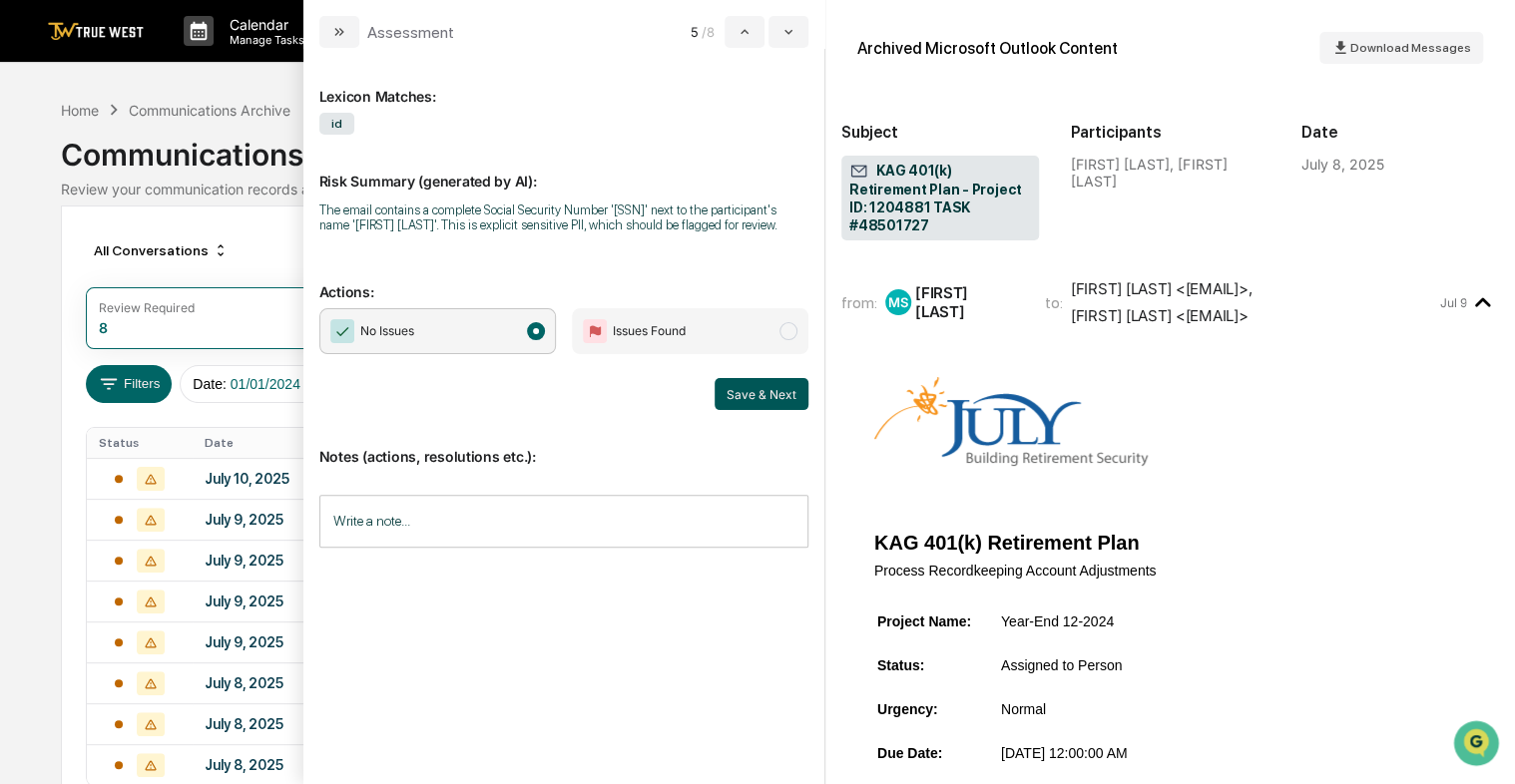 click on "Save & Next" at bounding box center [761, 394] 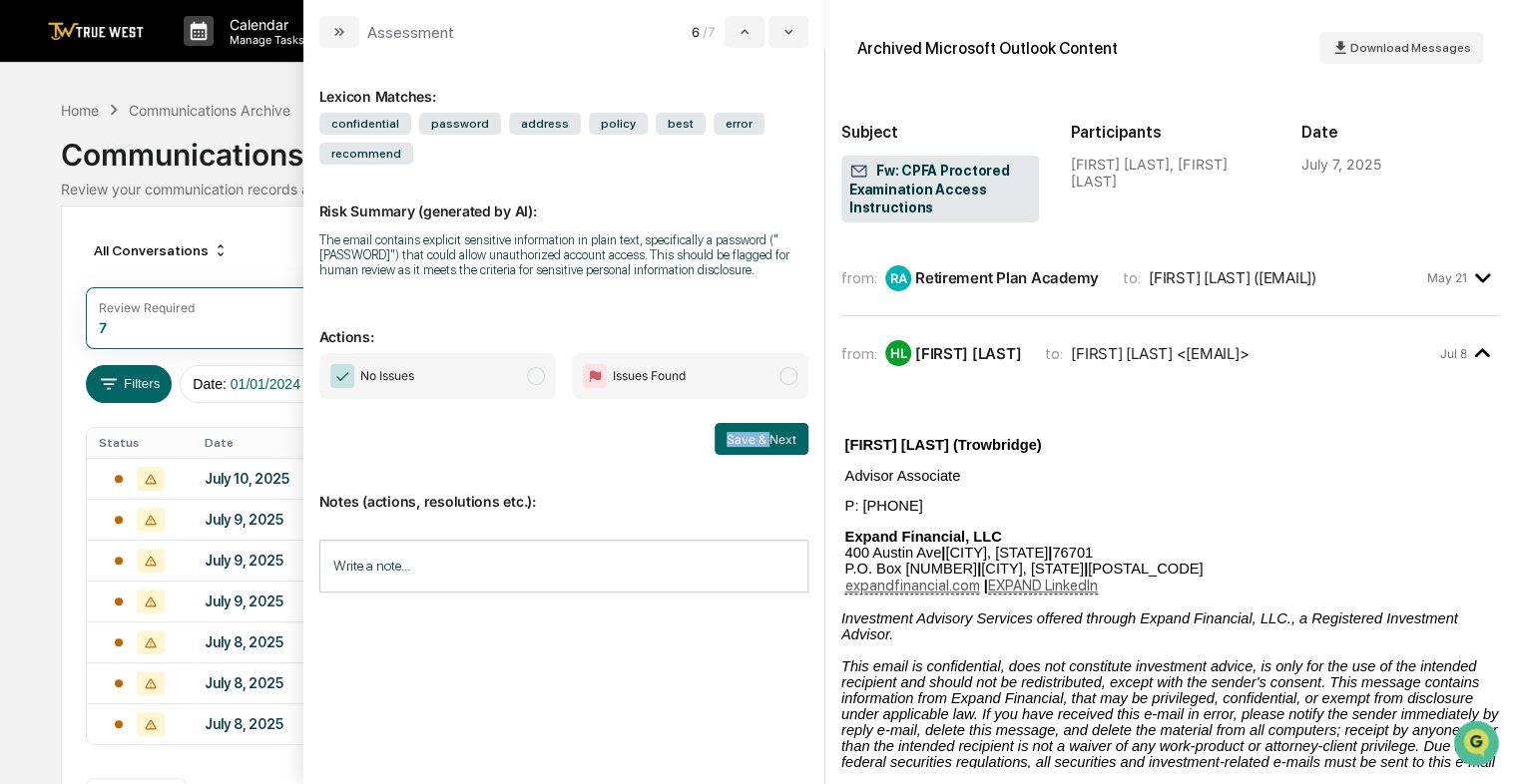 drag, startPoint x: 771, startPoint y: 423, endPoint x: 655, endPoint y: 433, distance: 116.430237 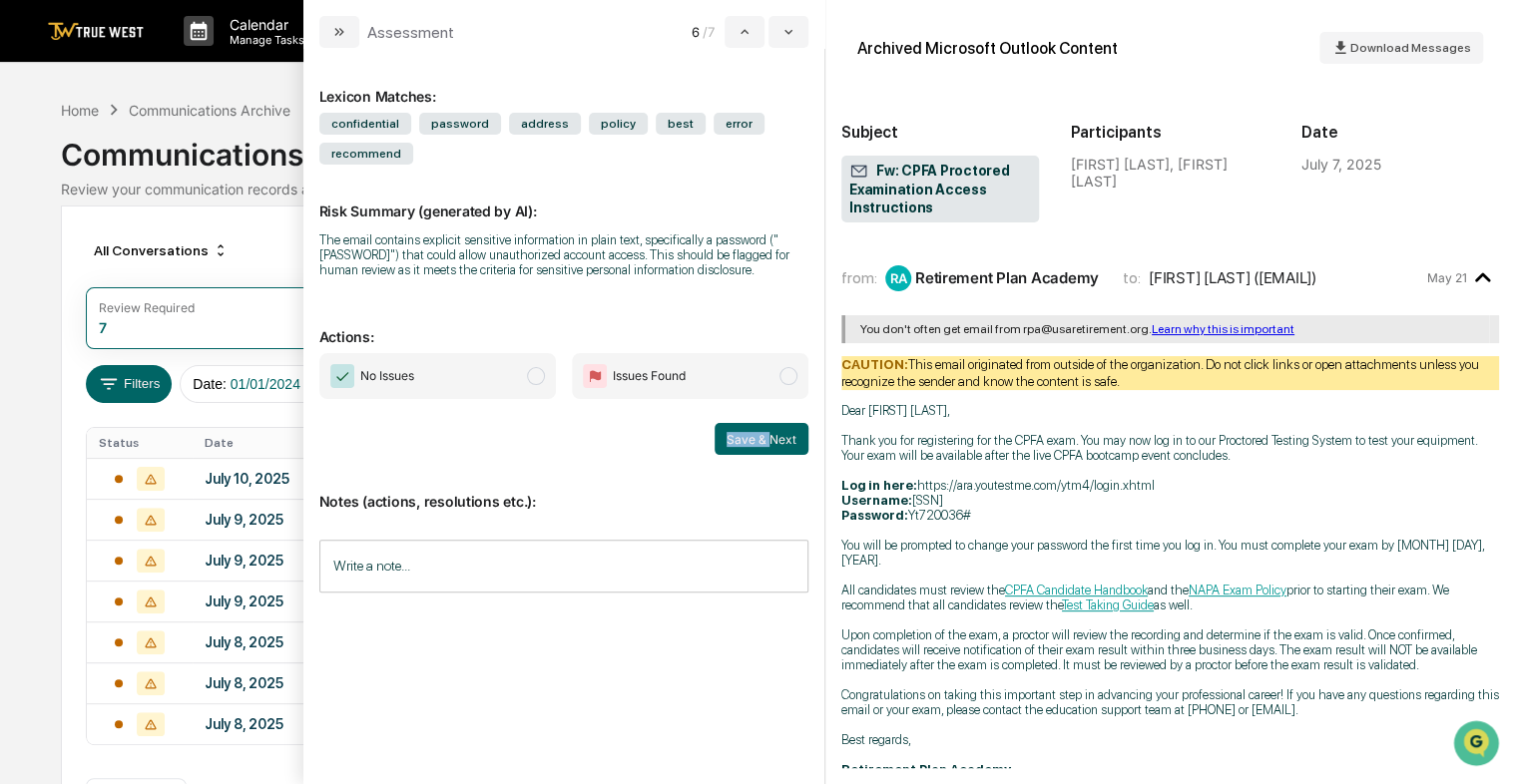 scroll, scrollTop: 438, scrollLeft: 0, axis: vertical 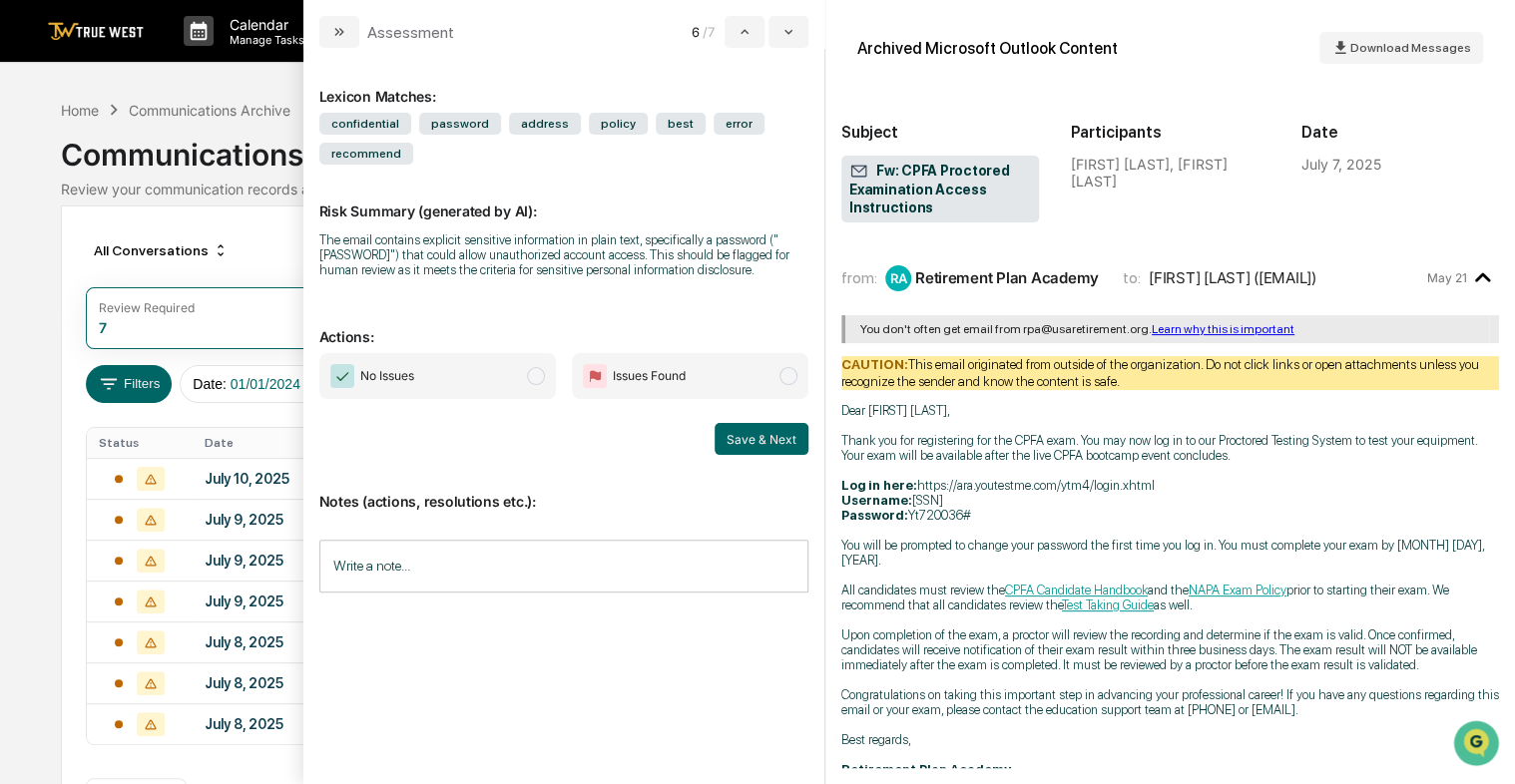 click at bounding box center [536, 376] 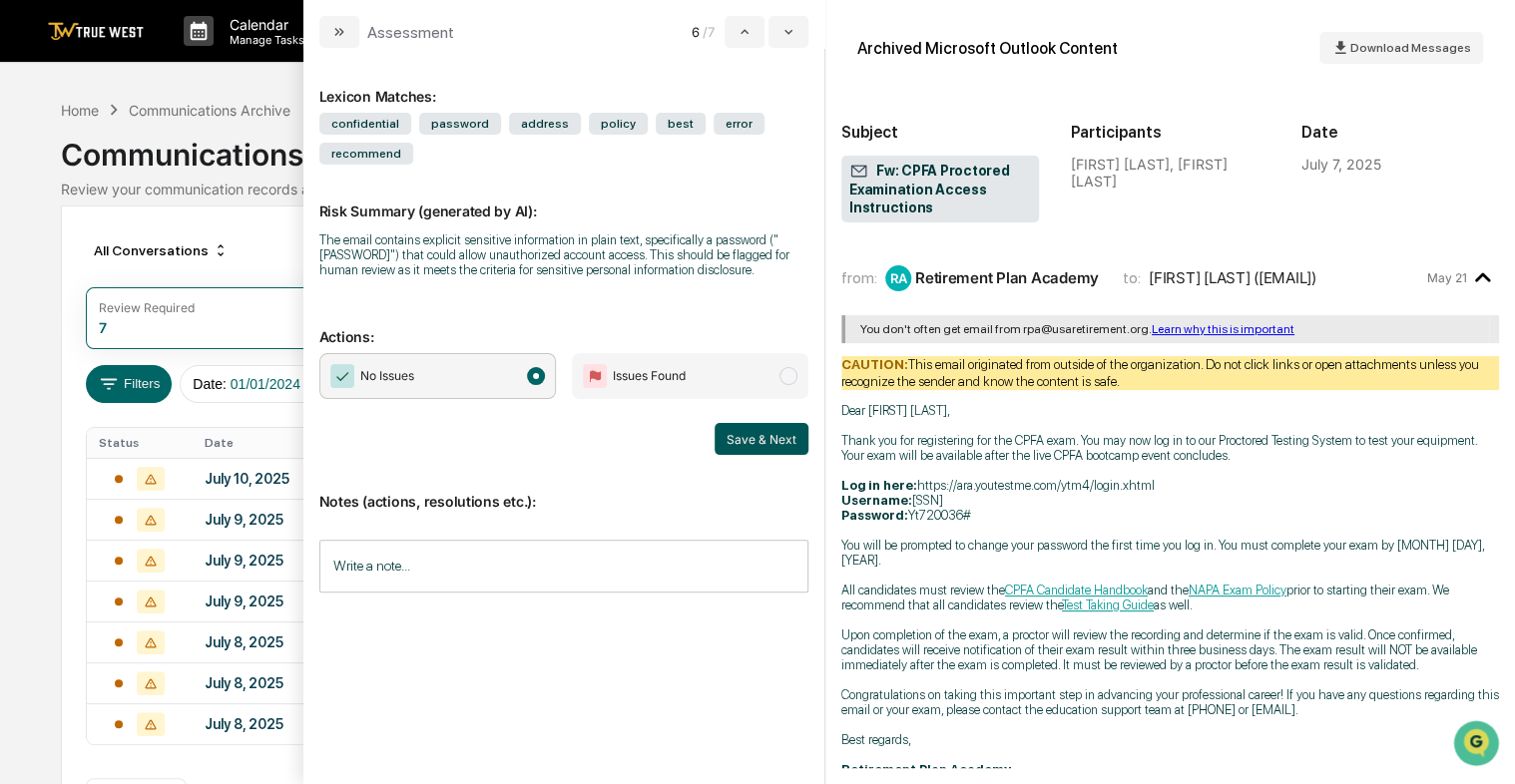 click on "Save & Next" at bounding box center [761, 439] 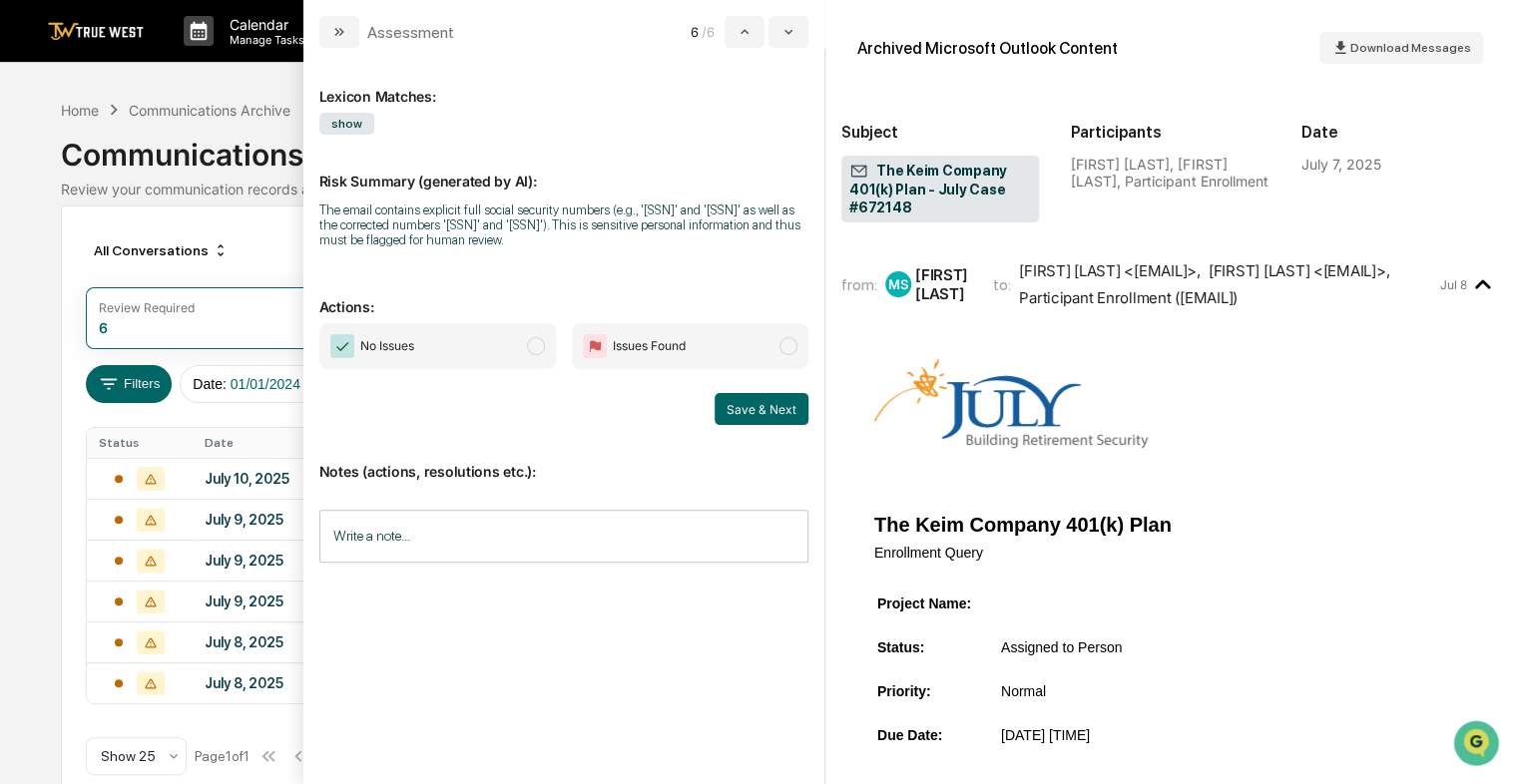 click at bounding box center (536, 346) 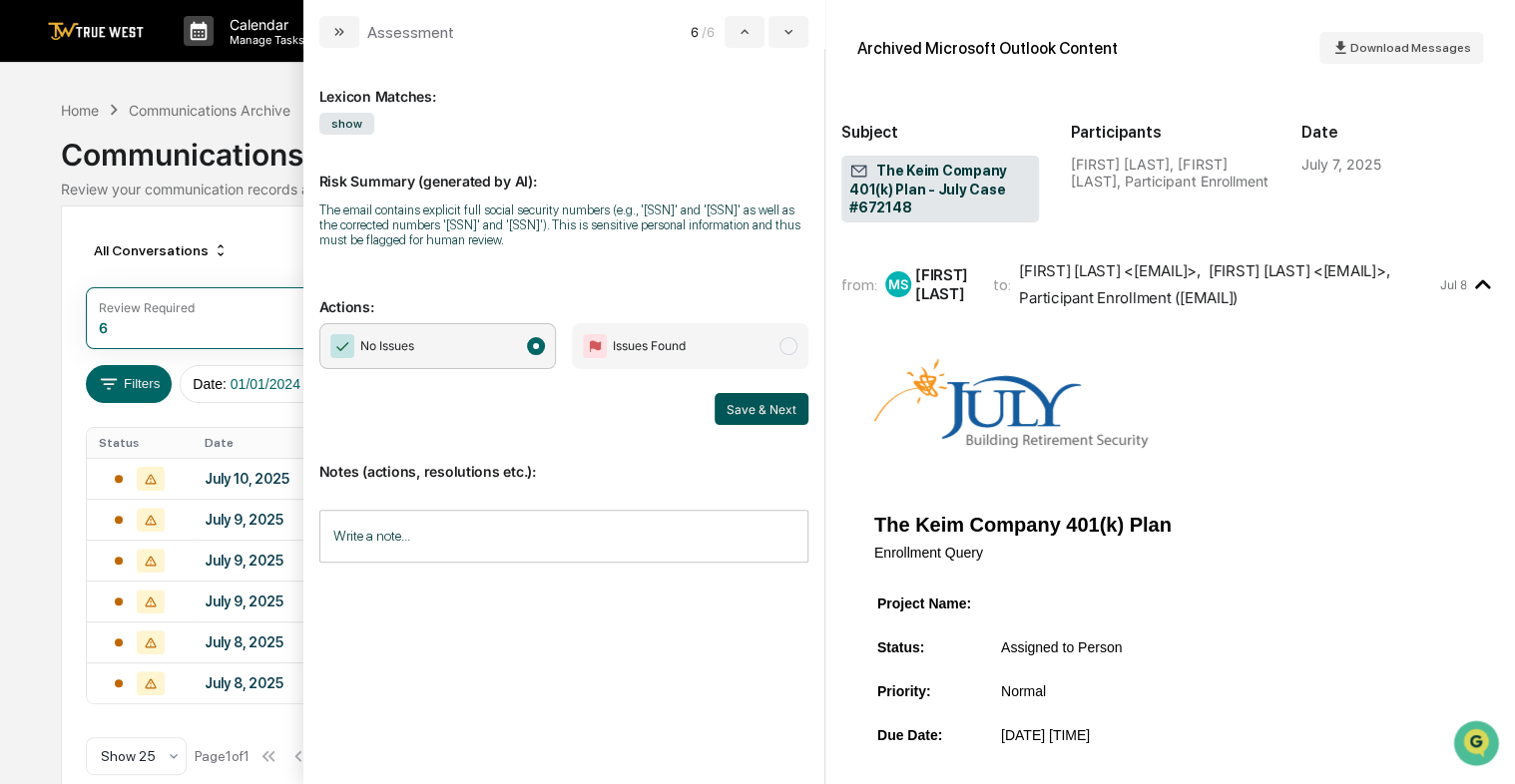 click on "Save & Next" at bounding box center (761, 409) 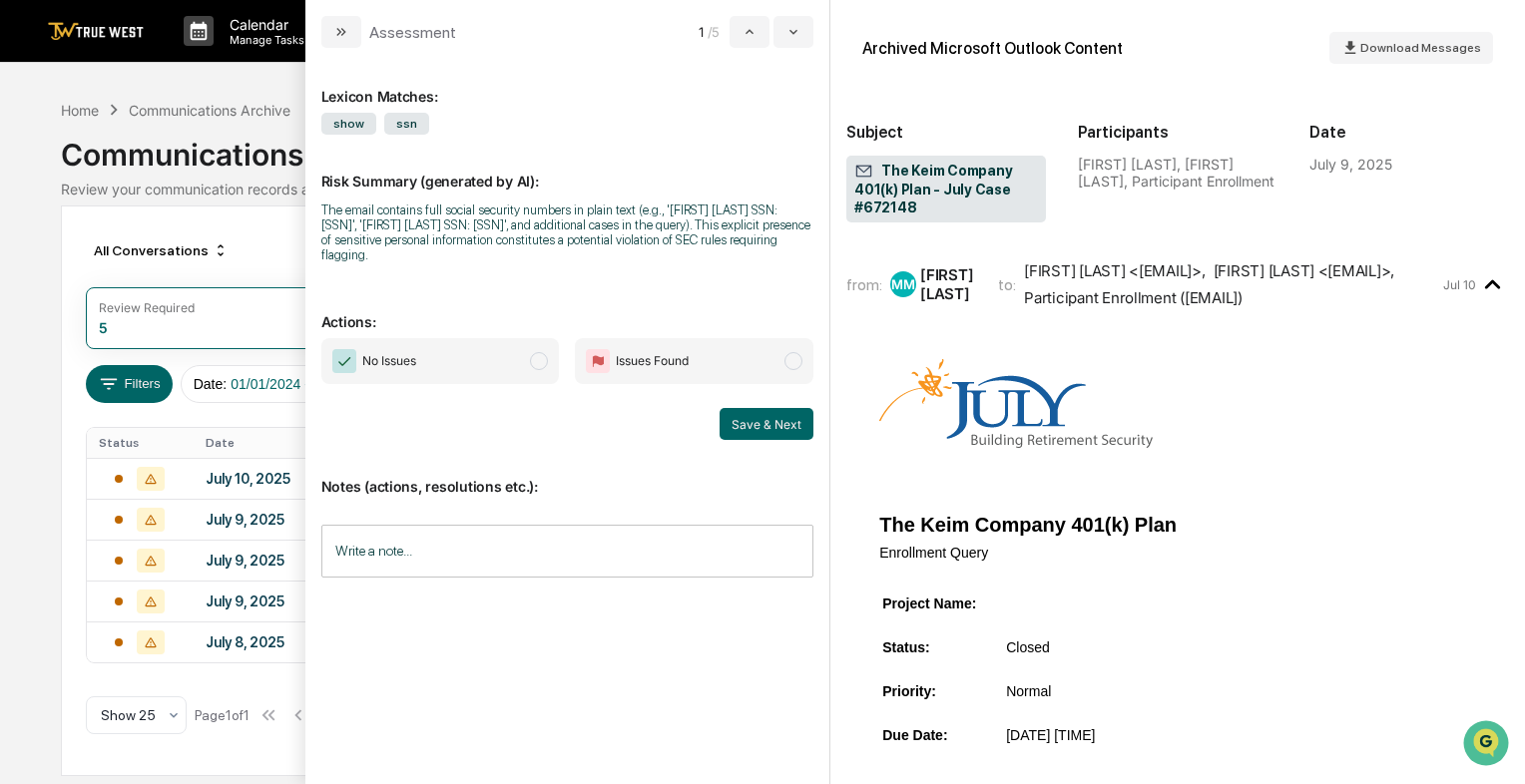 click on "No Issues" at bounding box center [440, 361] 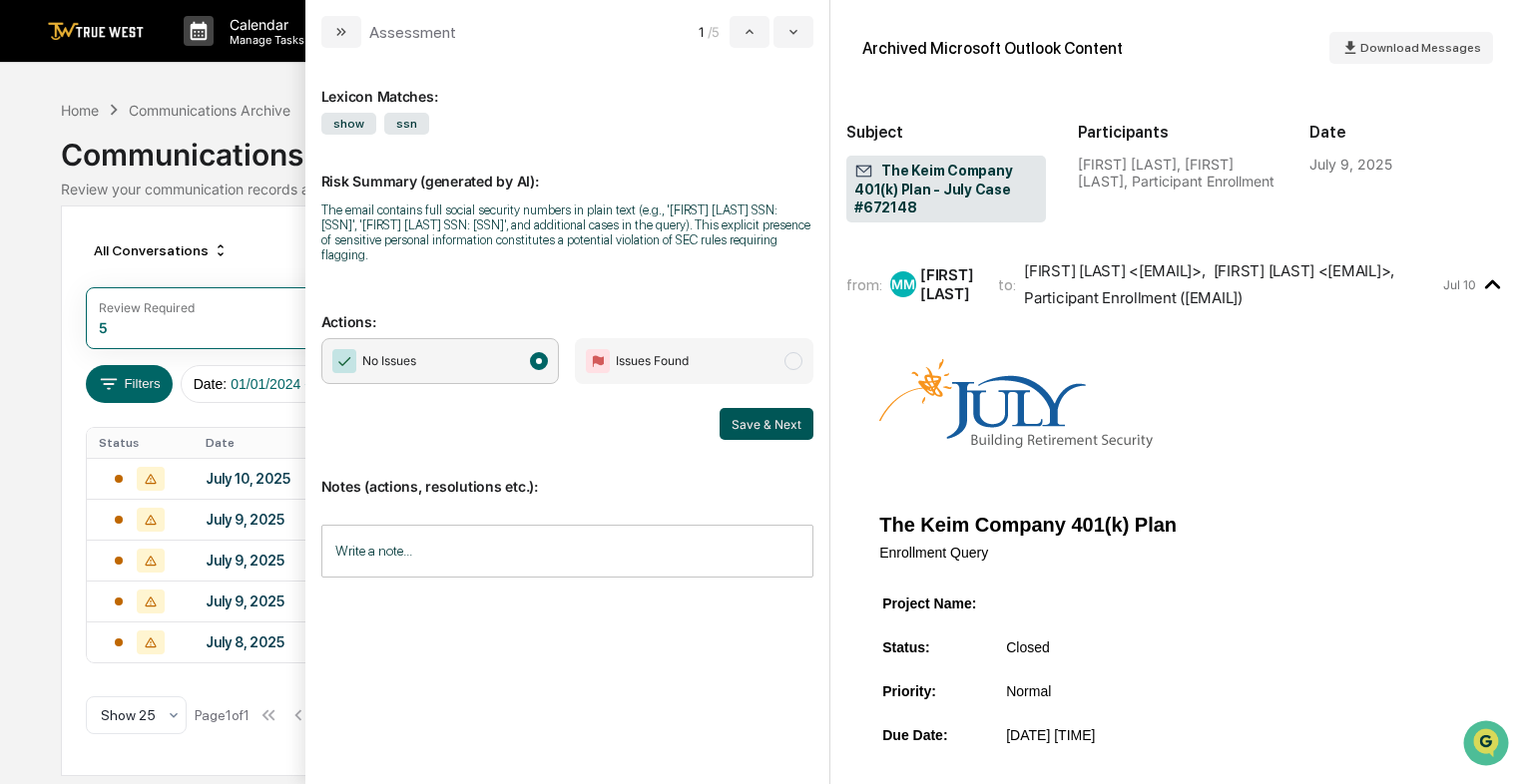 click on "Save & Next" at bounding box center (766, 424) 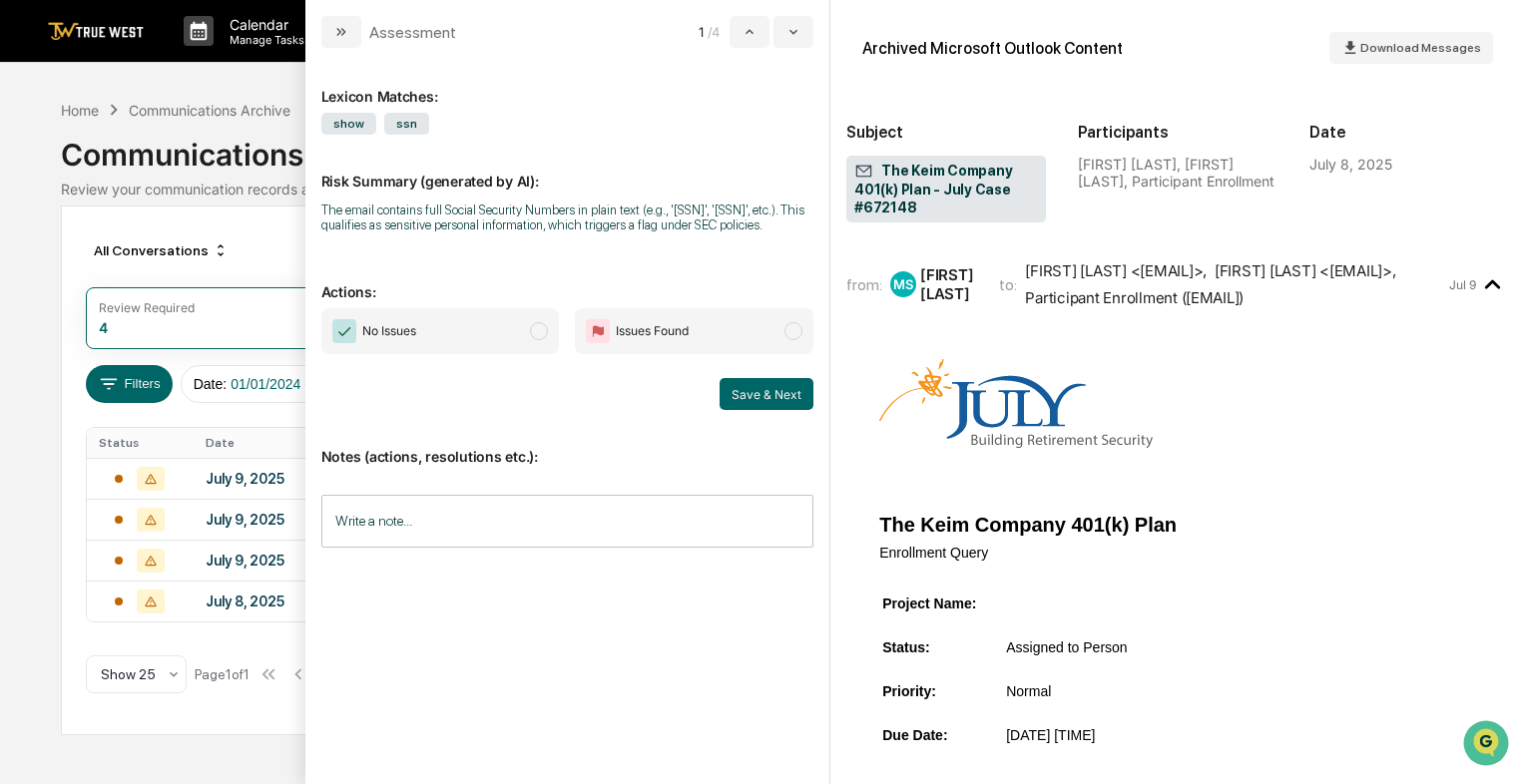 click on "No Issues" at bounding box center (440, 331) 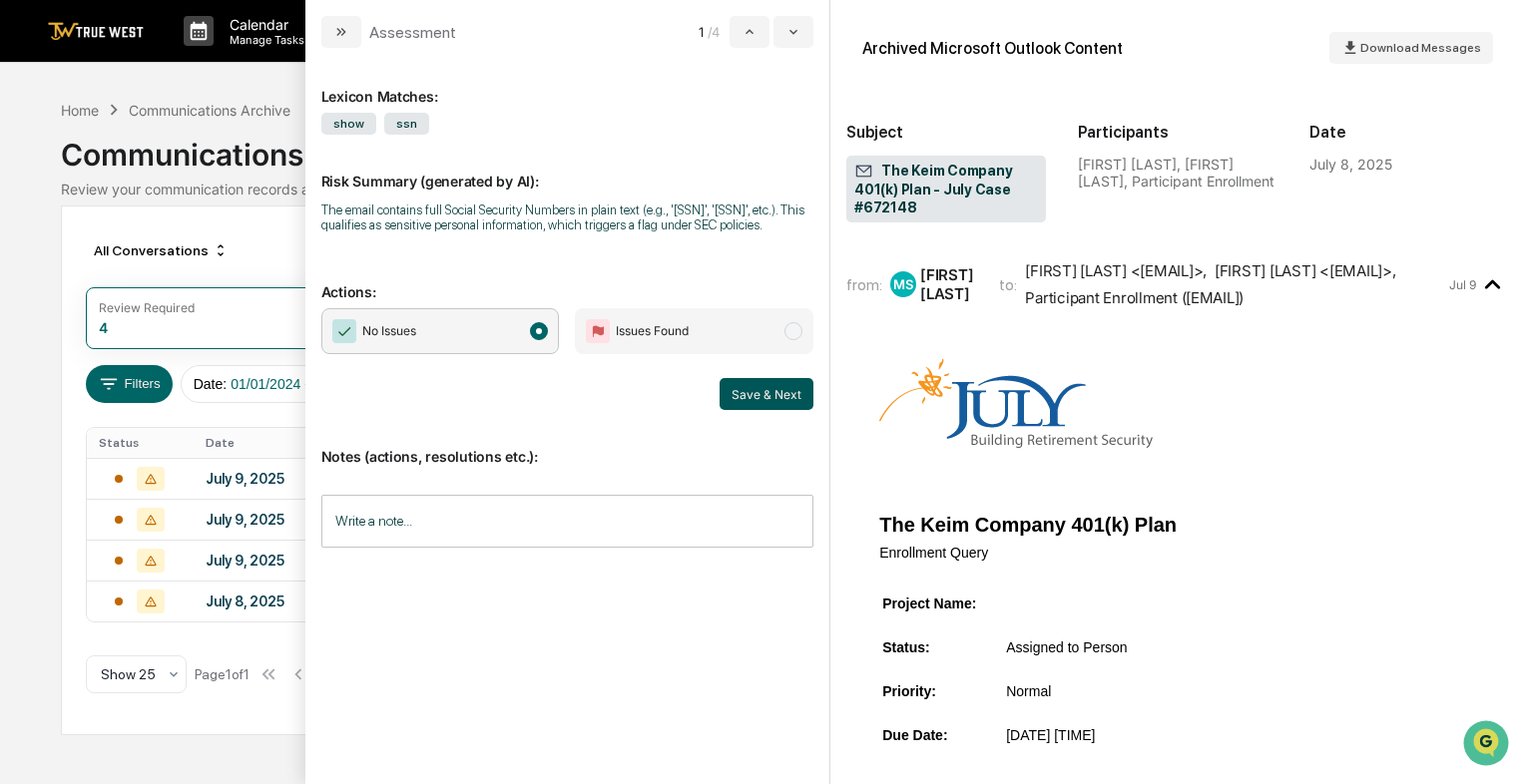 click on "Save & Next" at bounding box center (766, 394) 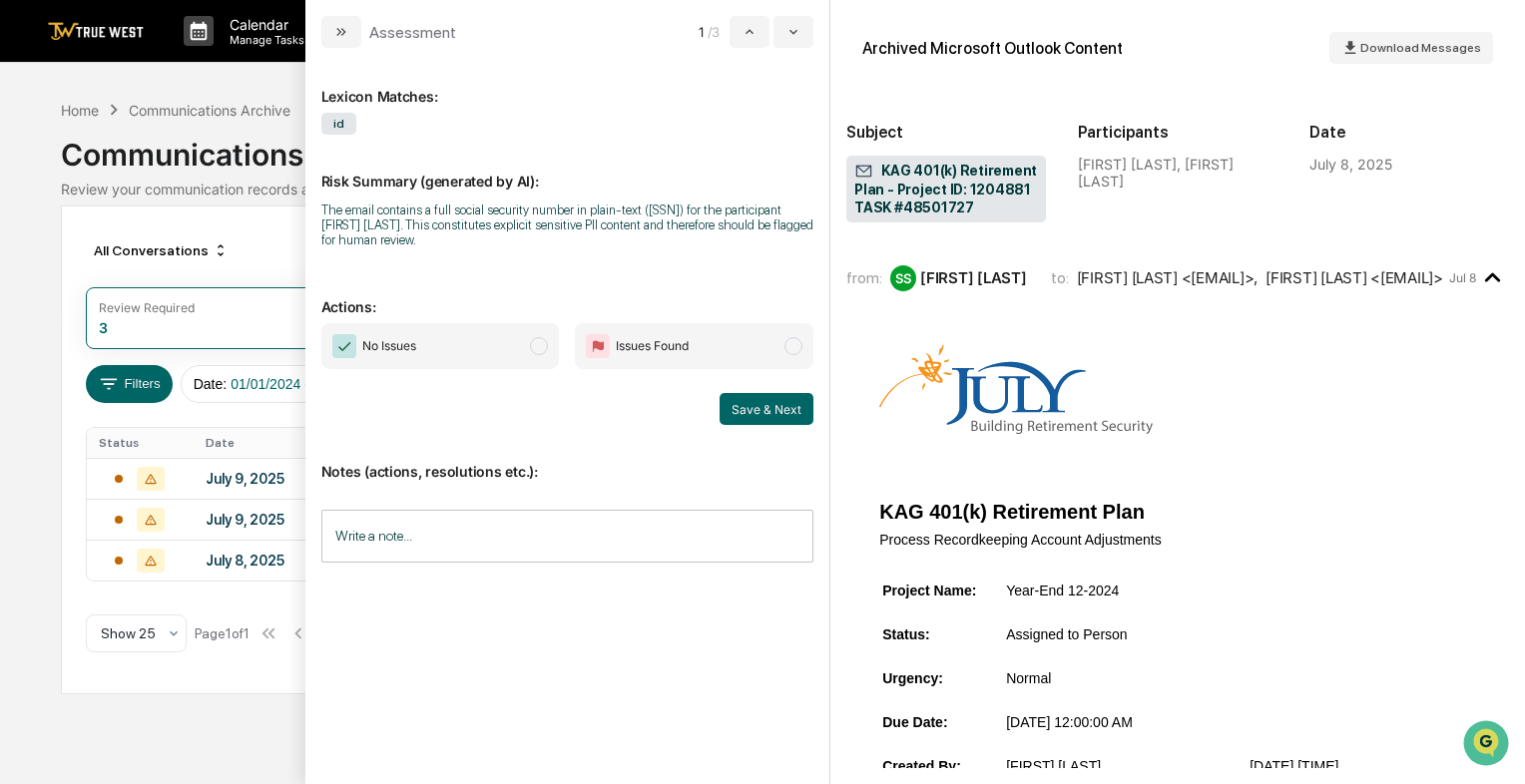 click at bounding box center (539, 346) 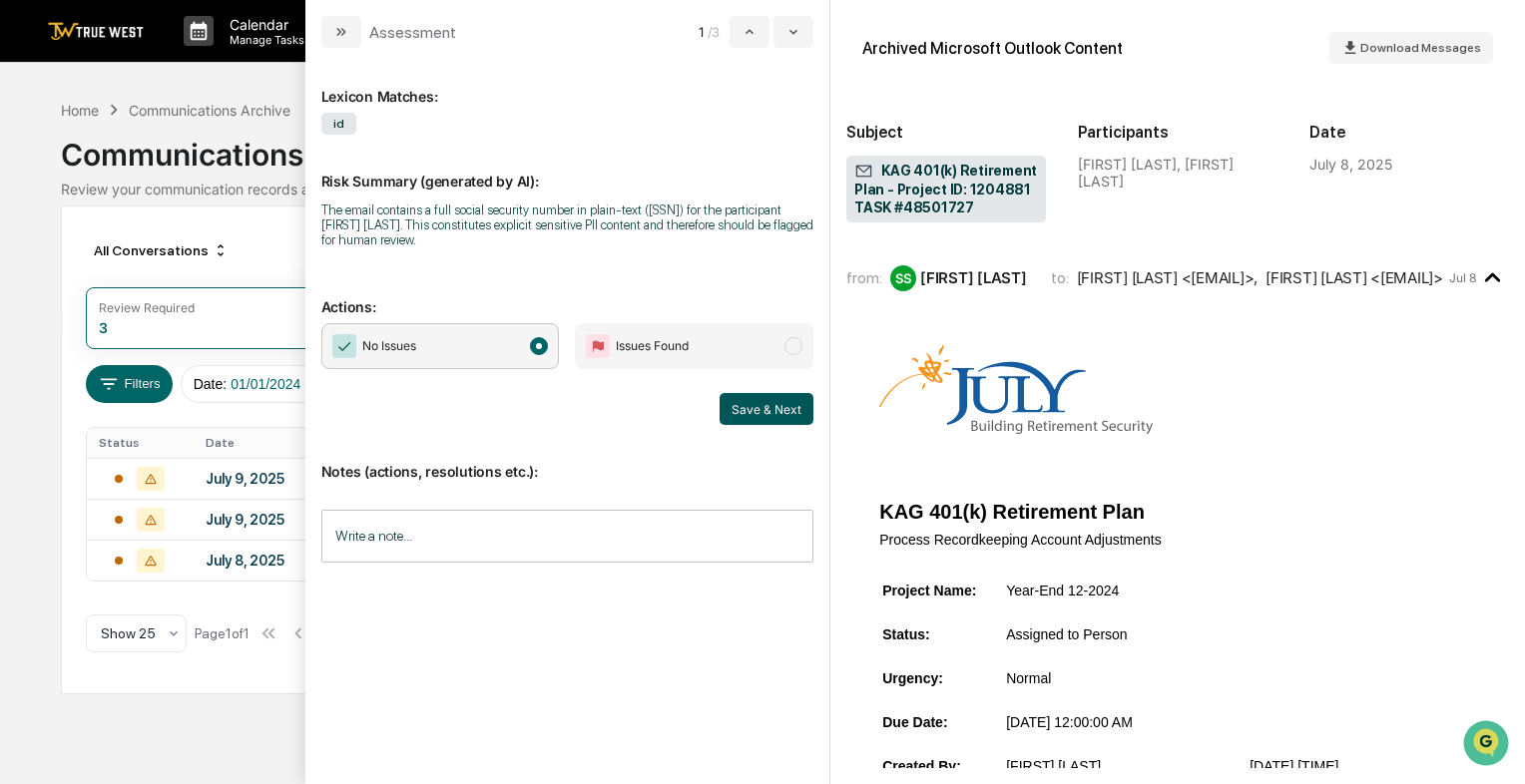 click on "Save & Next" at bounding box center [766, 409] 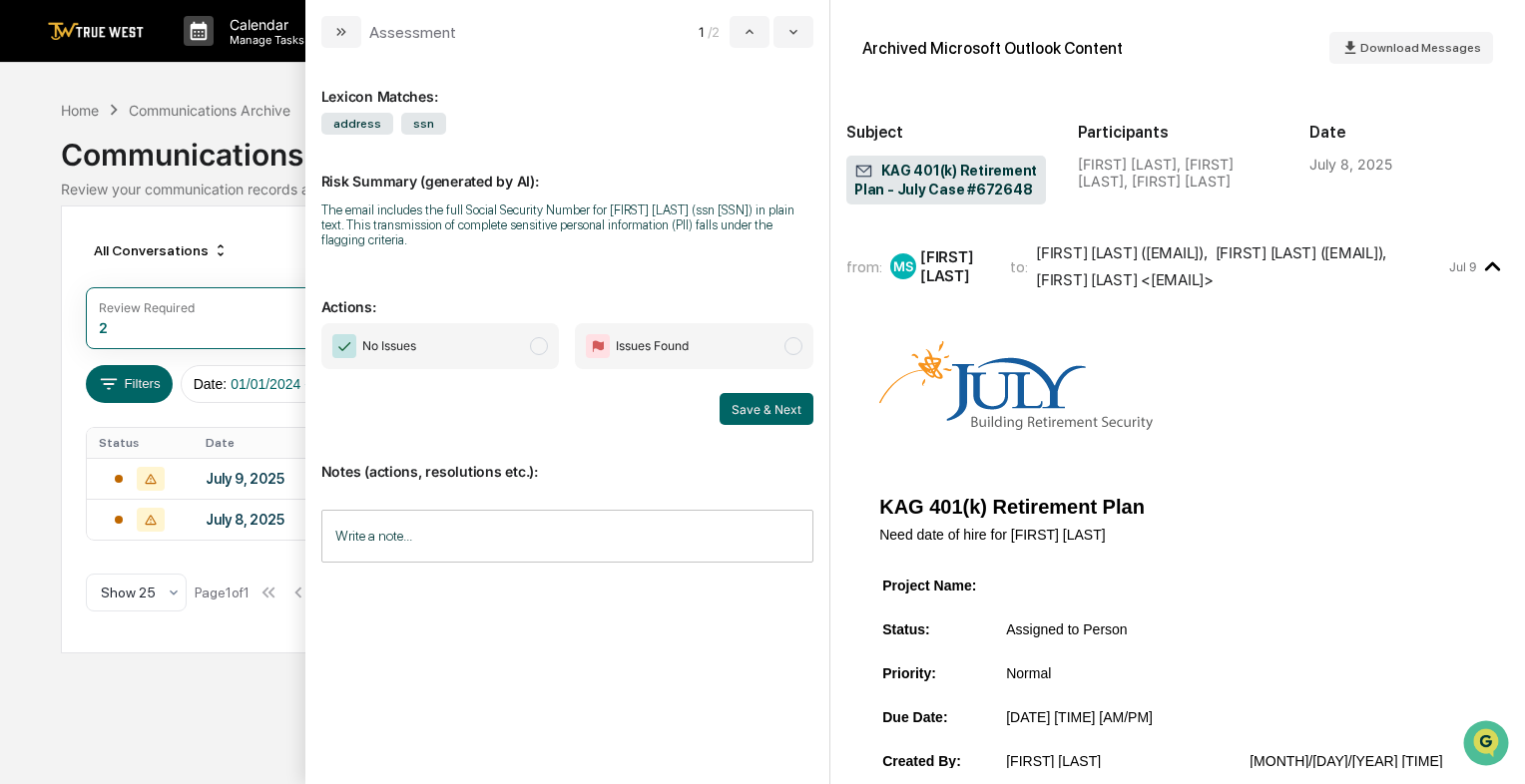 click at bounding box center (539, 346) 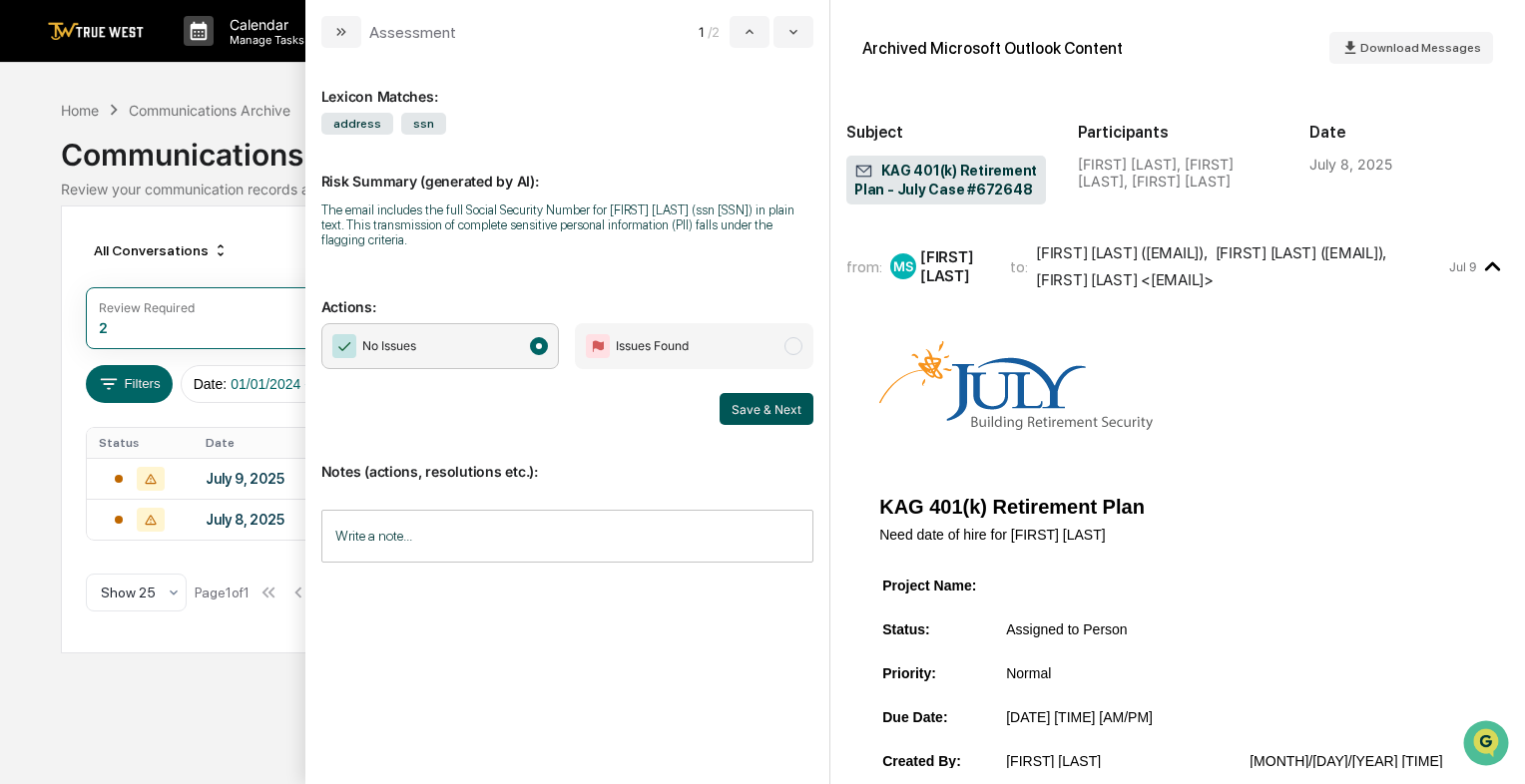 click on "Save & Next" at bounding box center [766, 409] 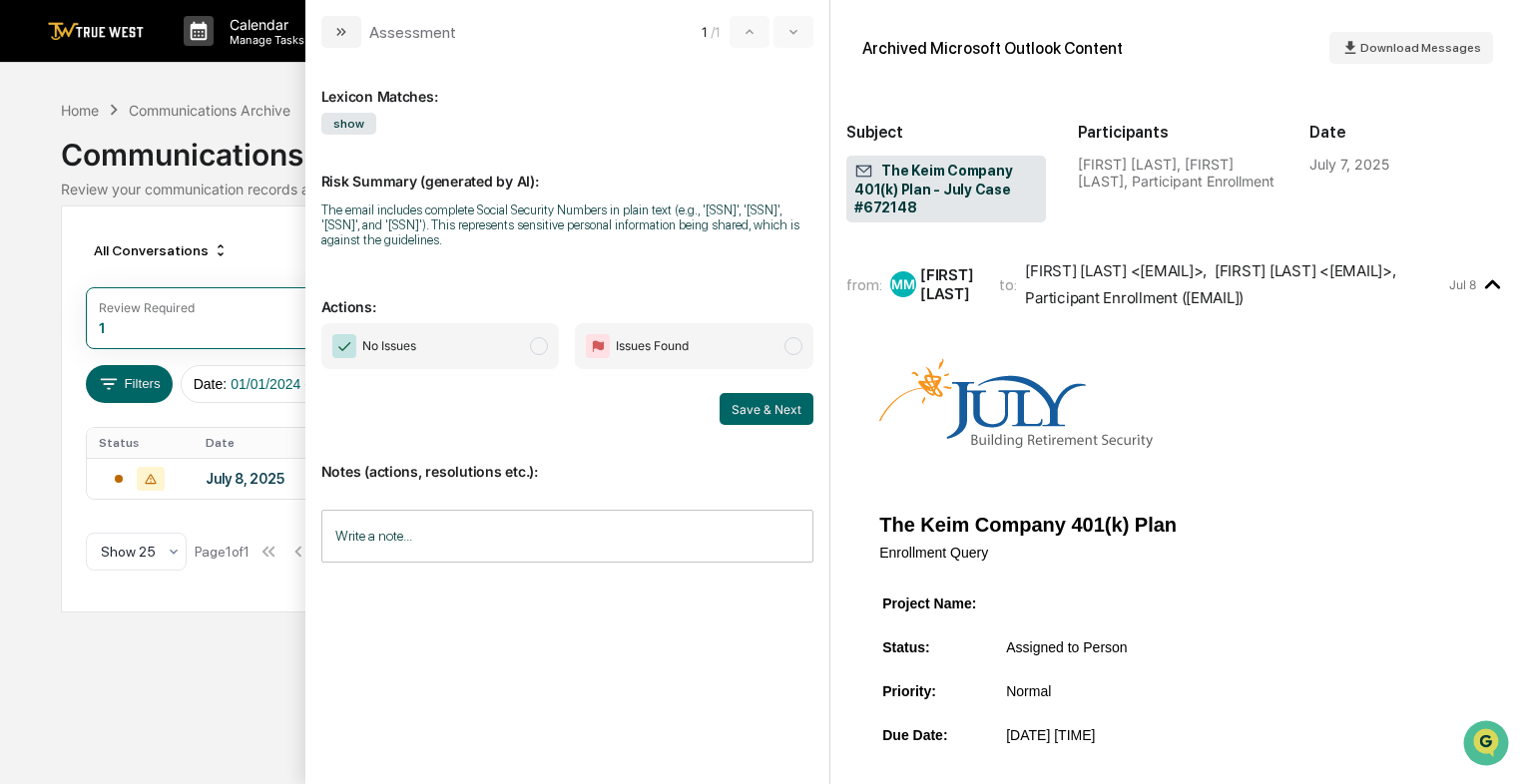 click on "No Issues" at bounding box center [440, 346] 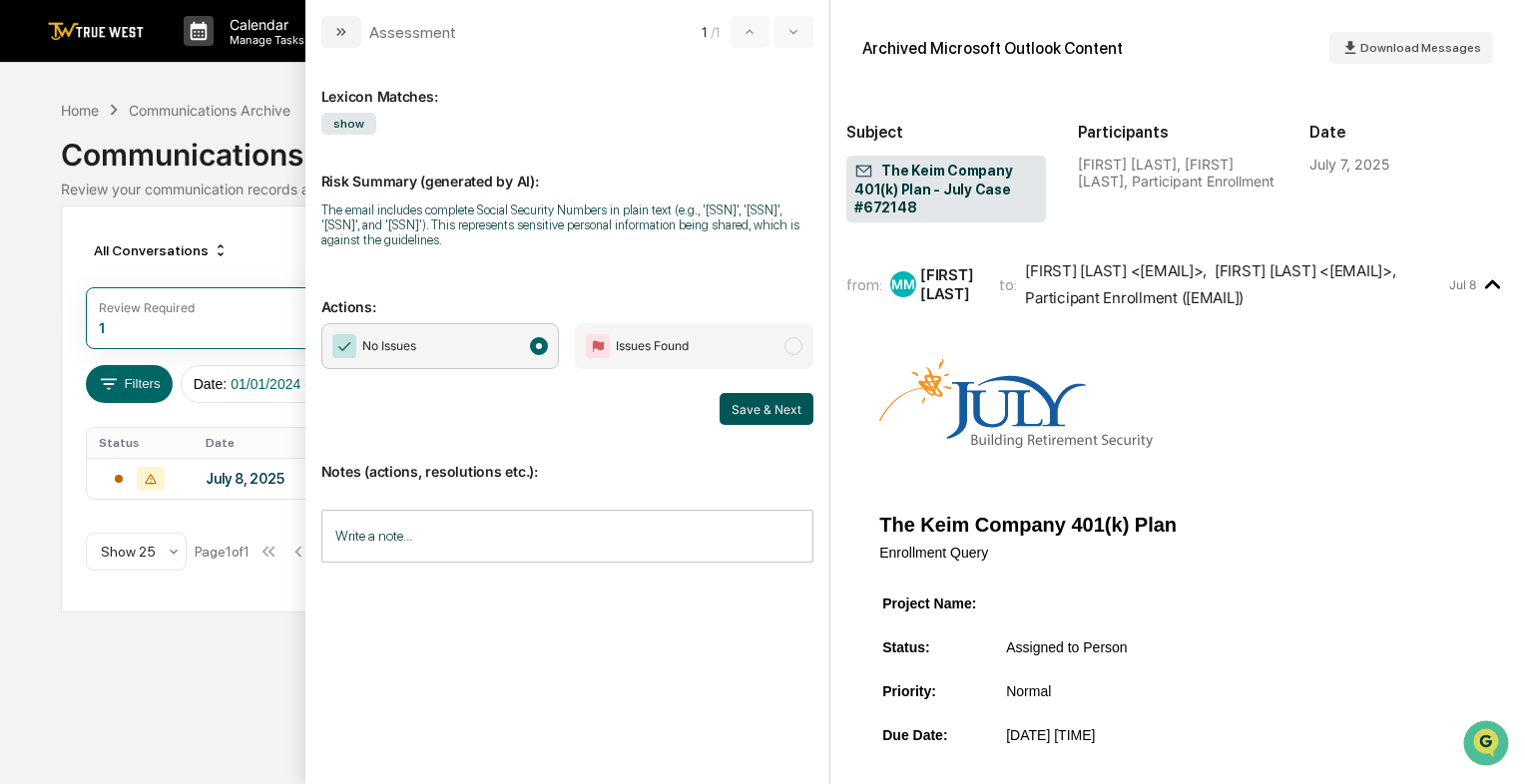 click on "Save & Next" at bounding box center (766, 409) 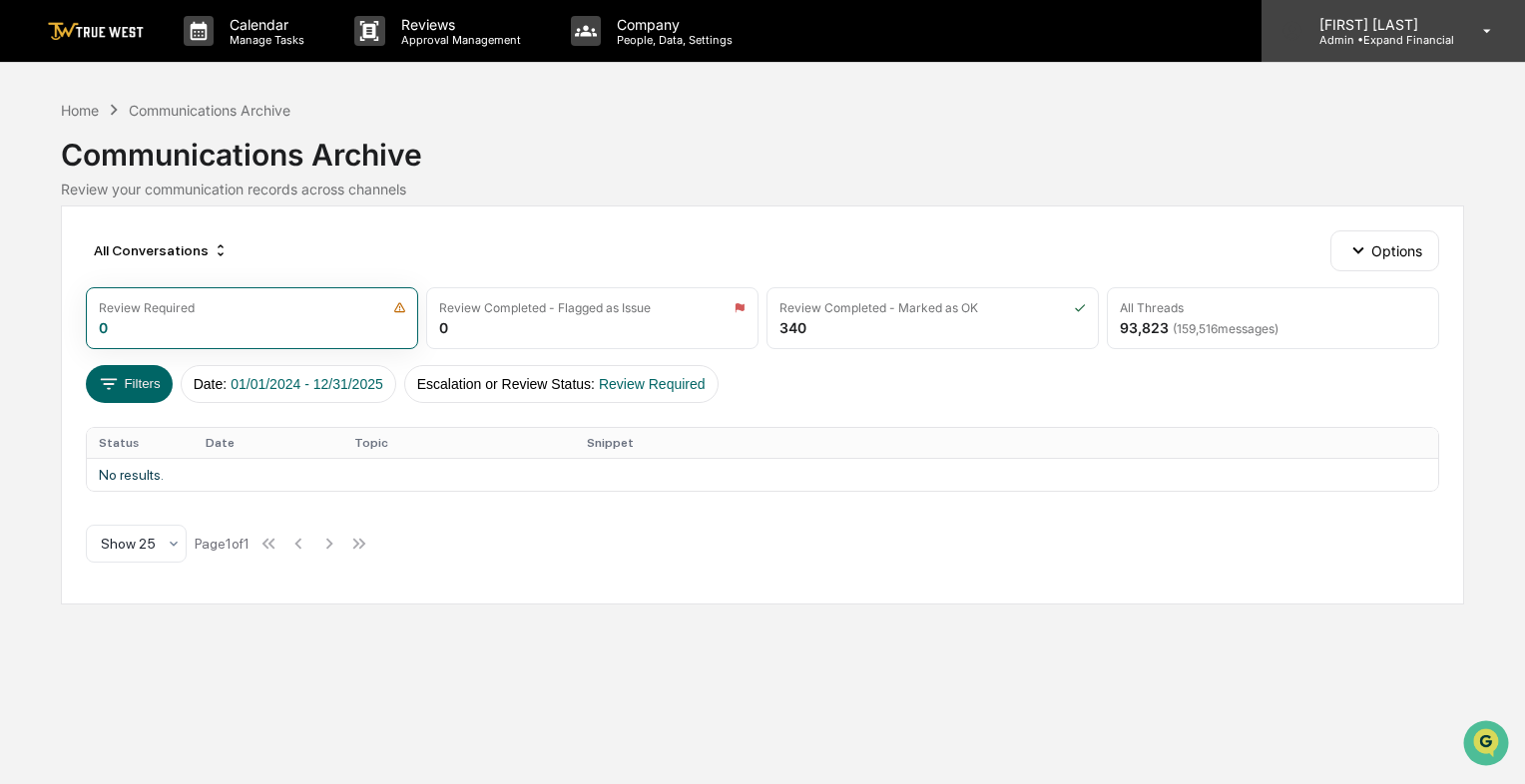 click on "[FIRST] [LAST] Admin •  Expand Financial" at bounding box center (1393, 31) 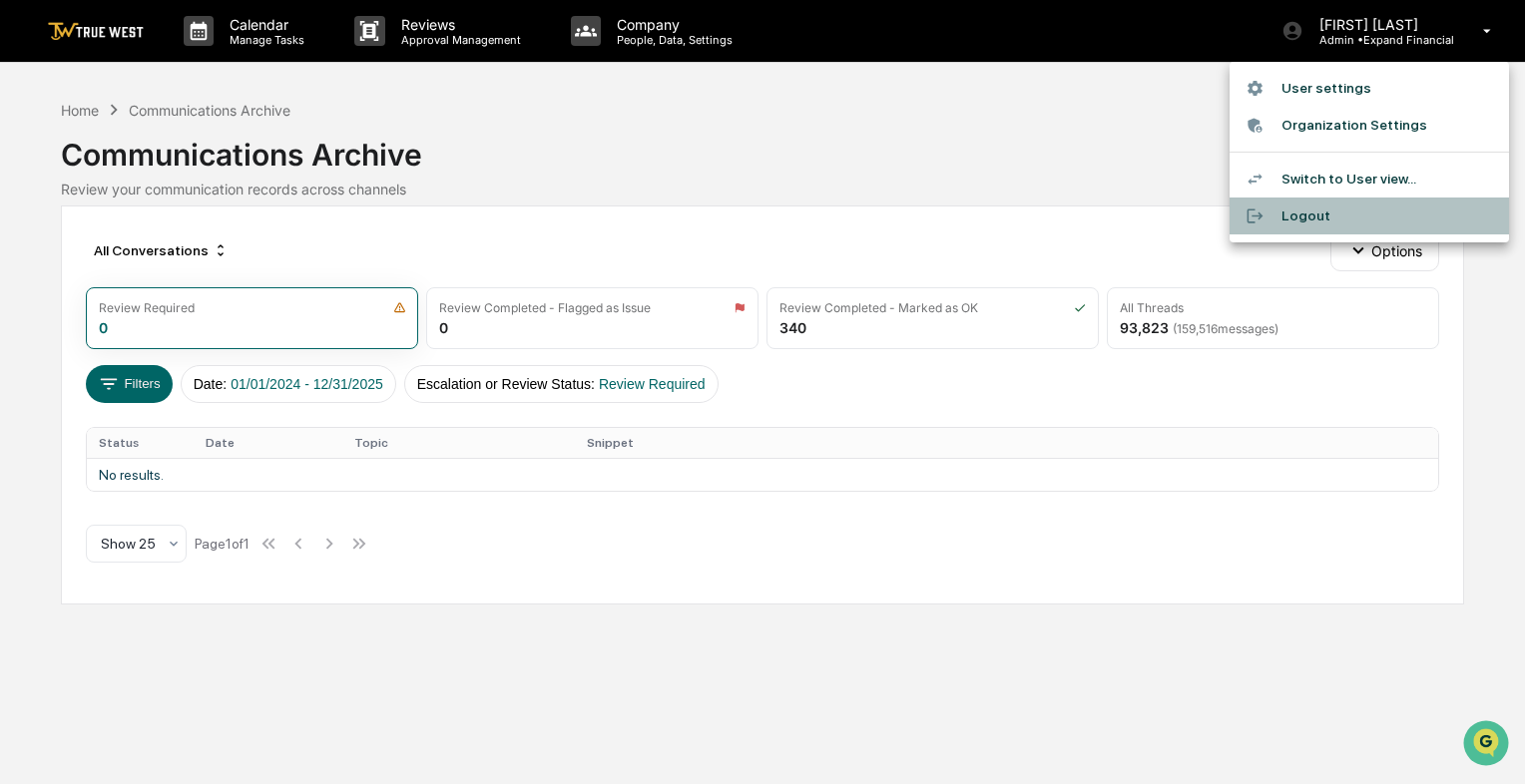 click on "Logout" at bounding box center [1369, 215] 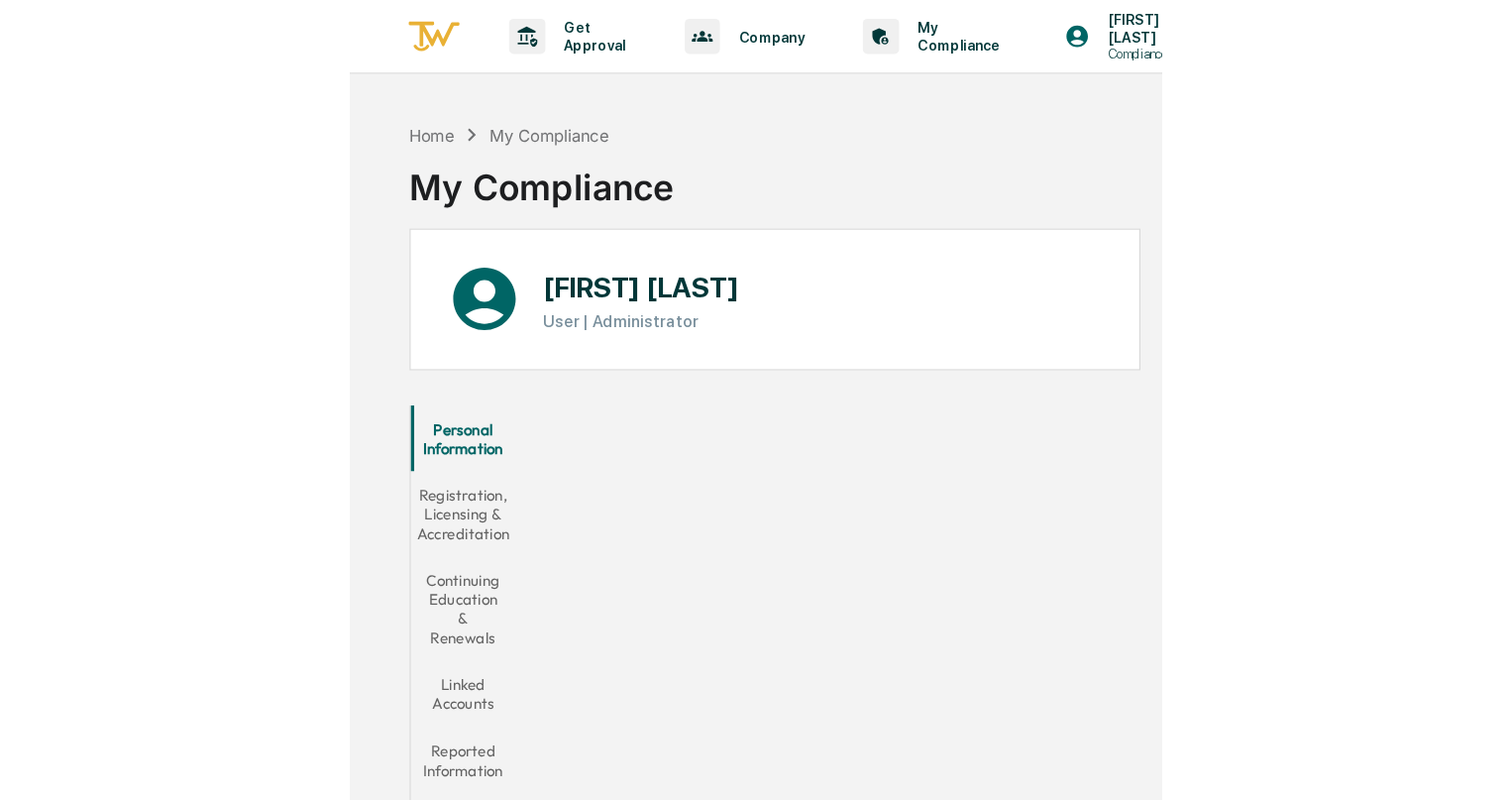 scroll, scrollTop: 0, scrollLeft: 0, axis: both 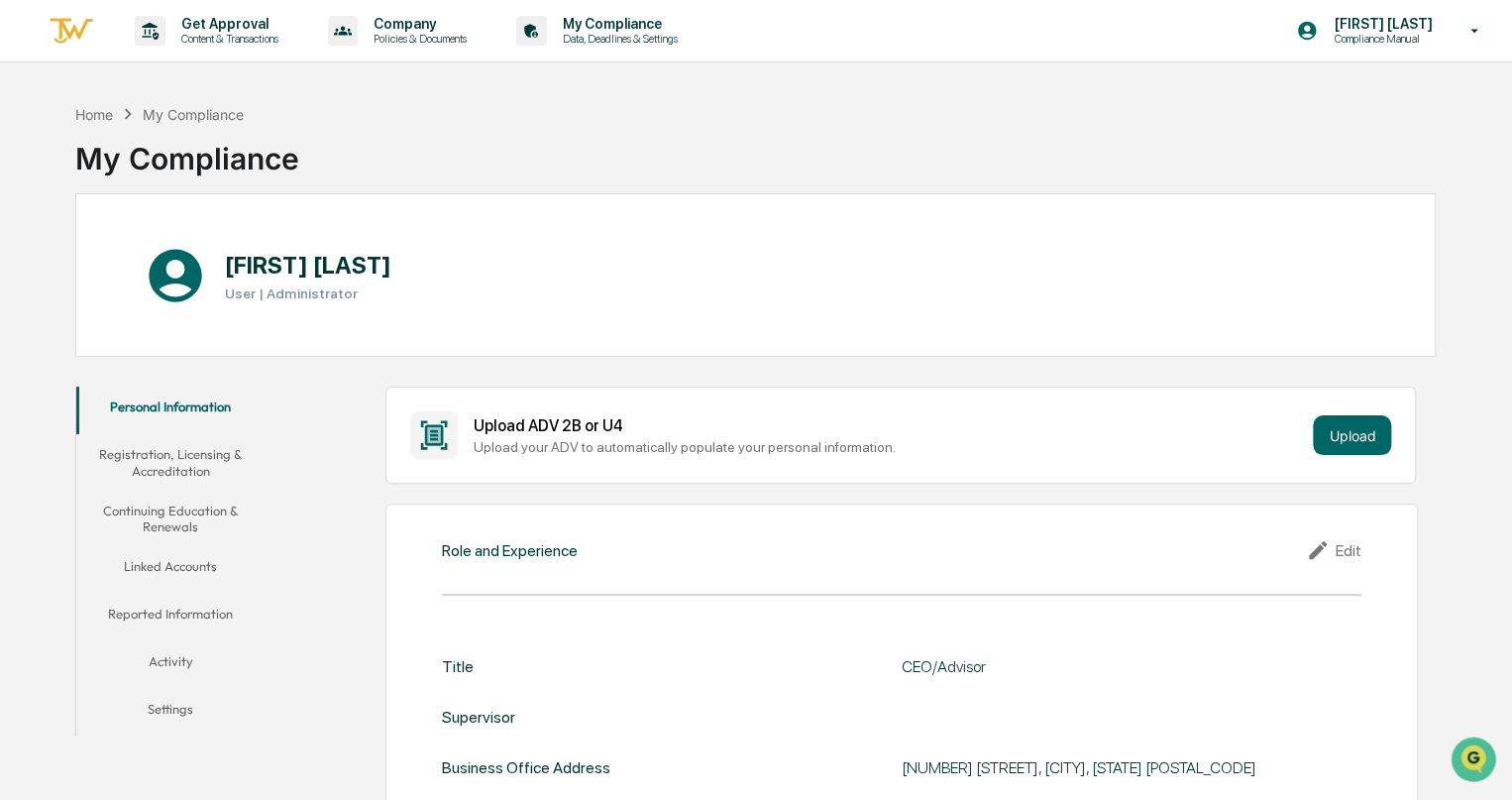 click on "Registration, Licensing & Accreditation" at bounding box center [170, 462] 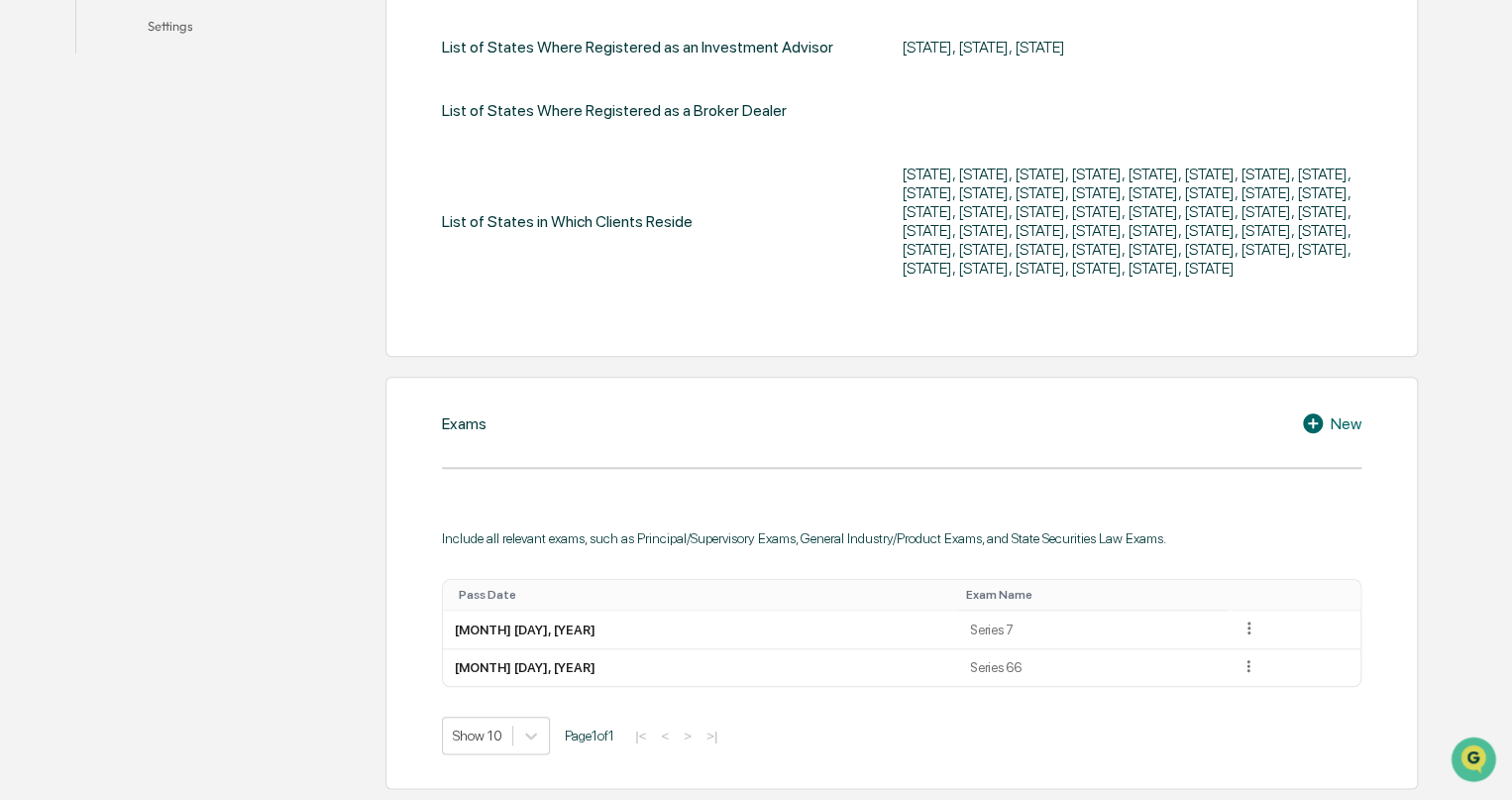 scroll, scrollTop: 734, scrollLeft: 0, axis: vertical 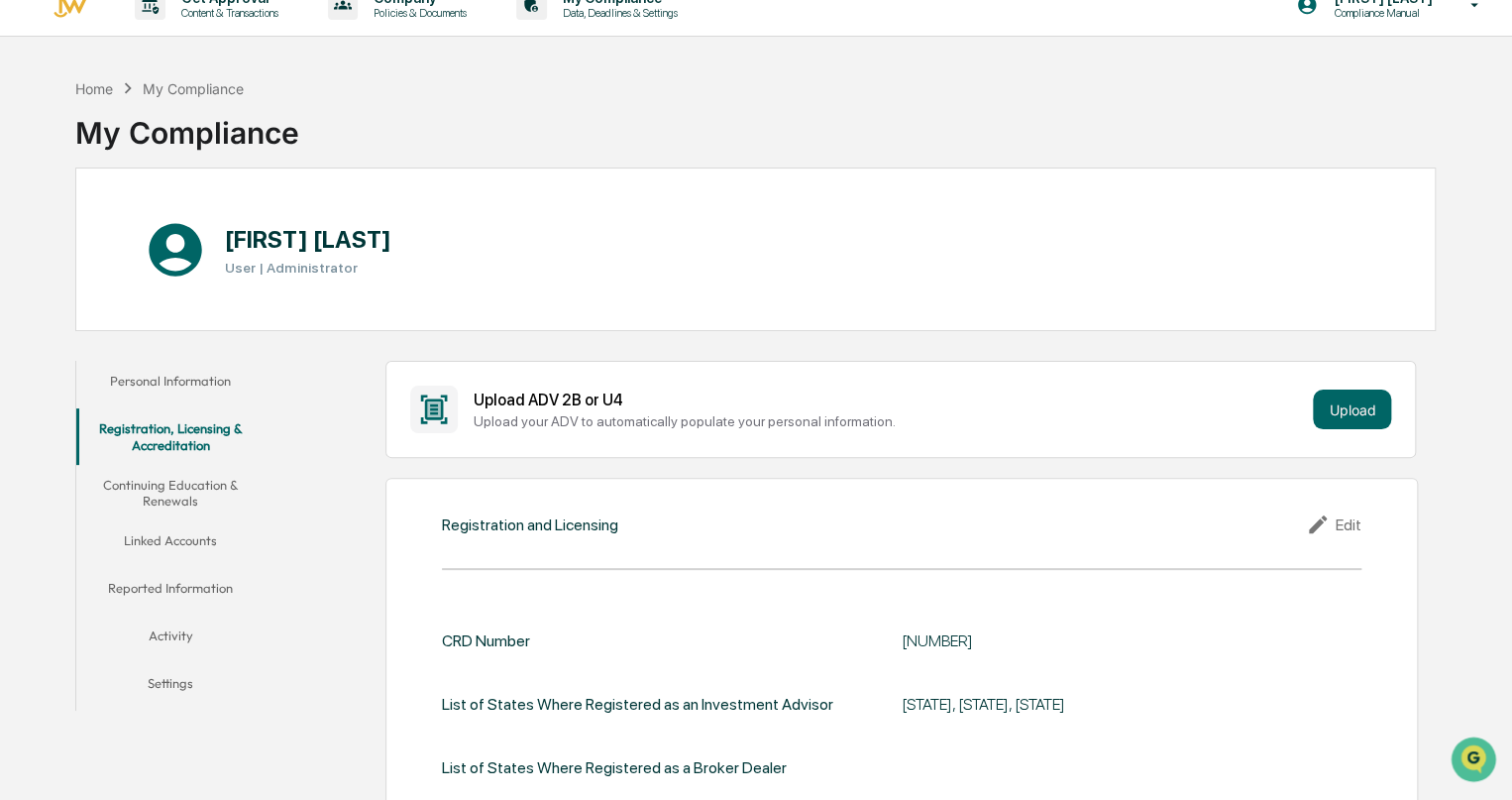 click on "Continuing Education & Renewals" at bounding box center [170, 493] 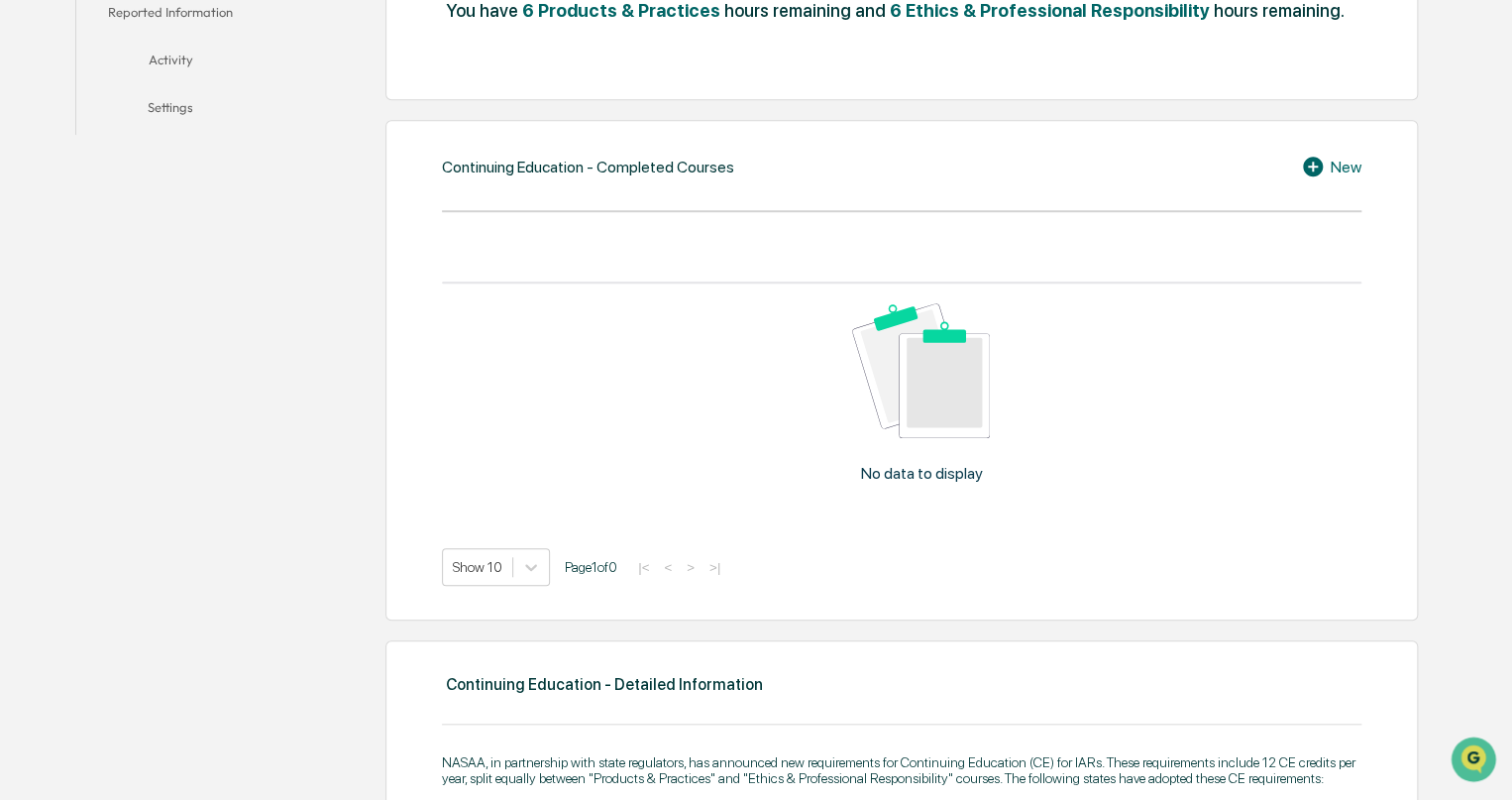 scroll, scrollTop: 607, scrollLeft: 0, axis: vertical 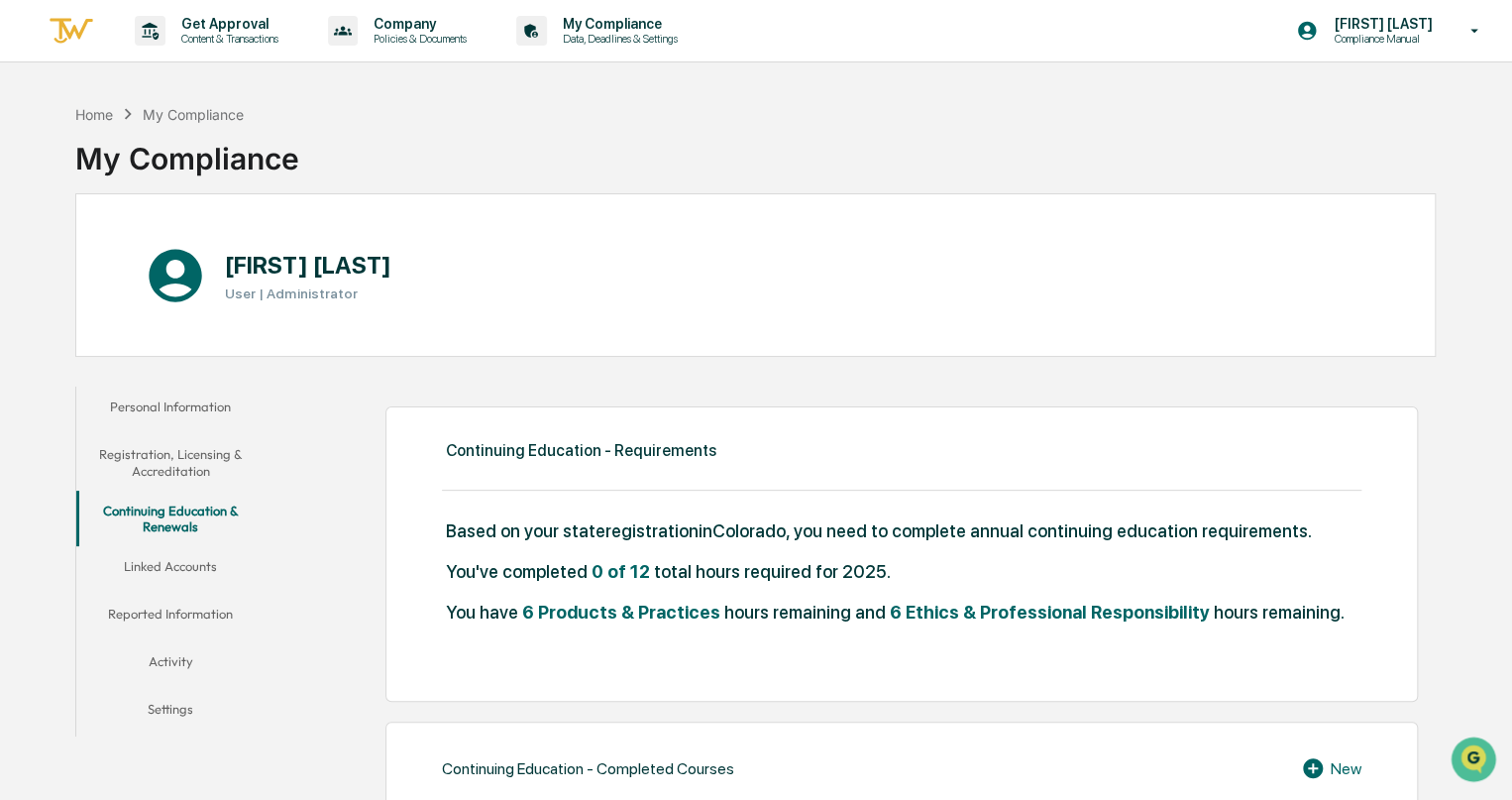 click on "Linked Accounts" at bounding box center [170, 570] 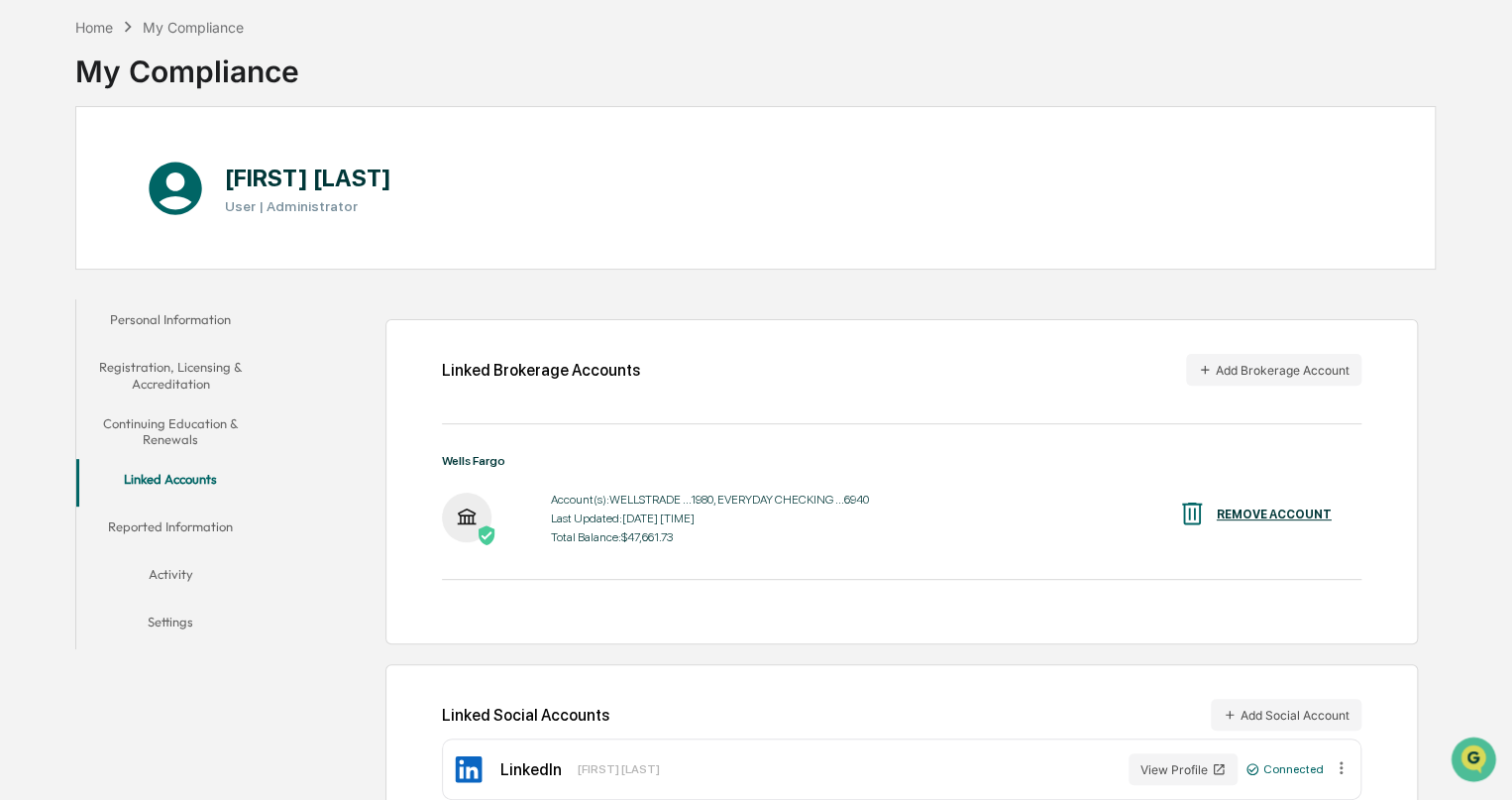 scroll, scrollTop: 132, scrollLeft: 0, axis: vertical 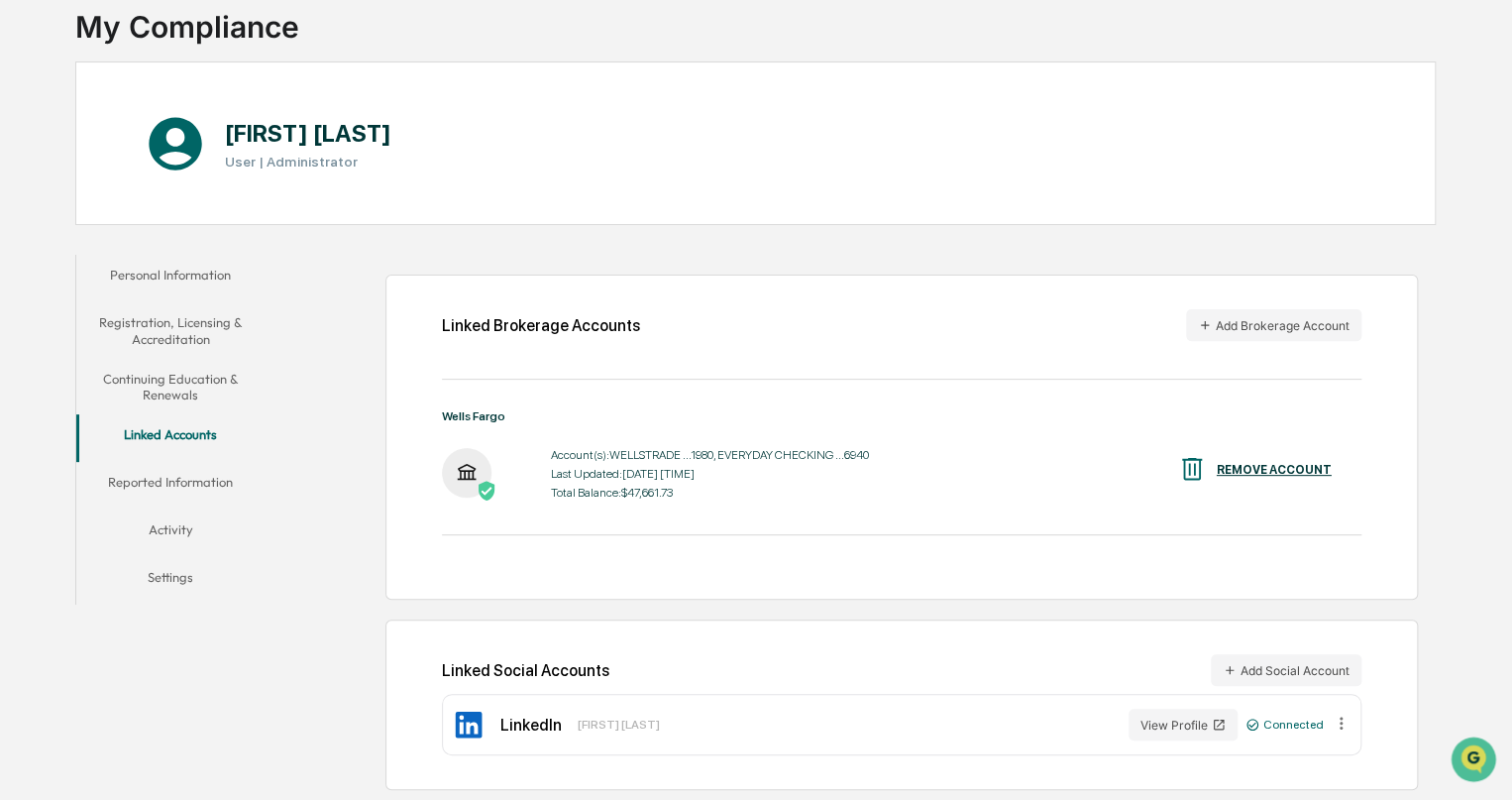 click on "Reported Information" at bounding box center [170, 486] 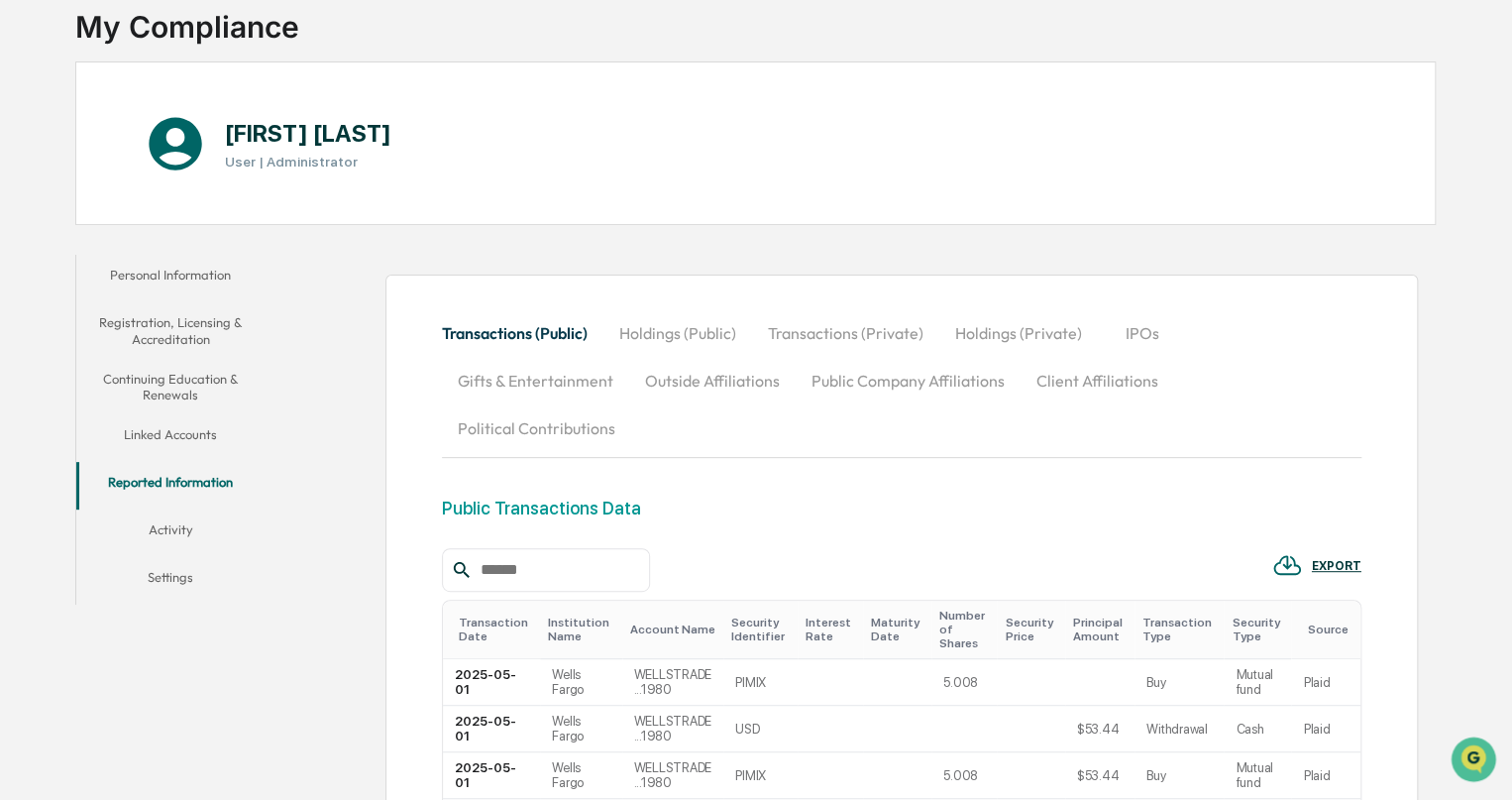 click on "Reported Information" at bounding box center [170, 486] 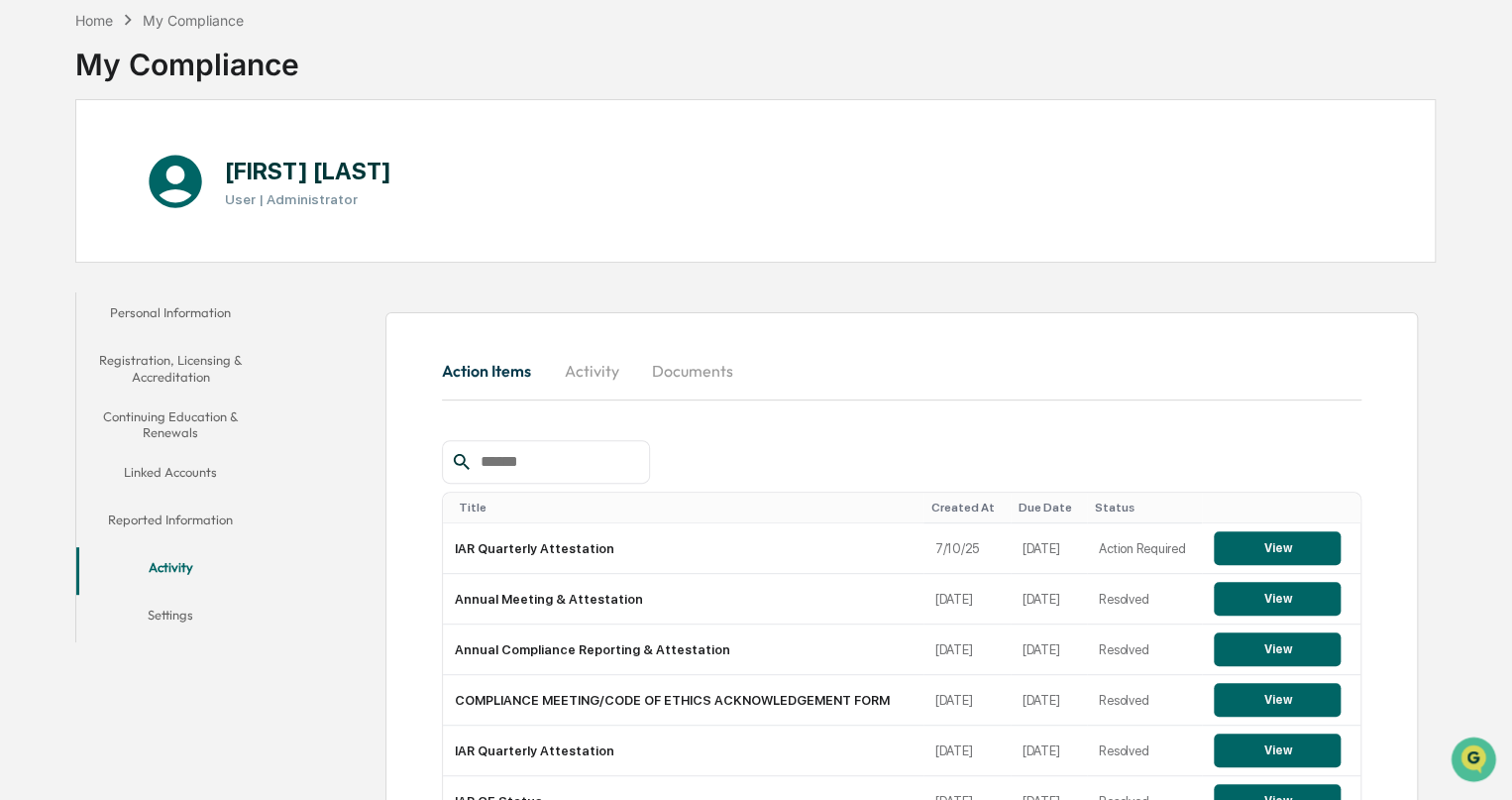 scroll, scrollTop: 132, scrollLeft: 0, axis: vertical 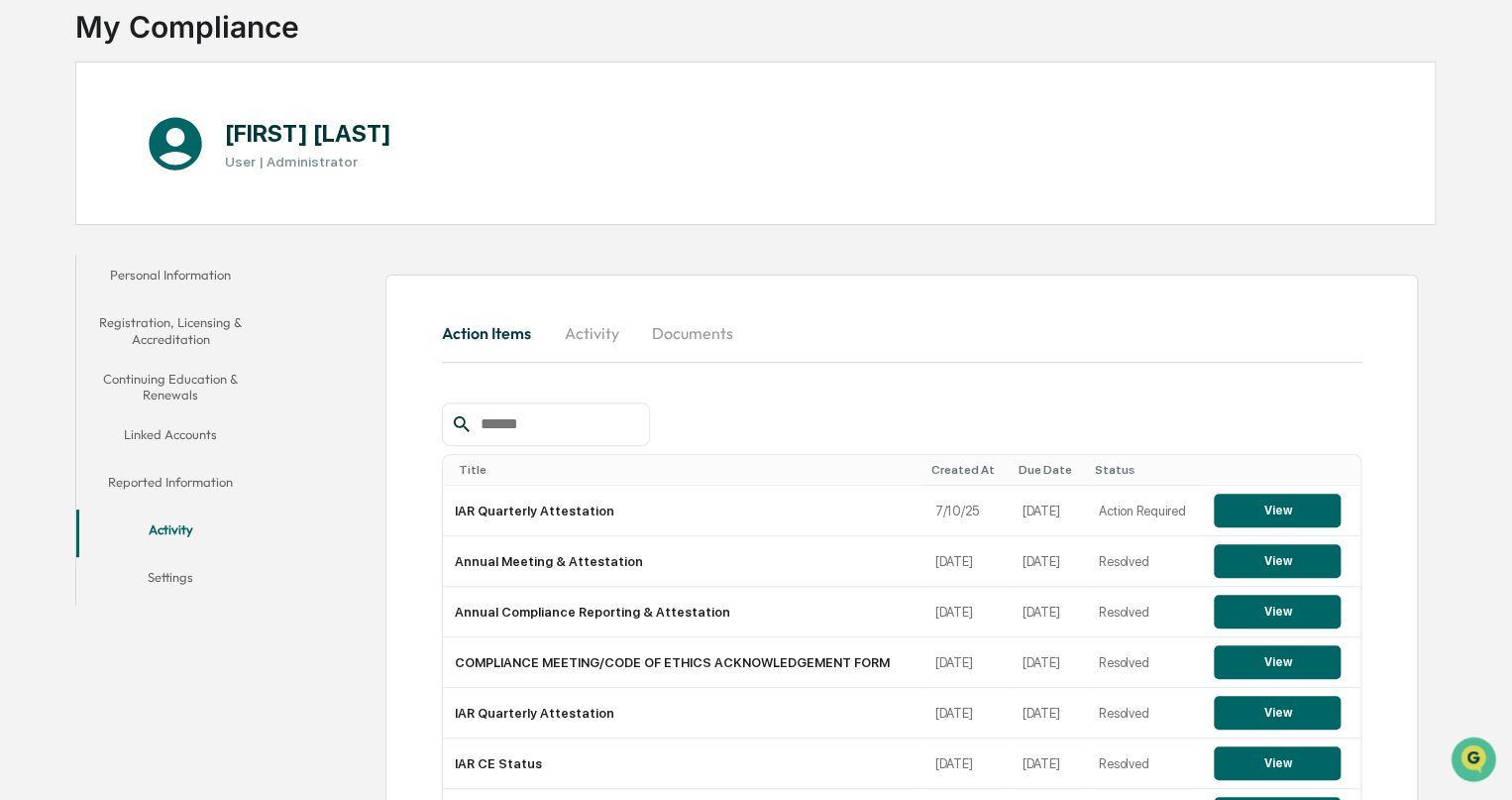 click on "Settings" at bounding box center (170, 581) 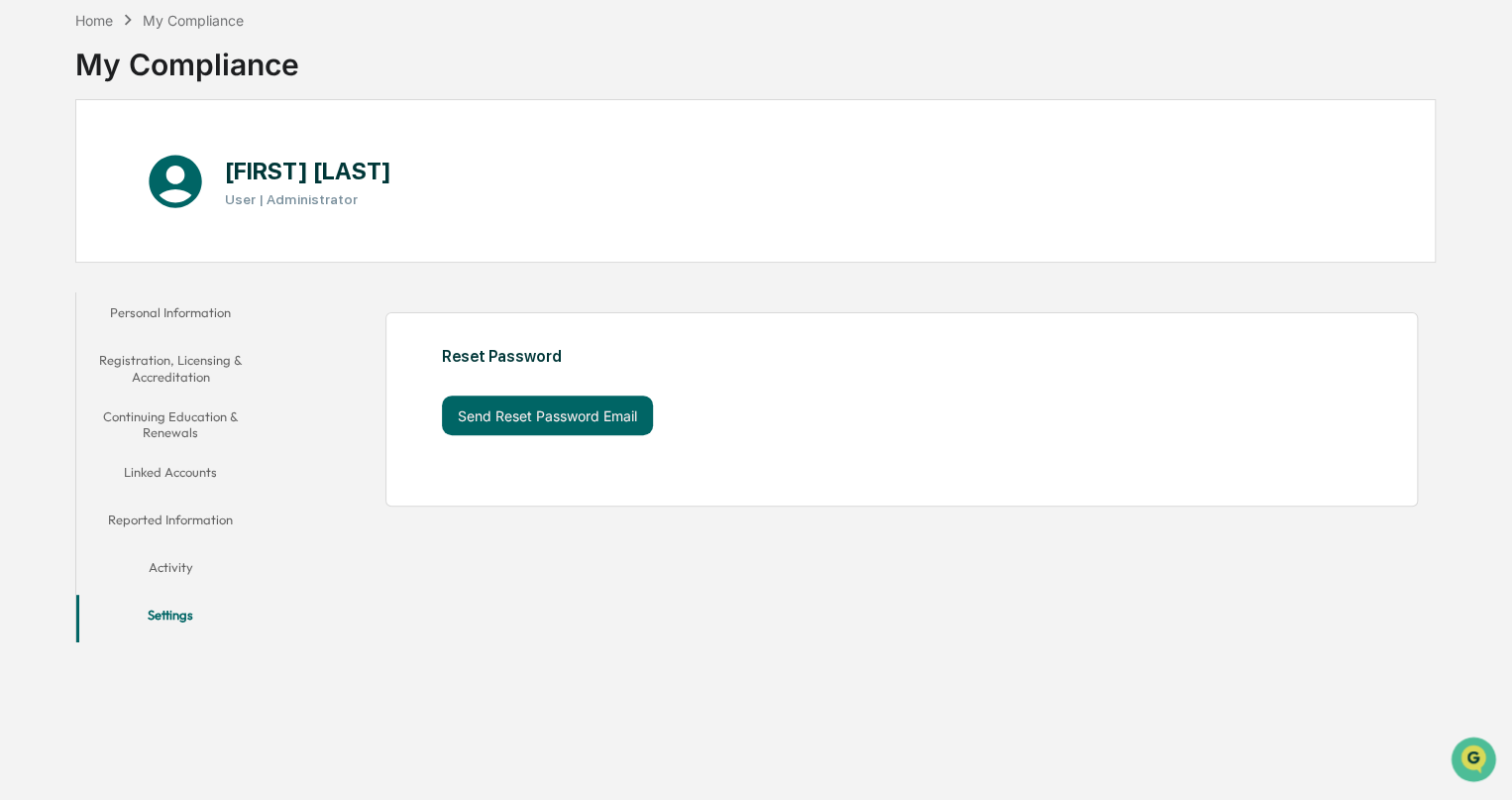 click on "Personal Information" at bounding box center [170, 316] 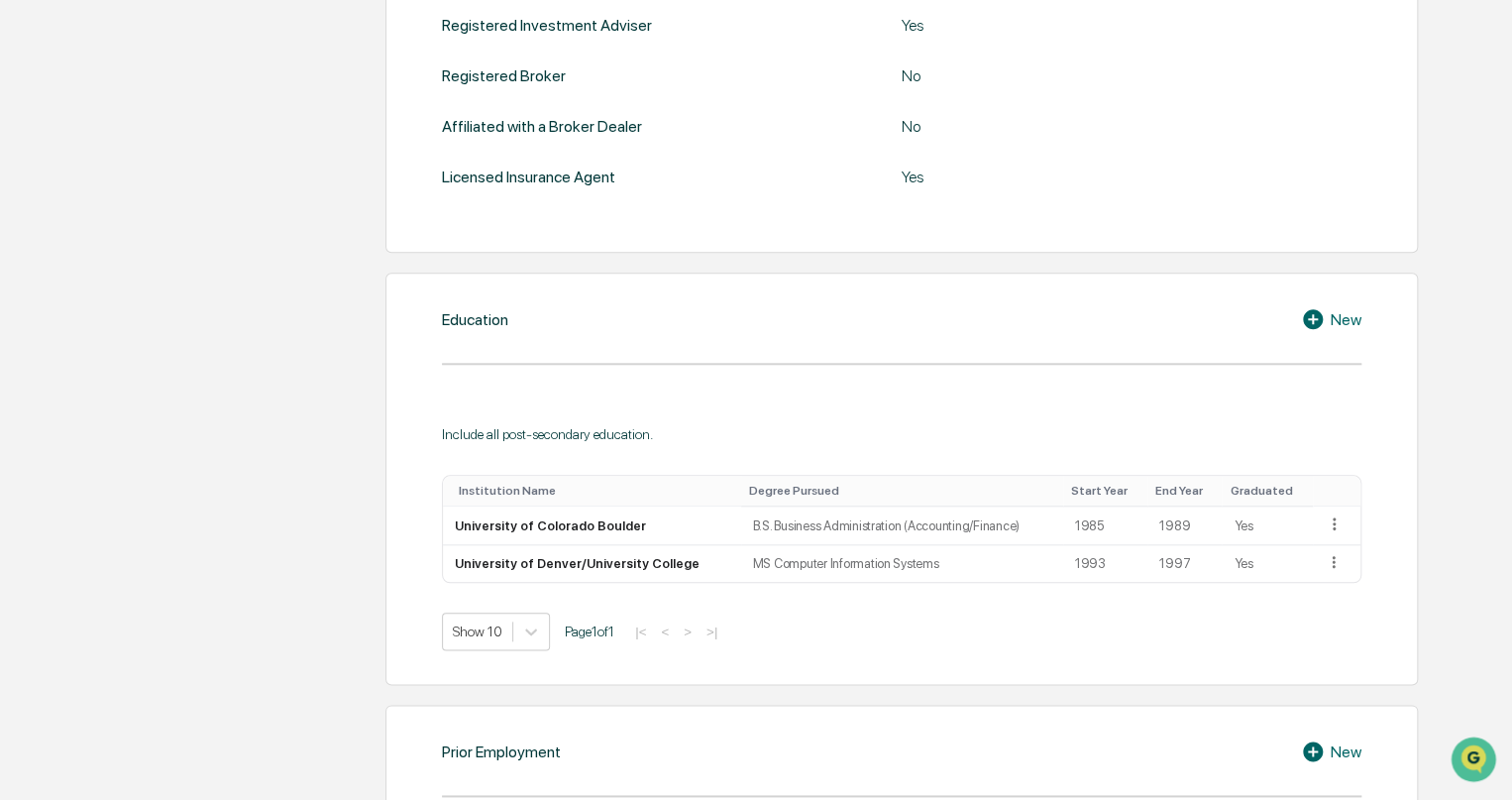 scroll, scrollTop: 1493, scrollLeft: 0, axis: vertical 